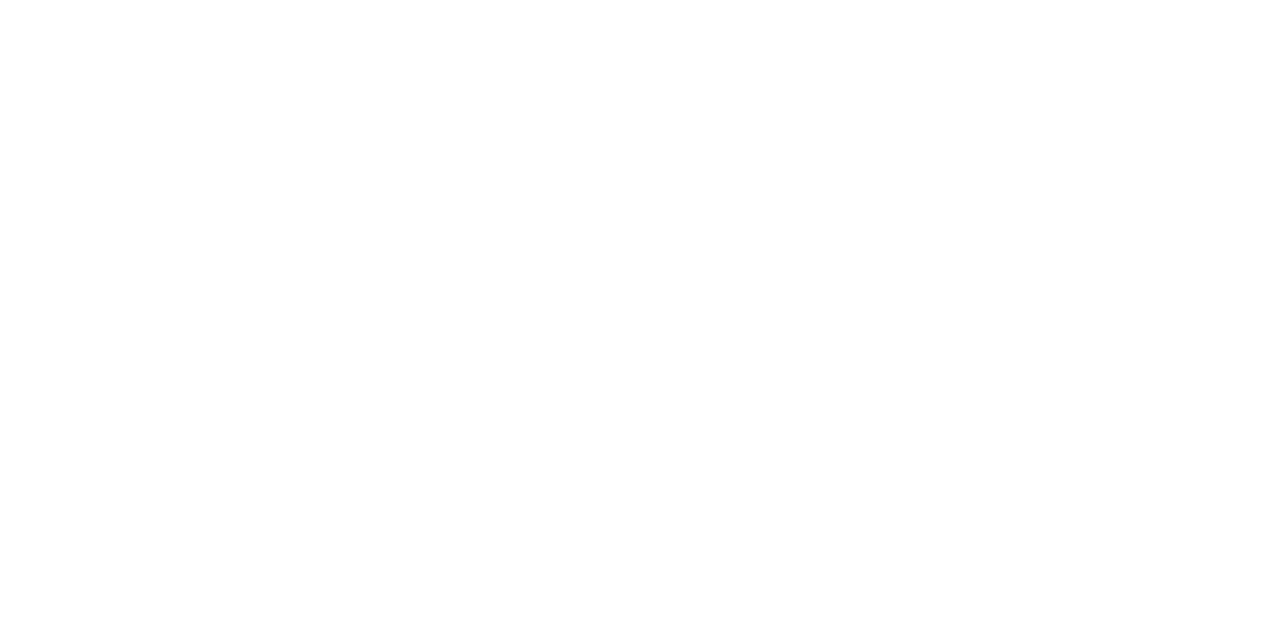 scroll, scrollTop: 0, scrollLeft: 0, axis: both 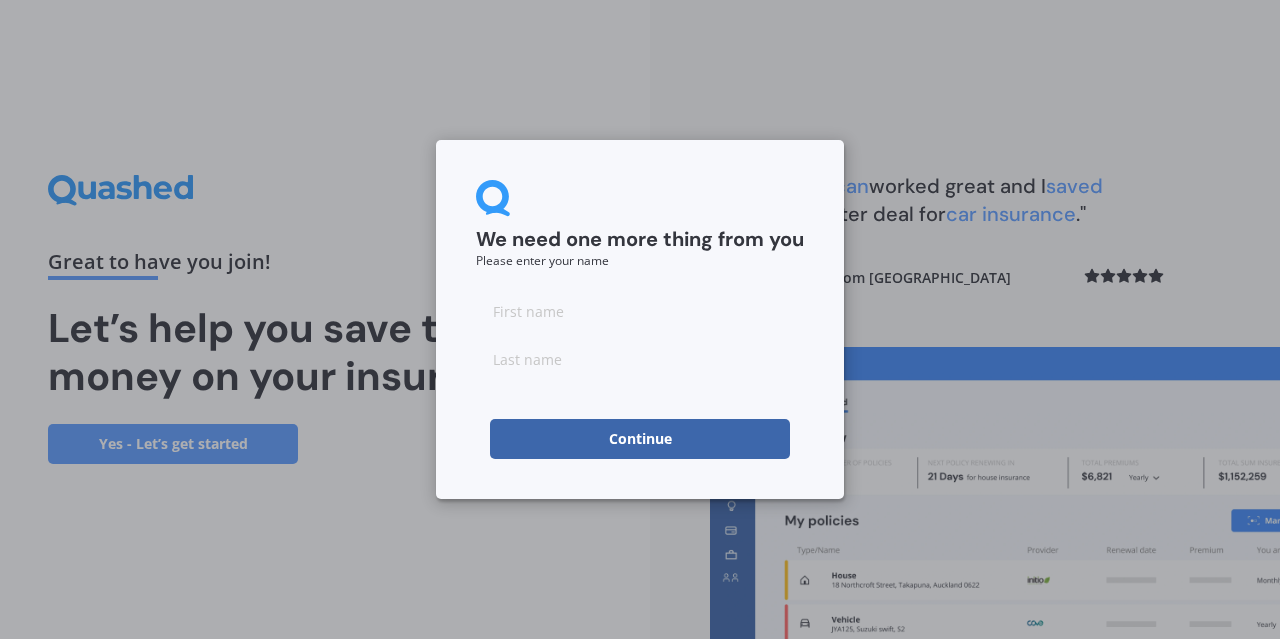 click at bounding box center (640, 311) 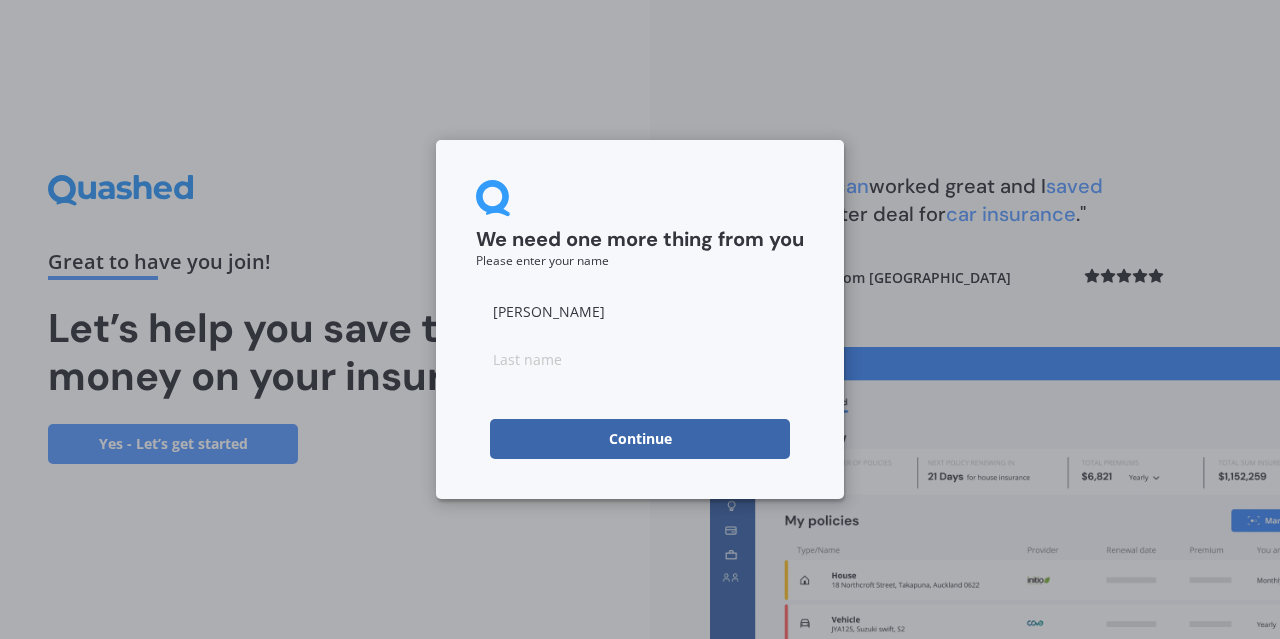 type on "Gabrielle" 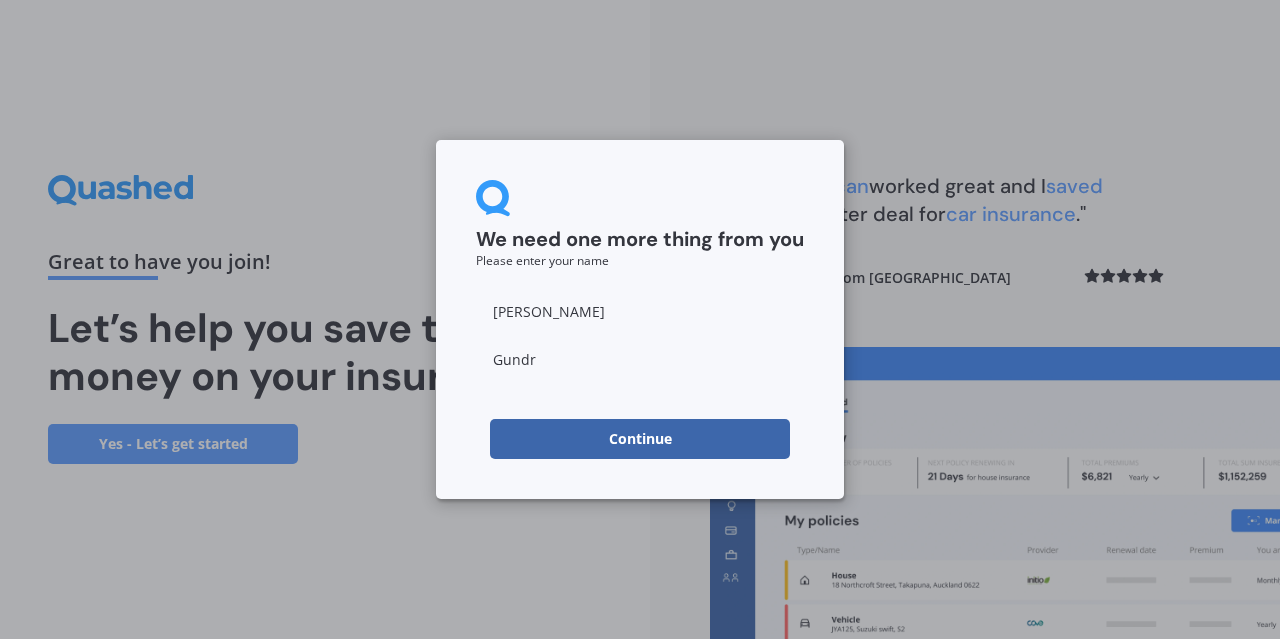 type on "Gundry" 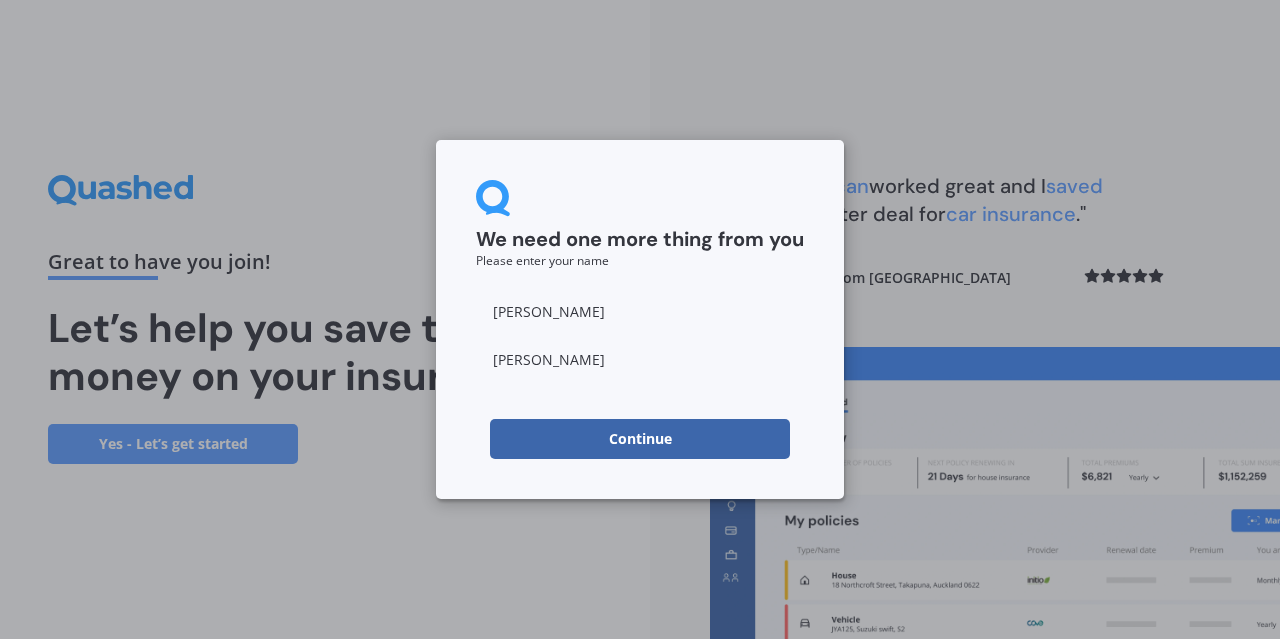 click on "Continue" at bounding box center [640, 439] 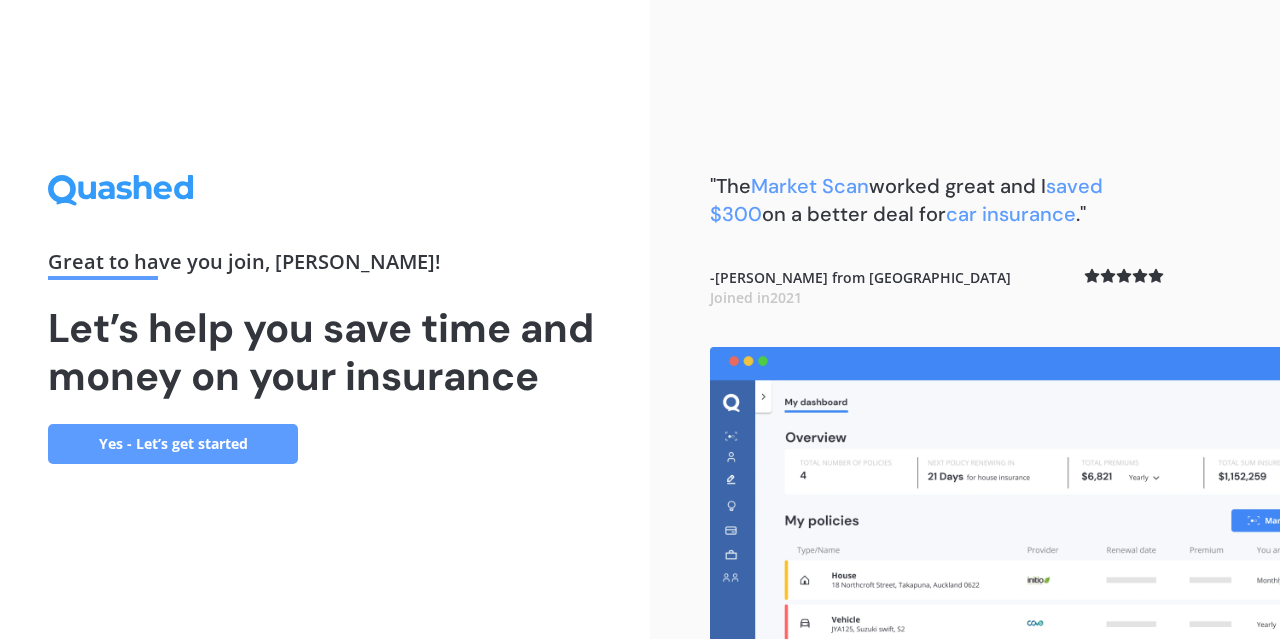 click on "Yes - Let’s get started" at bounding box center (173, 444) 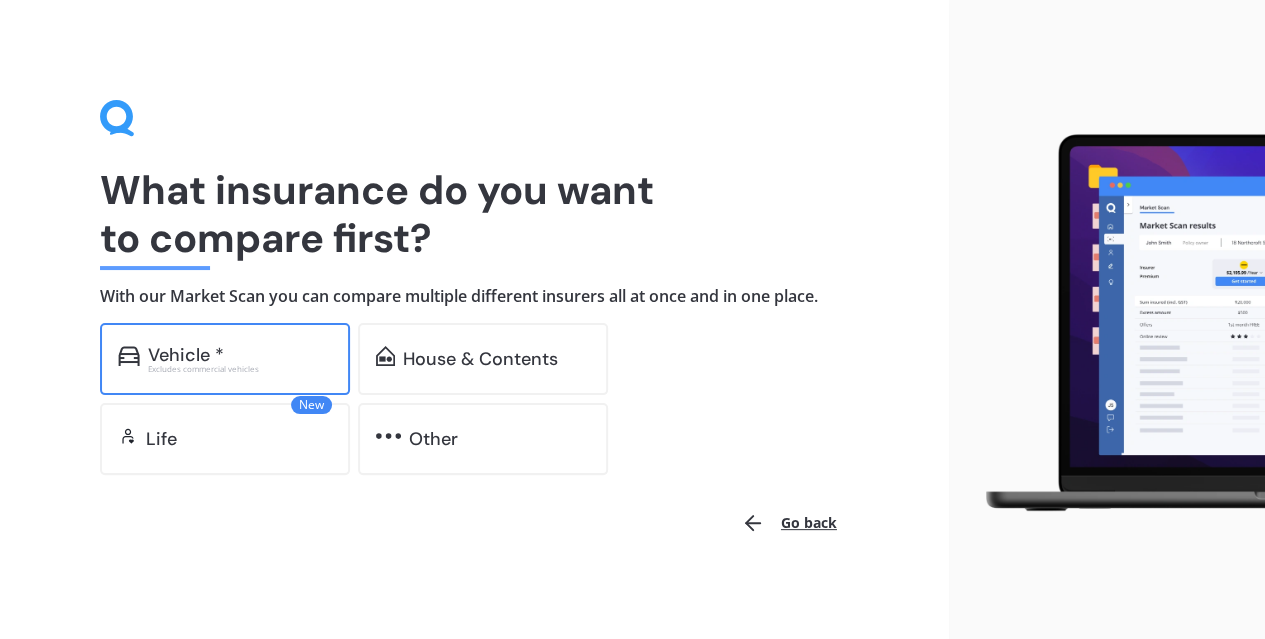 click on "Vehicle * Excludes commercial vehicles" at bounding box center [225, 359] 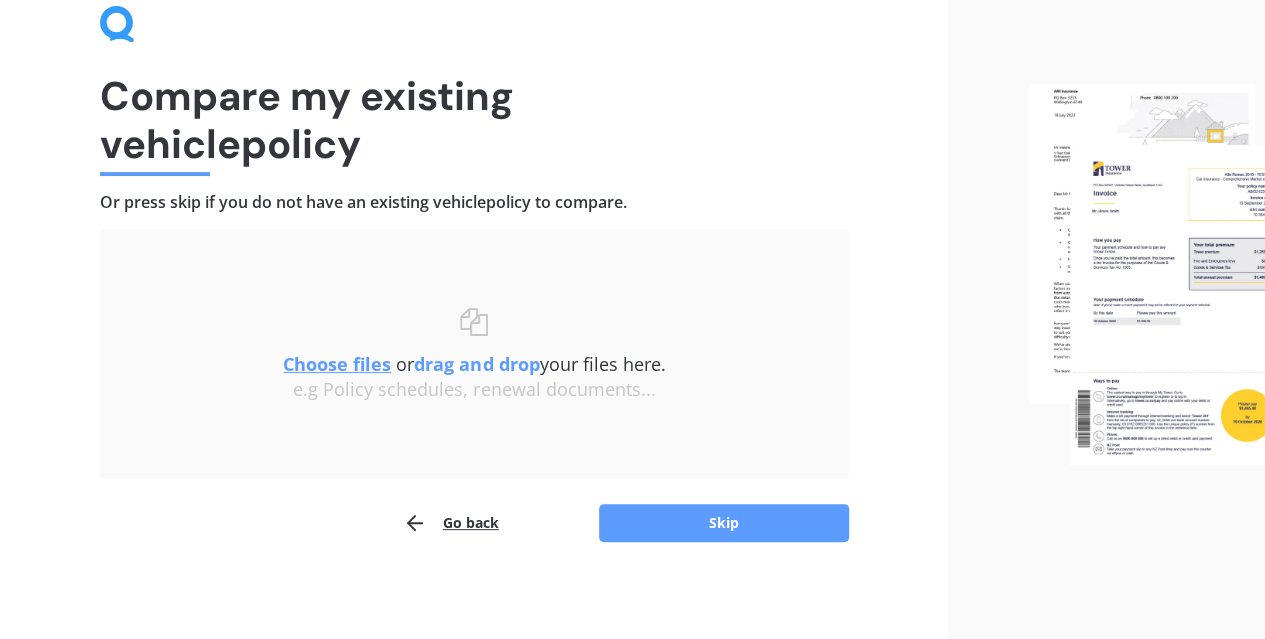 scroll, scrollTop: 97, scrollLeft: 0, axis: vertical 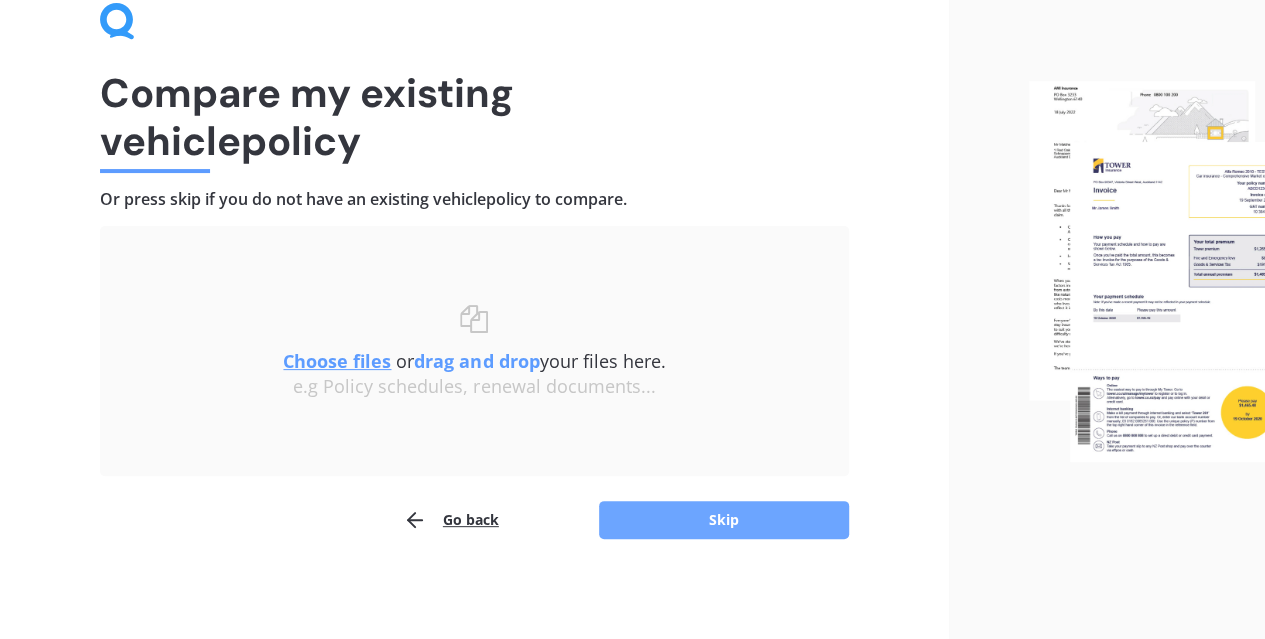 click on "Skip" at bounding box center (724, 520) 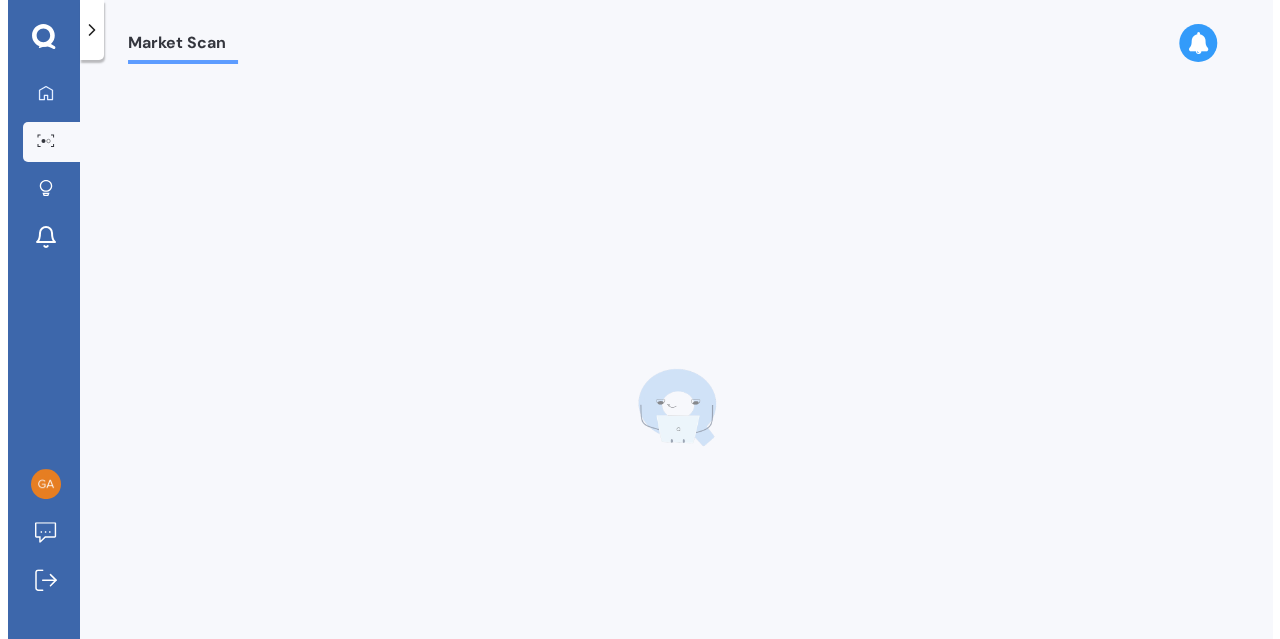 scroll, scrollTop: 0, scrollLeft: 0, axis: both 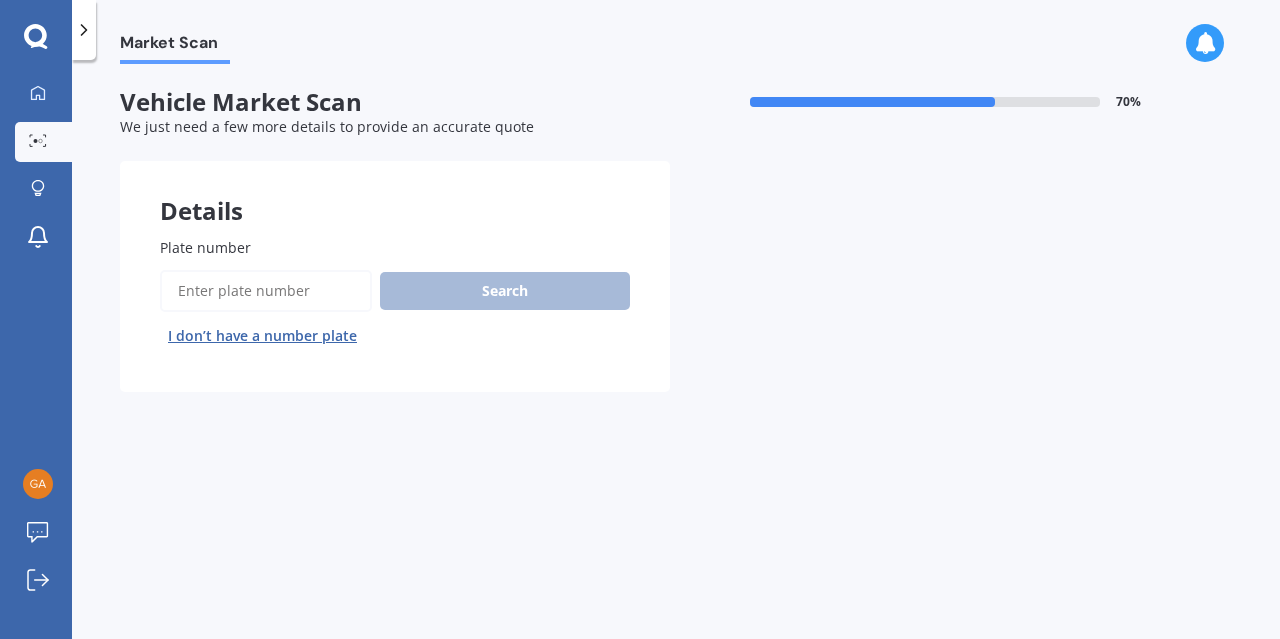 click on "Plate number" at bounding box center (266, 291) 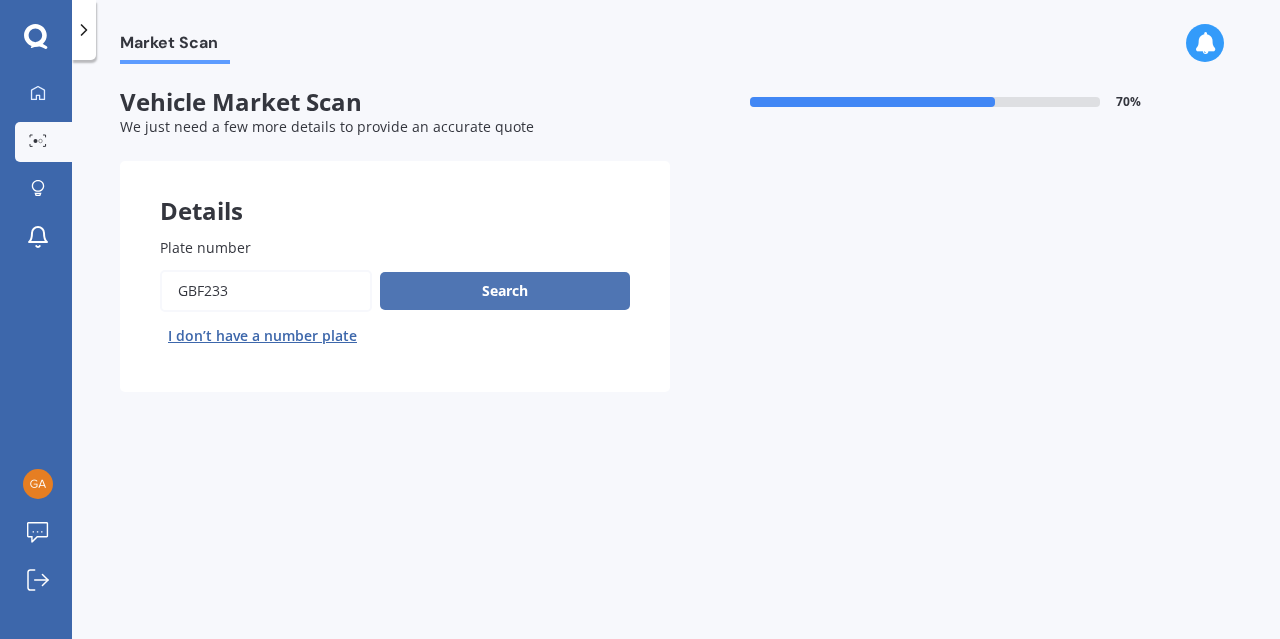 type on "GBF233" 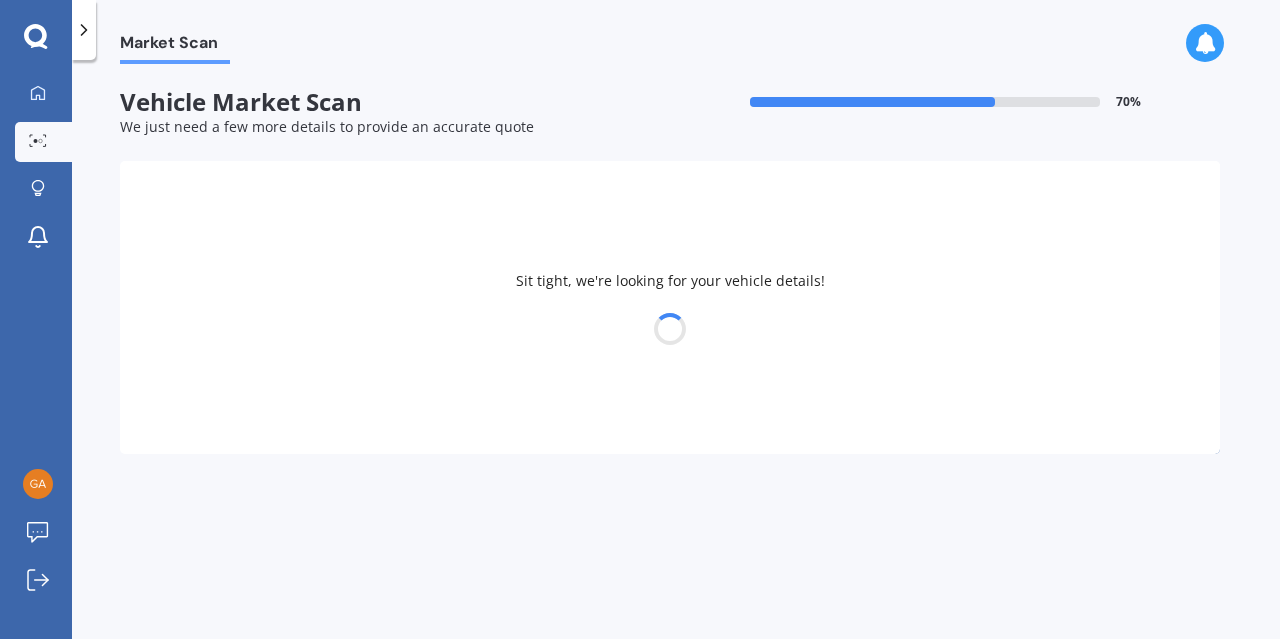 select on "FORD" 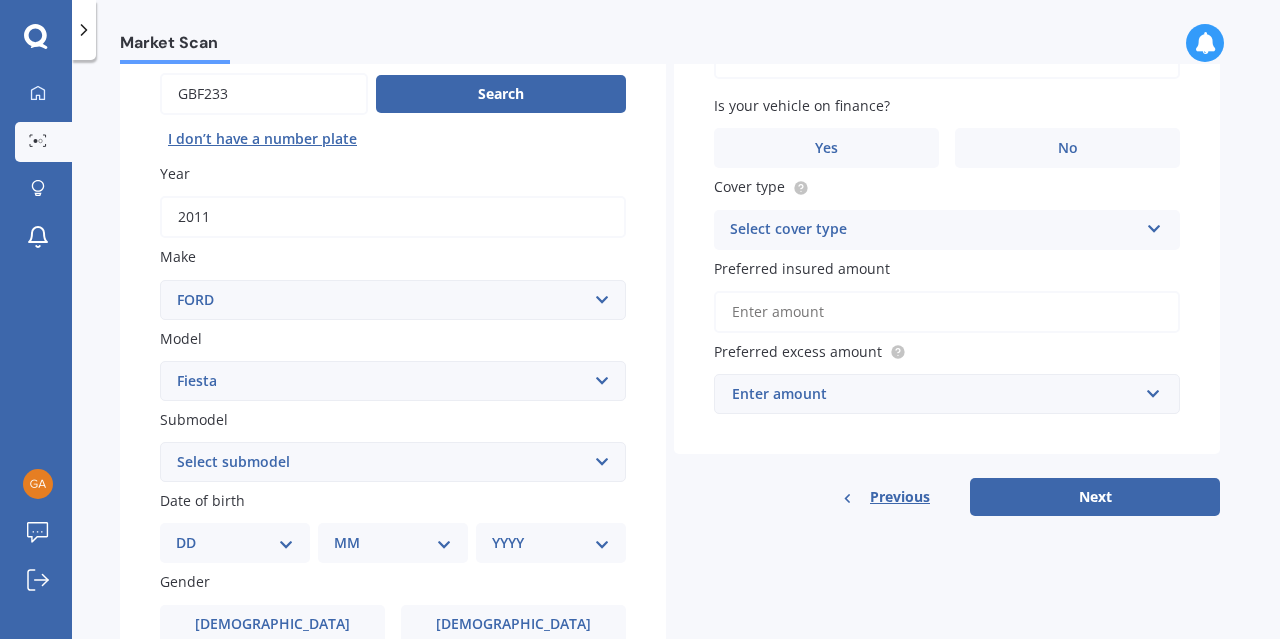 scroll, scrollTop: 200, scrollLeft: 0, axis: vertical 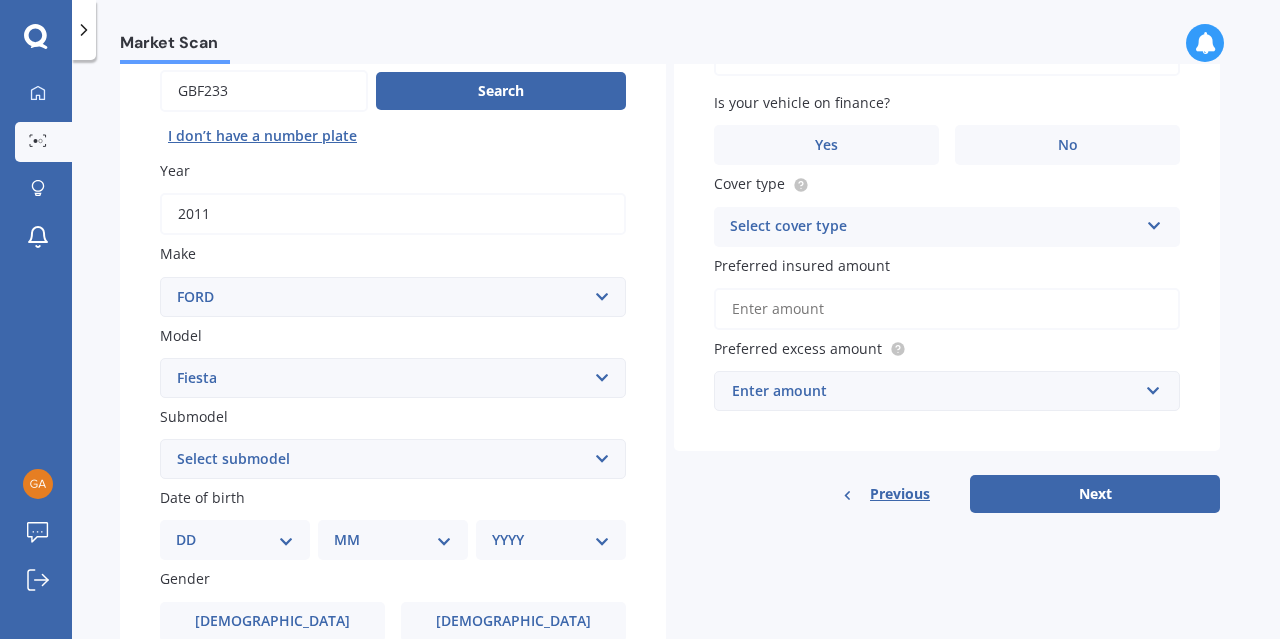 click on "Select submodel (All other) 1.0L Ecoboost 1.6 4WD Hatchback Hatchback turbo Sport Sport Petrol ST Trend XR2" at bounding box center [393, 459] 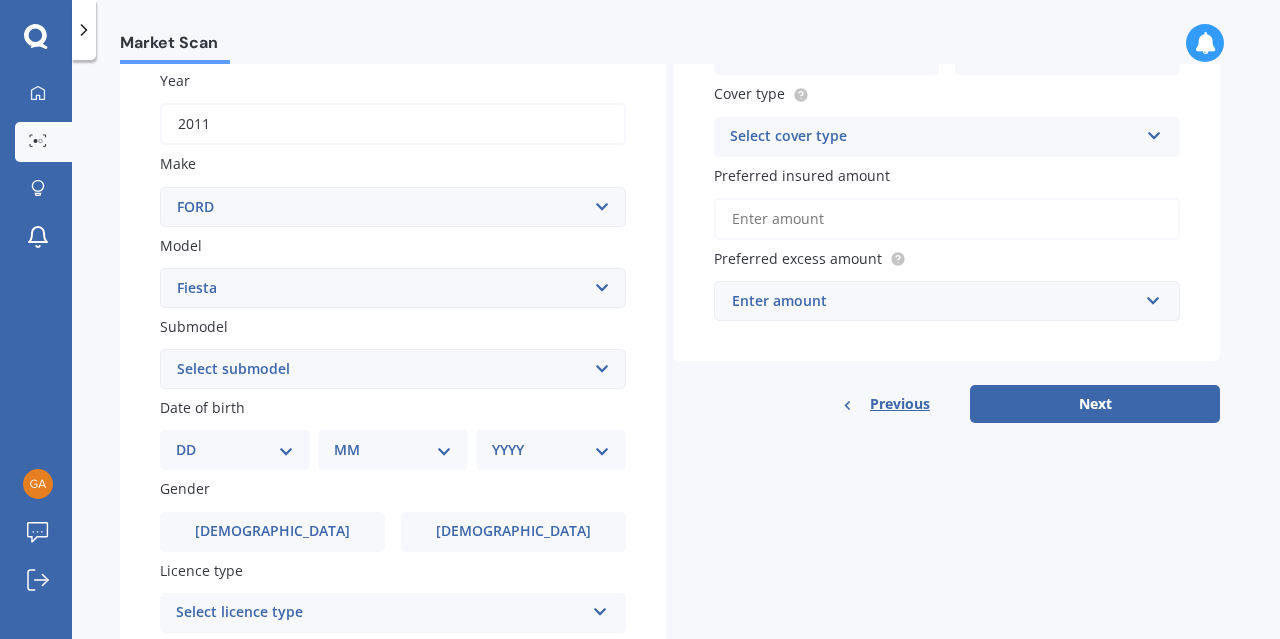 scroll, scrollTop: 300, scrollLeft: 0, axis: vertical 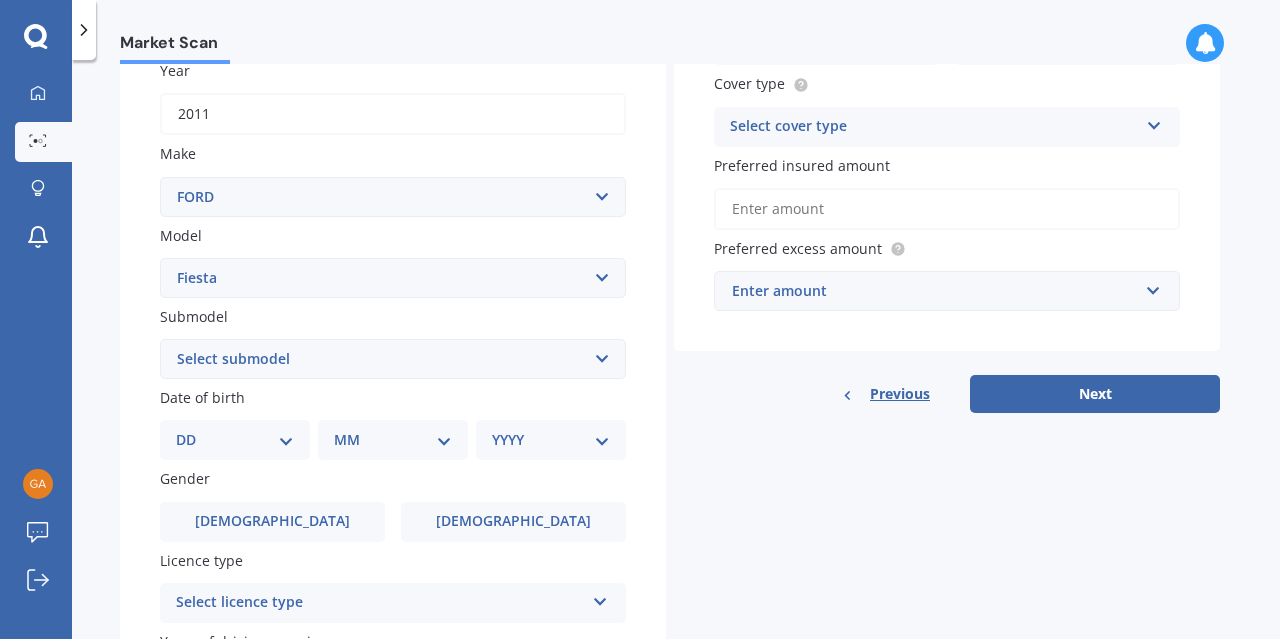 click on "DD 01 02 03 04 05 06 07 08 09 10 11 12 13 14 15 16 17 18 19 20 21 22 23 24 25 26 27 28 29 30 31" at bounding box center (235, 440) 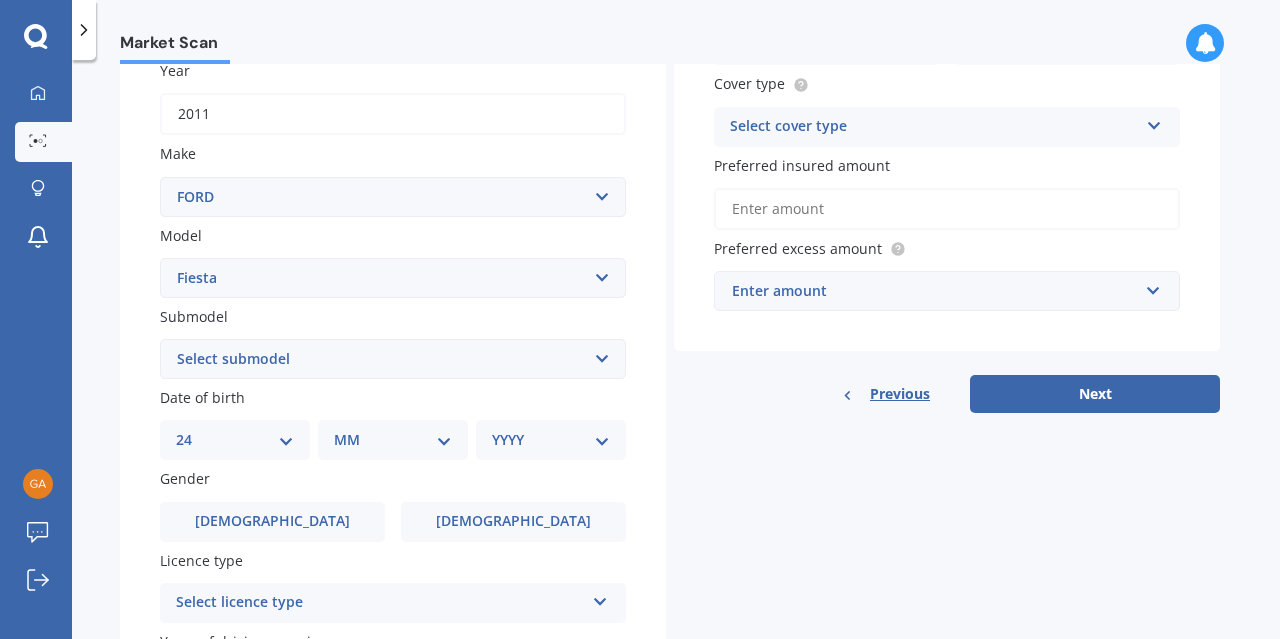 click on "DD 01 02 03 04 05 06 07 08 09 10 11 12 13 14 15 16 17 18 19 20 21 22 23 24 25 26 27 28 29 30 31" at bounding box center [235, 440] 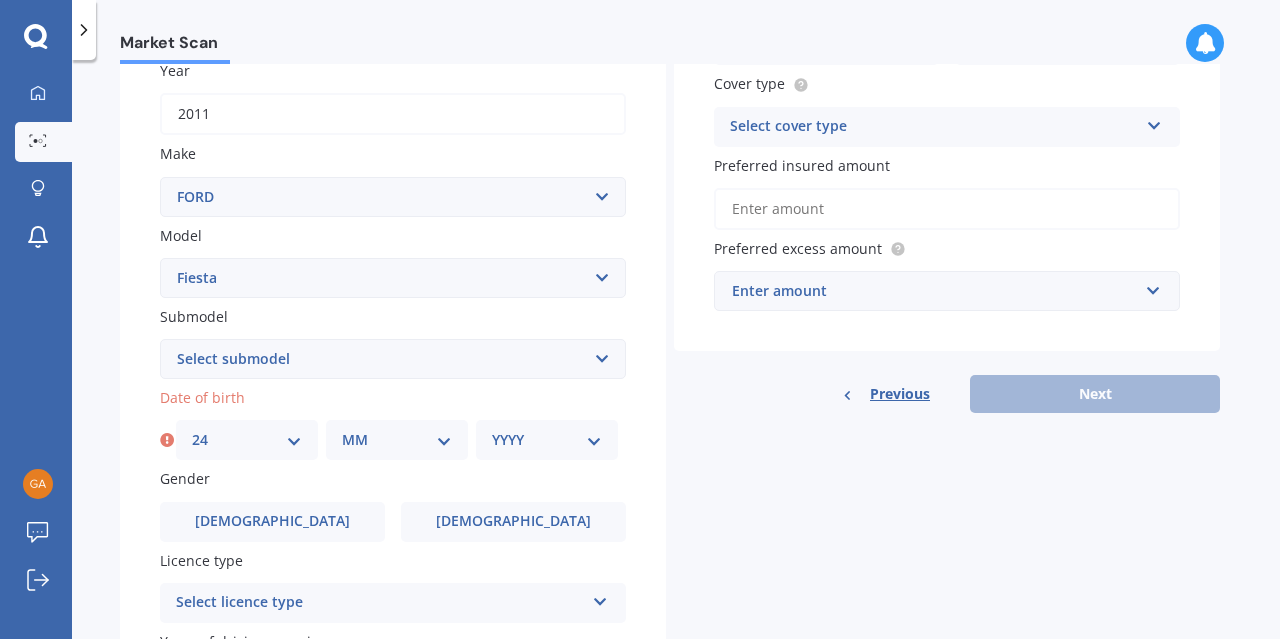click on "MM 01 02 03 04 05 06 07 08 09 10 11 12" at bounding box center (397, 440) 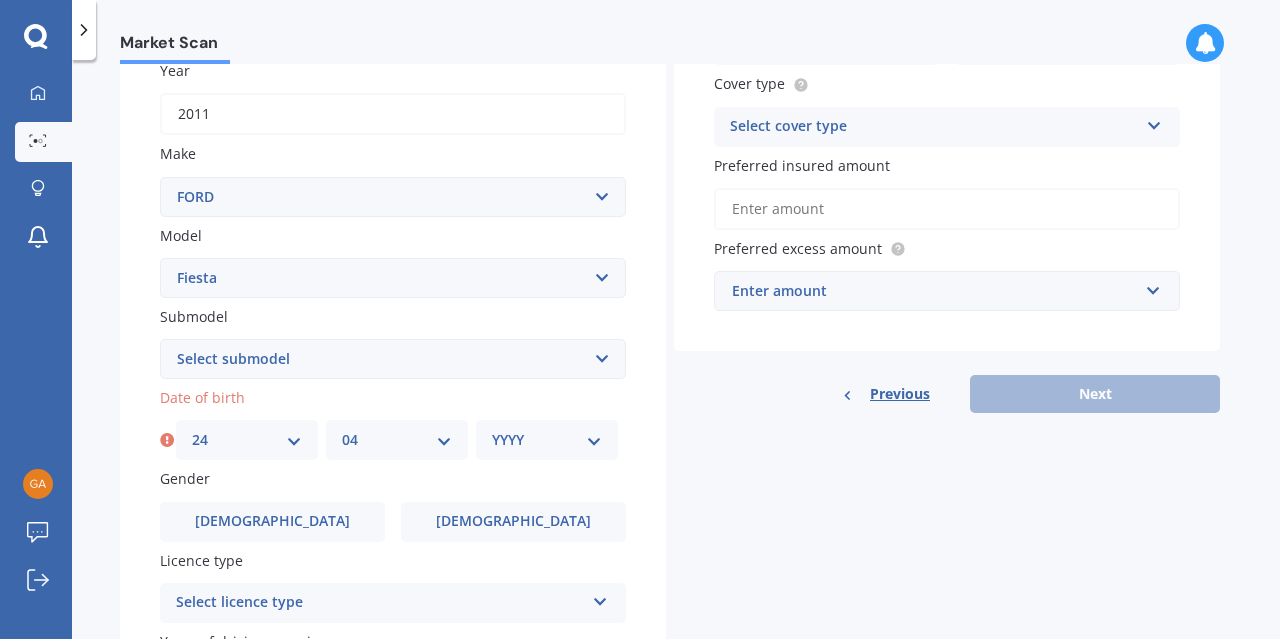 click on "MM 01 02 03 04 05 06 07 08 09 10 11 12" at bounding box center [397, 440] 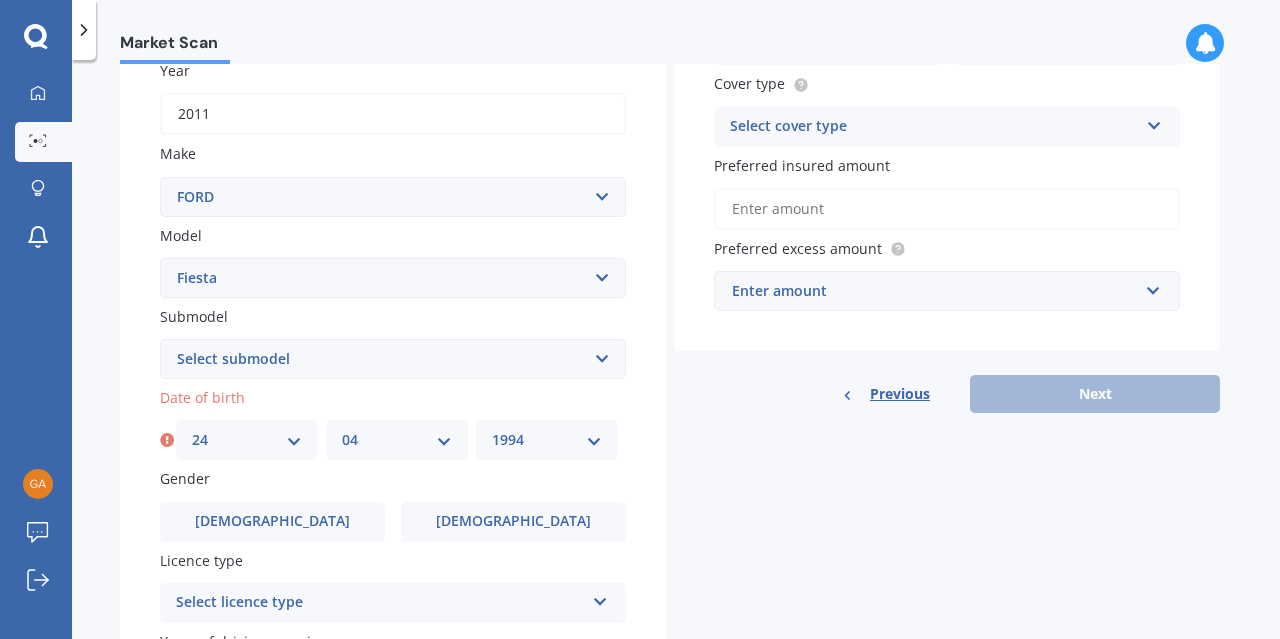 click on "YYYY 2025 2024 2023 2022 2021 2020 2019 2018 2017 2016 2015 2014 2013 2012 2011 2010 2009 2008 2007 2006 2005 2004 2003 2002 2001 2000 1999 1998 1997 1996 1995 1994 1993 1992 1991 1990 1989 1988 1987 1986 1985 1984 1983 1982 1981 1980 1979 1978 1977 1976 1975 1974 1973 1972 1971 1970 1969 1968 1967 1966 1965 1964 1963 1962 1961 1960 1959 1958 1957 1956 1955 1954 1953 1952 1951 1950 1949 1948 1947 1946 1945 1944 1943 1942 1941 1940 1939 1938 1937 1936 1935 1934 1933 1932 1931 1930 1929 1928 1927 1926" at bounding box center [547, 440] 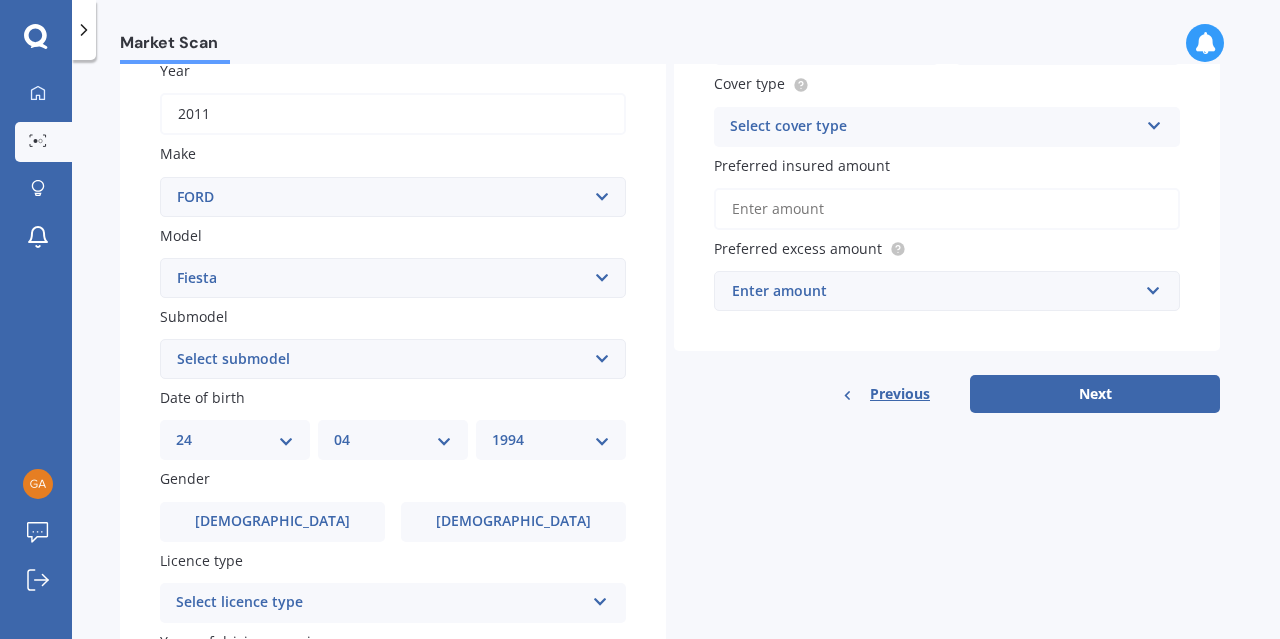 click on "Select submodel (All other) 1.0L Ecoboost 1.6 4WD Hatchback Hatchback turbo Sport Sport Petrol ST Trend XR2" at bounding box center (393, 359) 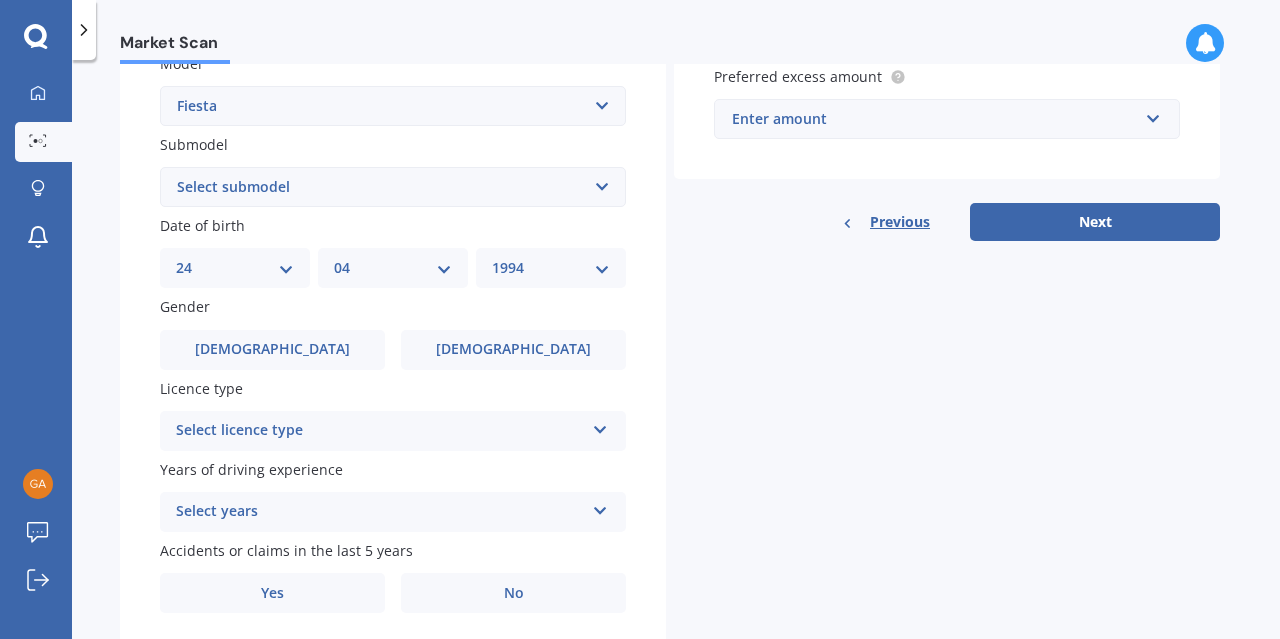 scroll, scrollTop: 500, scrollLeft: 0, axis: vertical 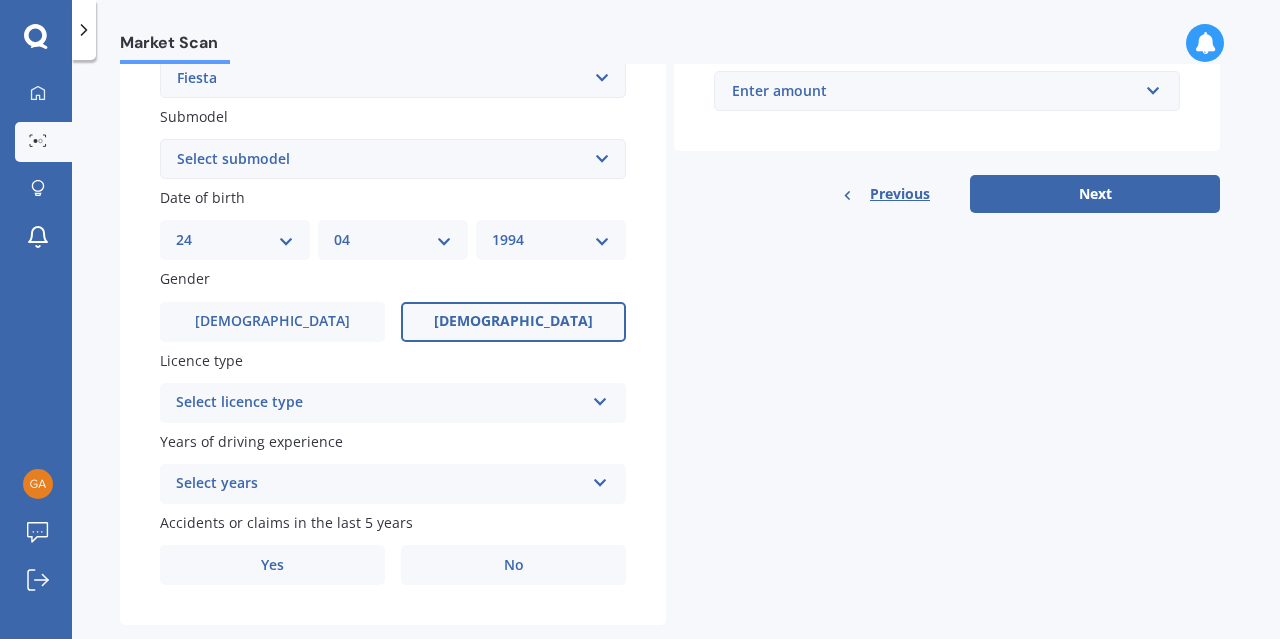 click on "Female" at bounding box center (513, 322) 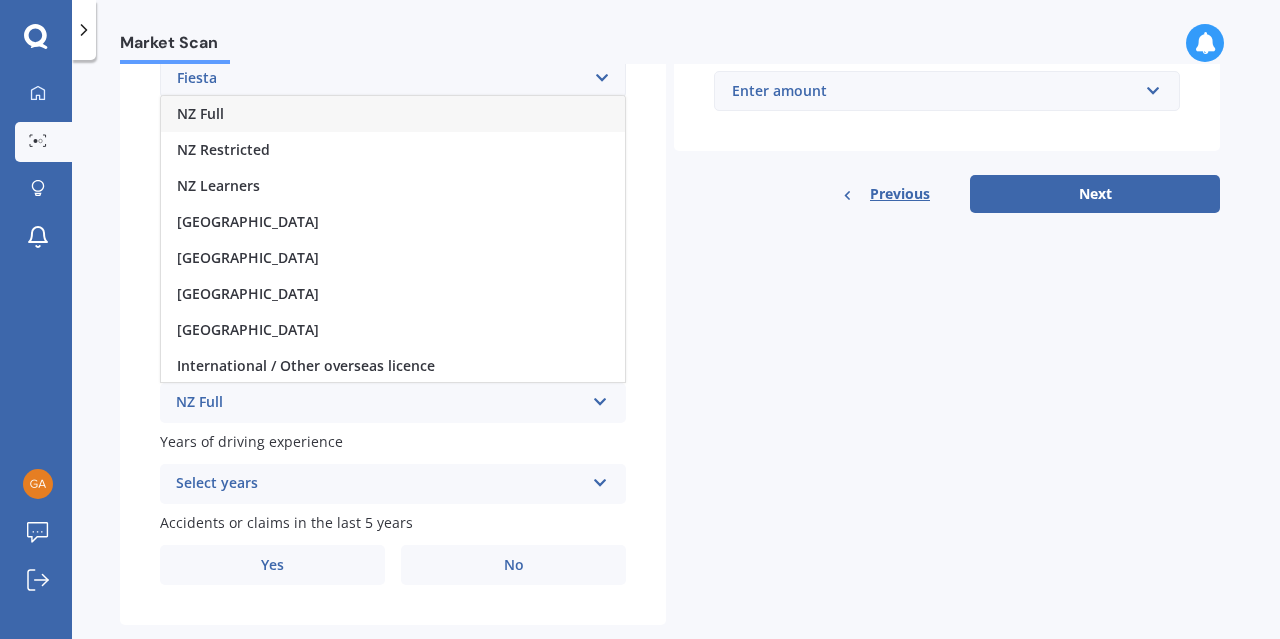 click on "NZ Full" at bounding box center (393, 114) 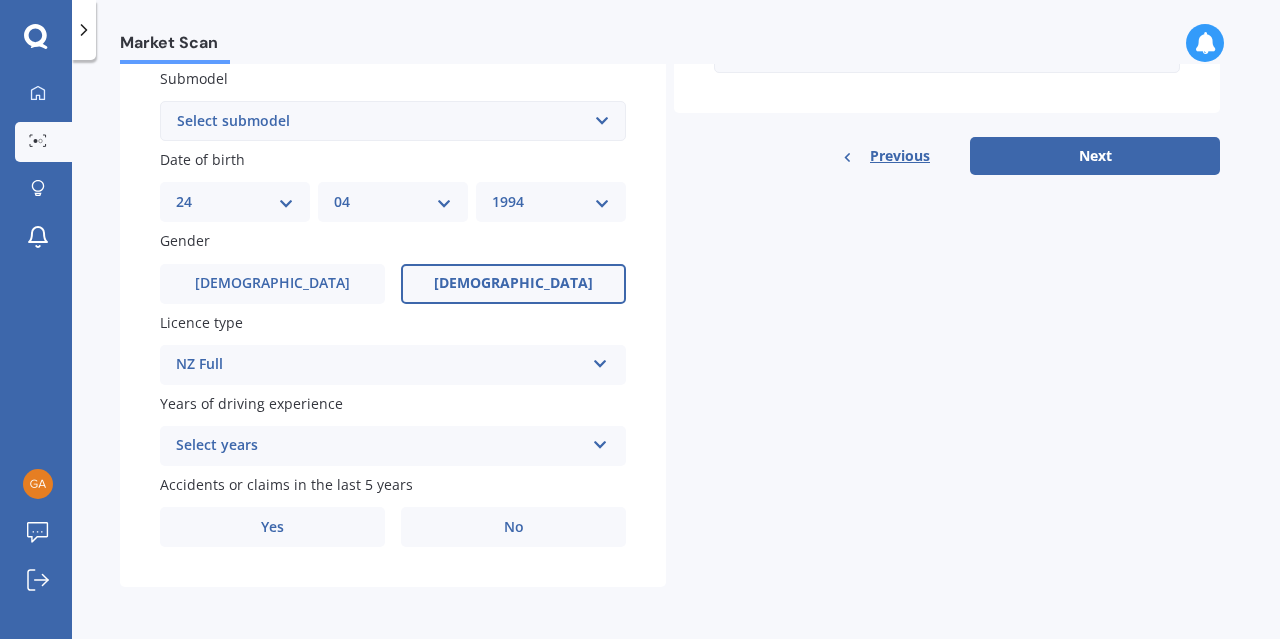scroll, scrollTop: 541, scrollLeft: 0, axis: vertical 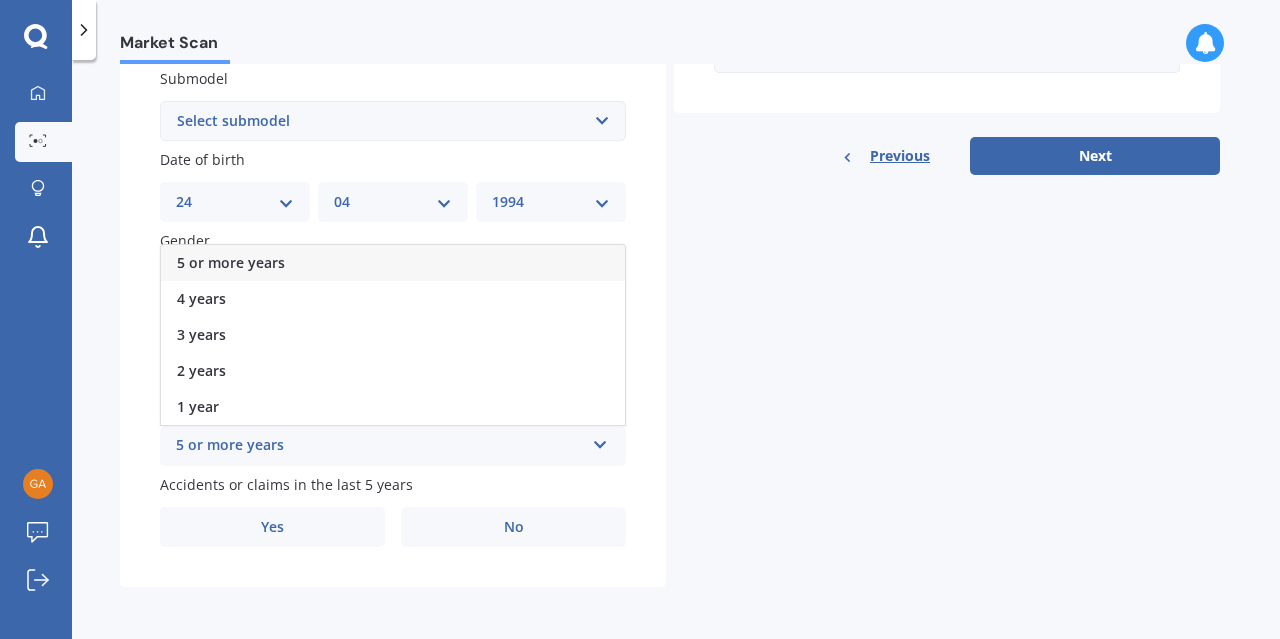 click on "5 or more years" at bounding box center [231, 262] 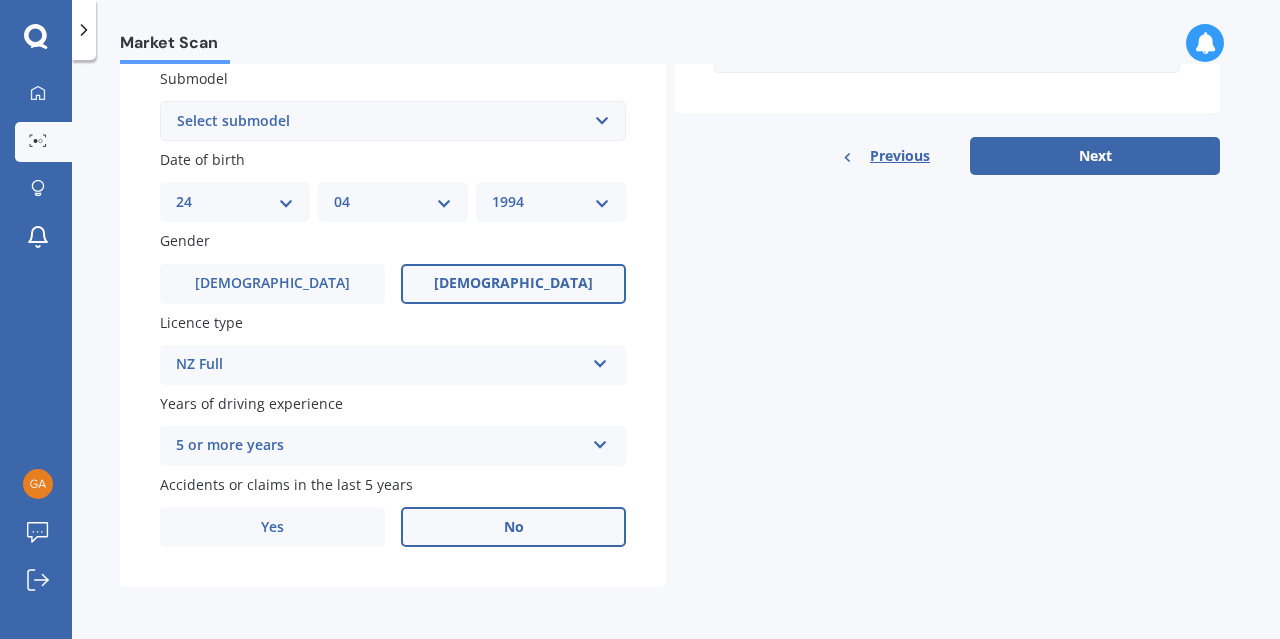 click on "No" at bounding box center (513, 527) 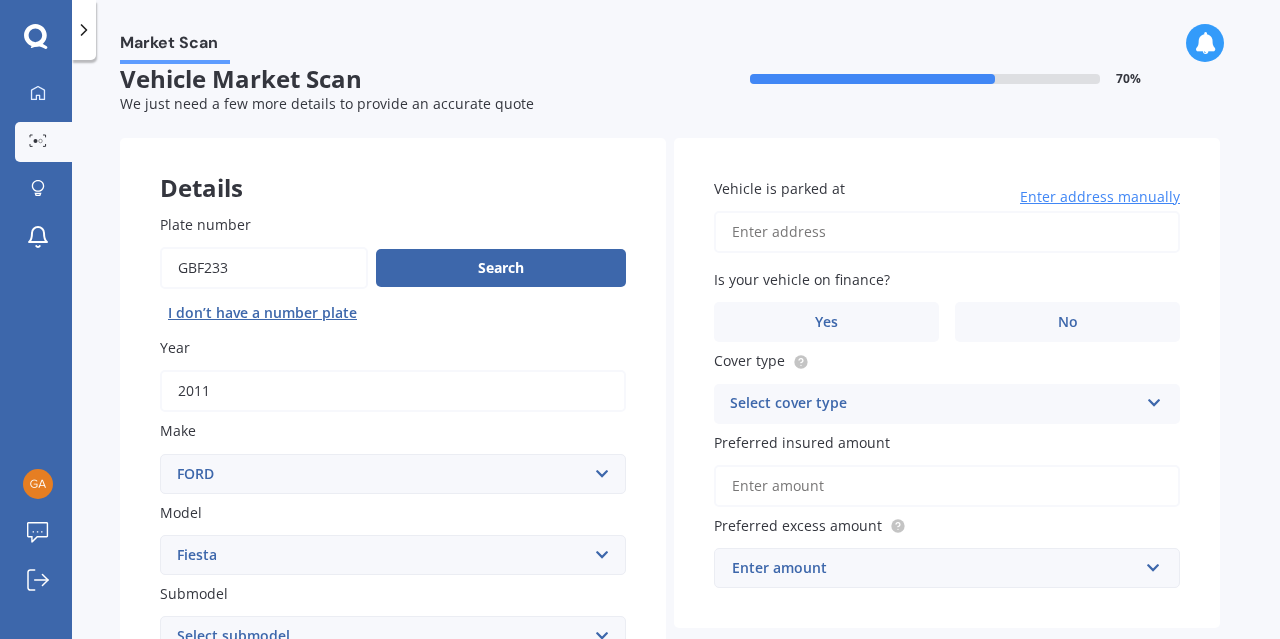 scroll, scrollTop: 0, scrollLeft: 0, axis: both 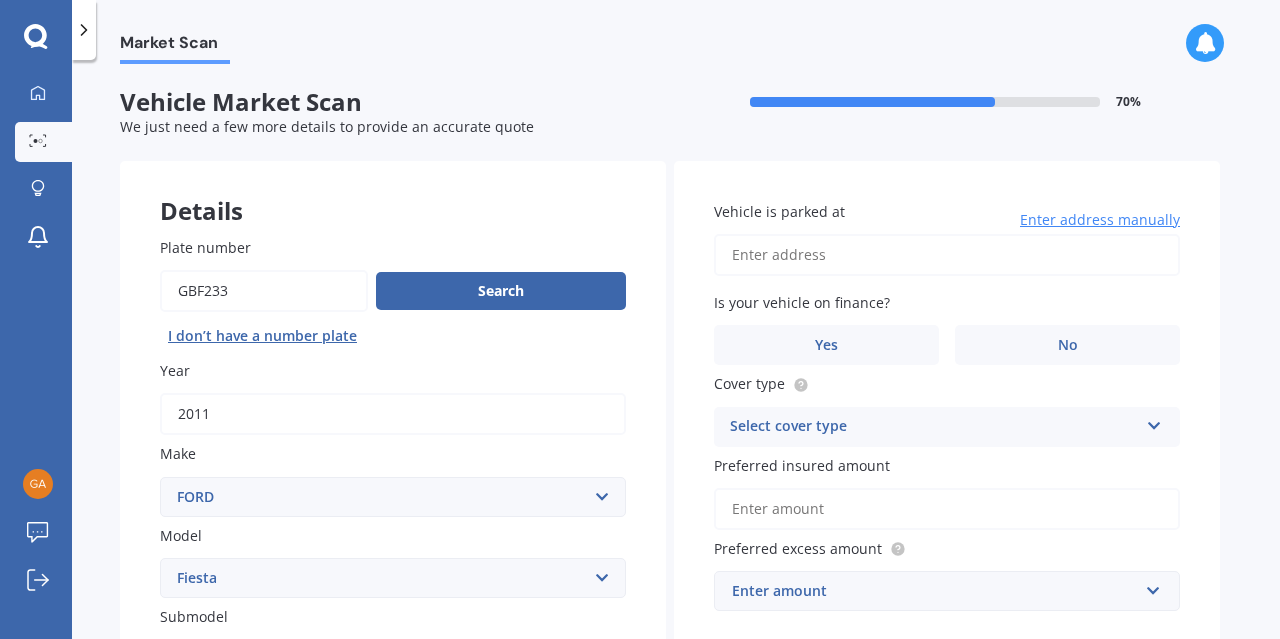 click on "Vehicle is parked at" at bounding box center (947, 255) 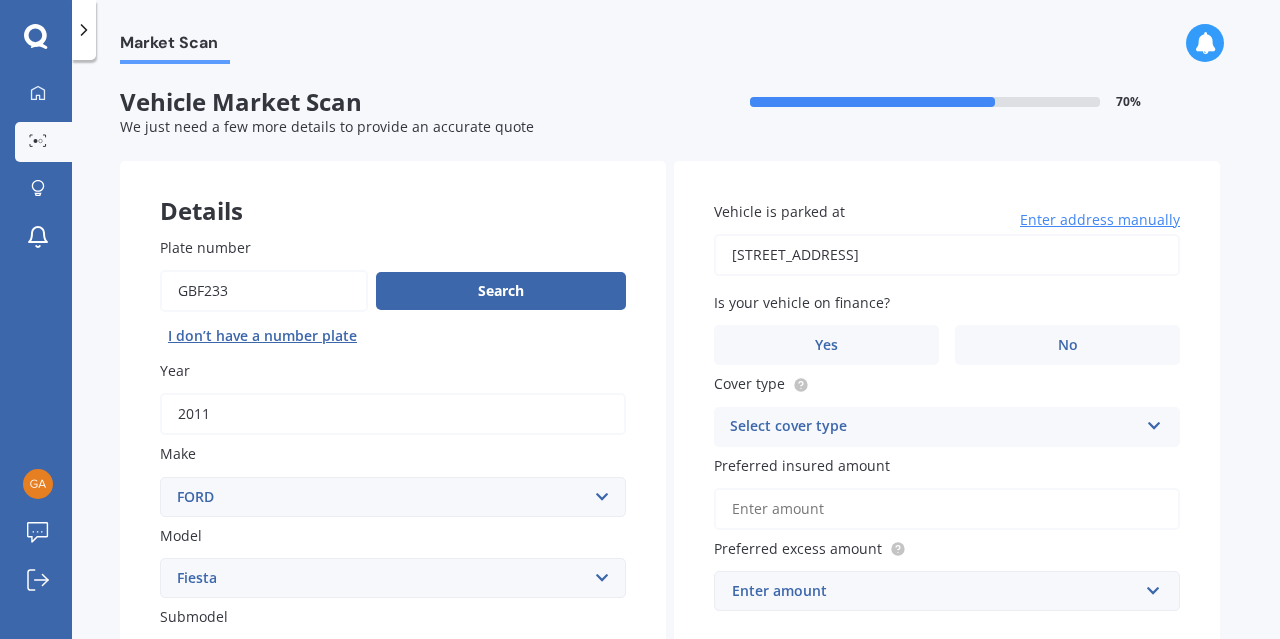 type on "28A Mayfair Street, Riccarton, Christchurch 8011" 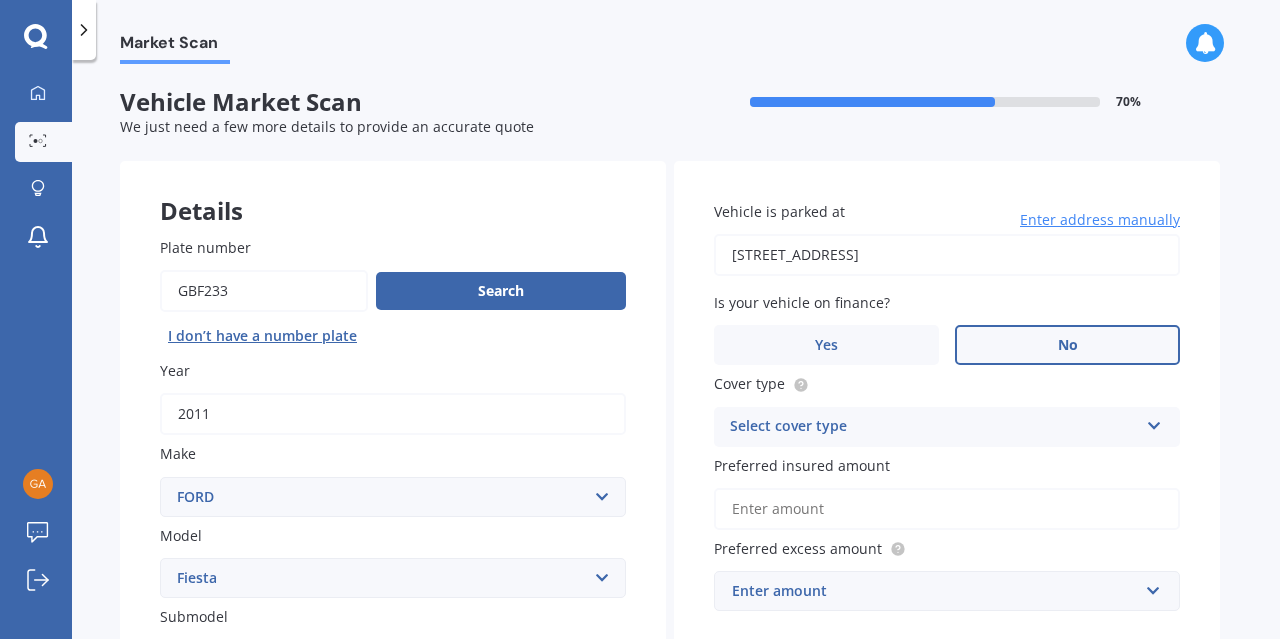click on "No" at bounding box center [1067, 345] 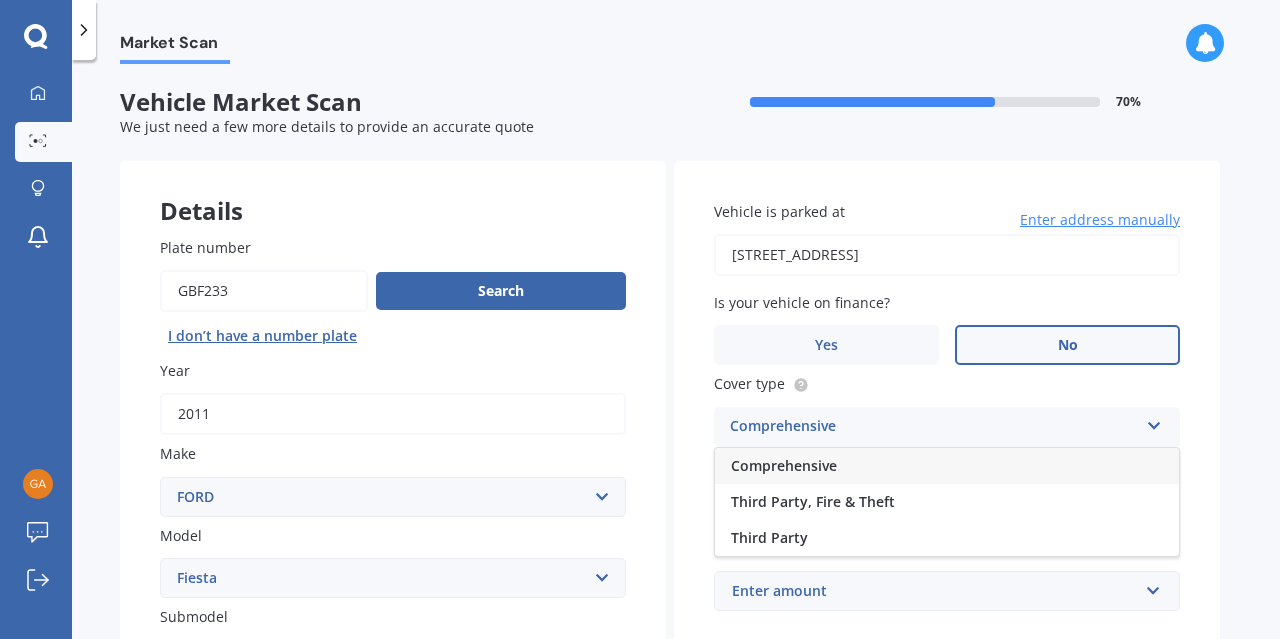 click on "Comprehensive" at bounding box center [947, 466] 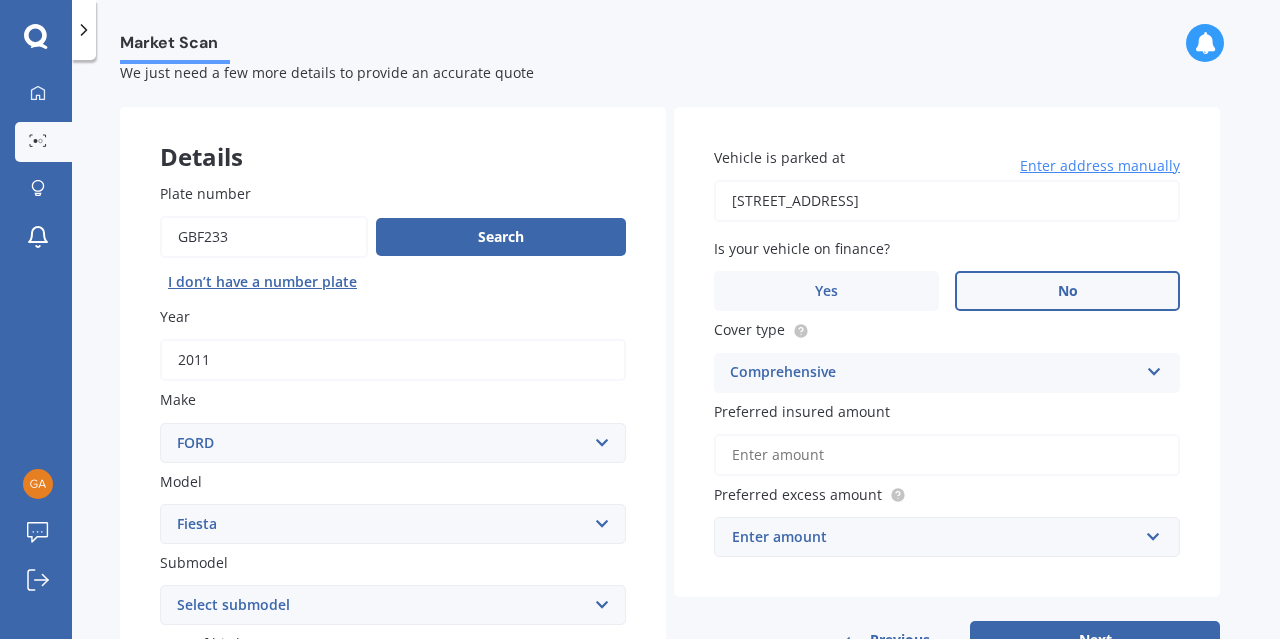 scroll, scrollTop: 100, scrollLeft: 0, axis: vertical 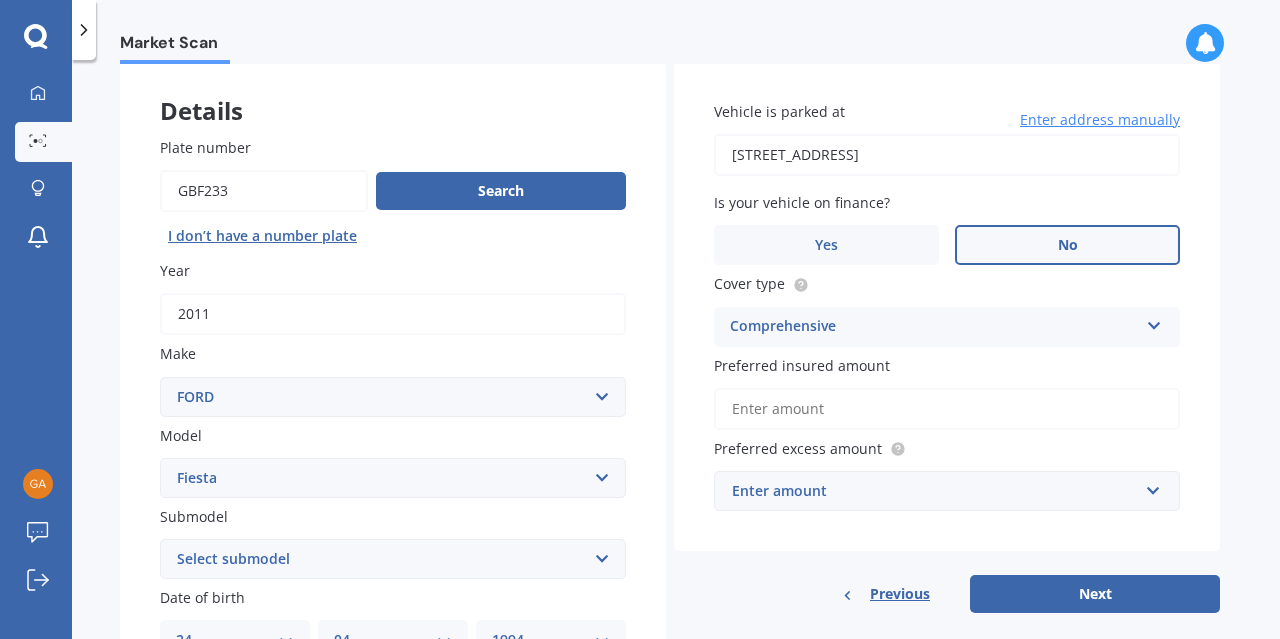 click on "Preferred insured amount" at bounding box center (947, 409) 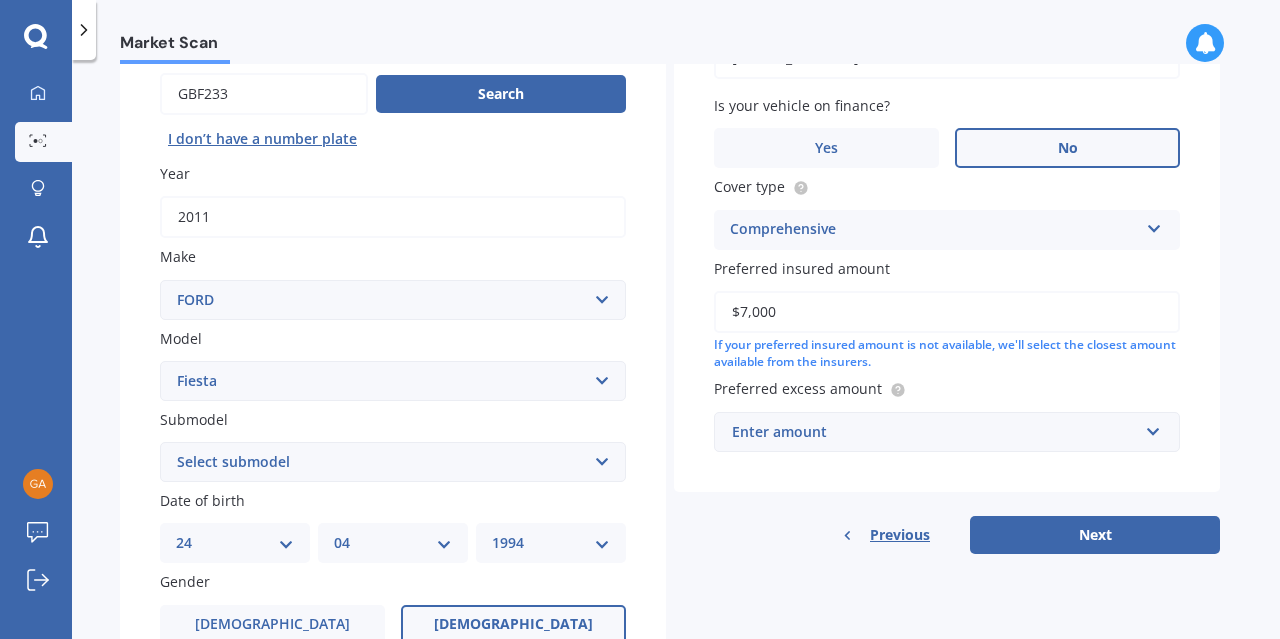 scroll, scrollTop: 200, scrollLeft: 0, axis: vertical 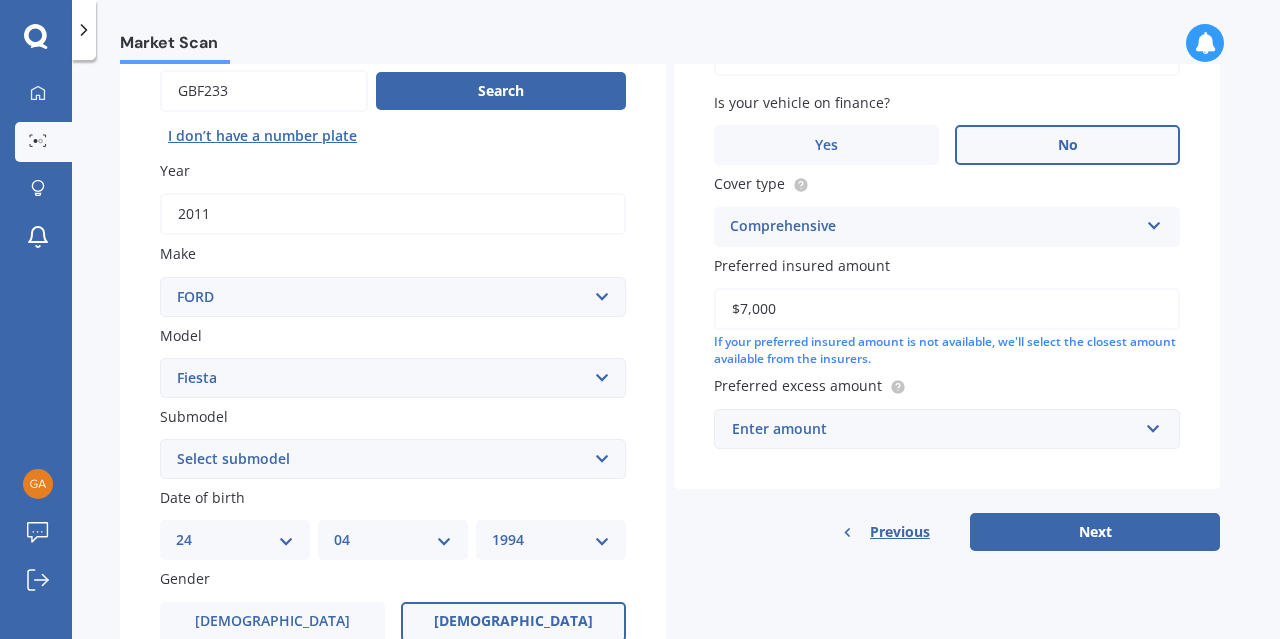 type on "$7,000" 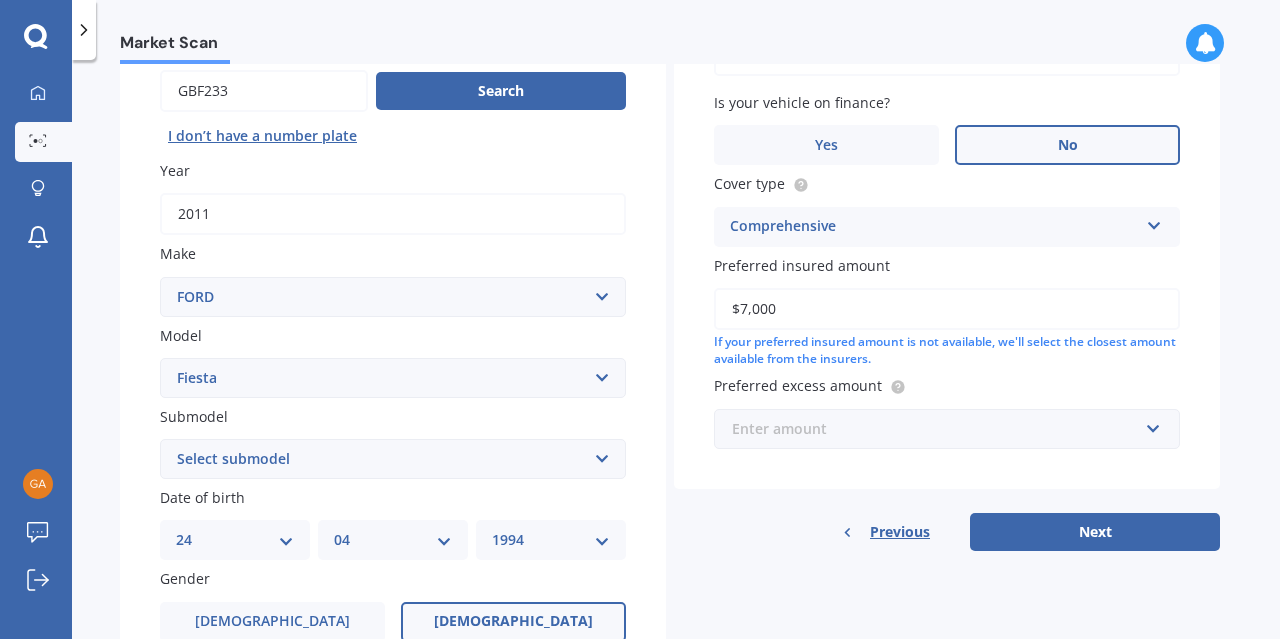 click at bounding box center [940, 429] 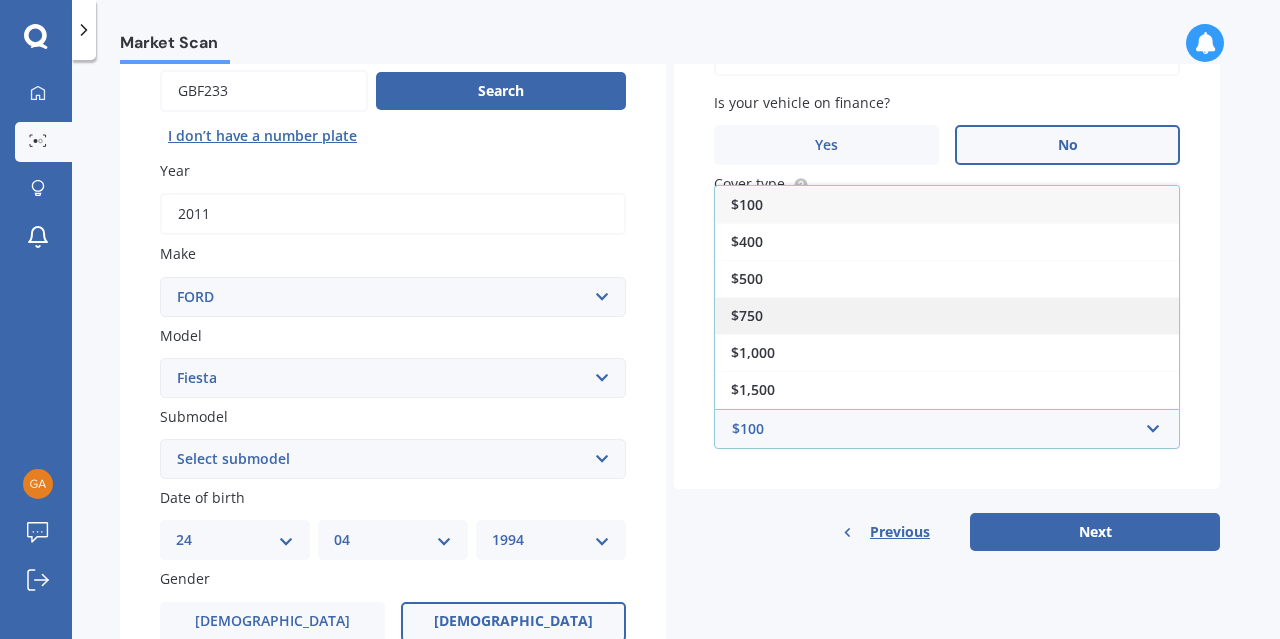 click on "$750" at bounding box center [947, 315] 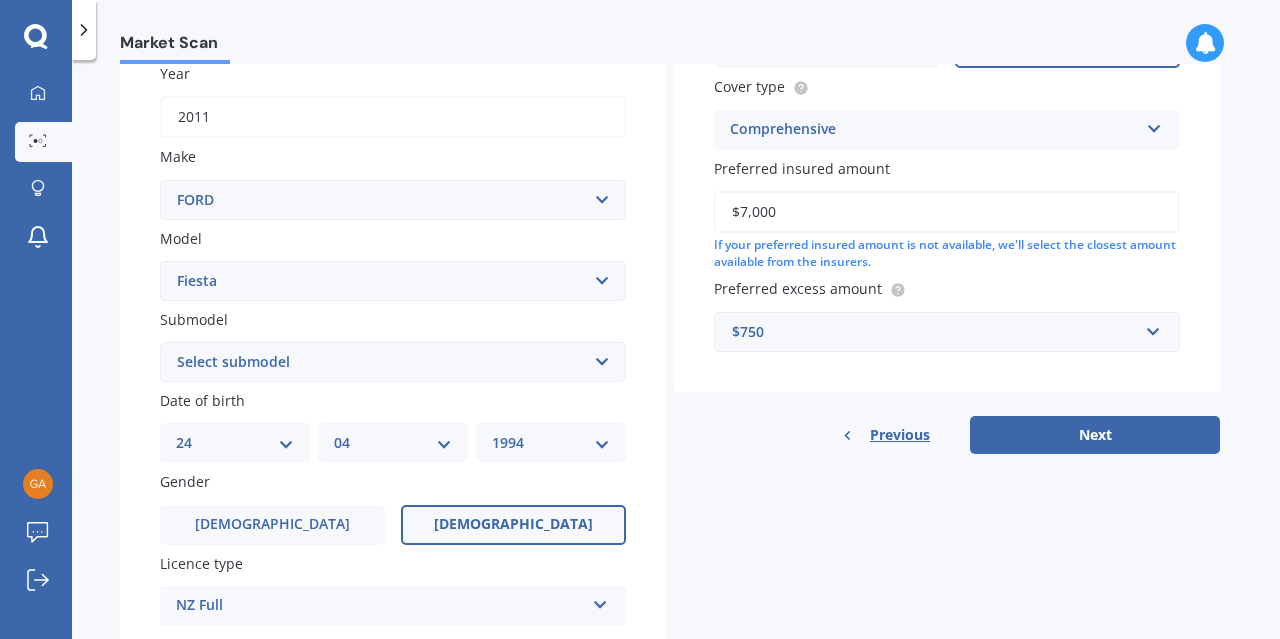 scroll, scrollTop: 300, scrollLeft: 0, axis: vertical 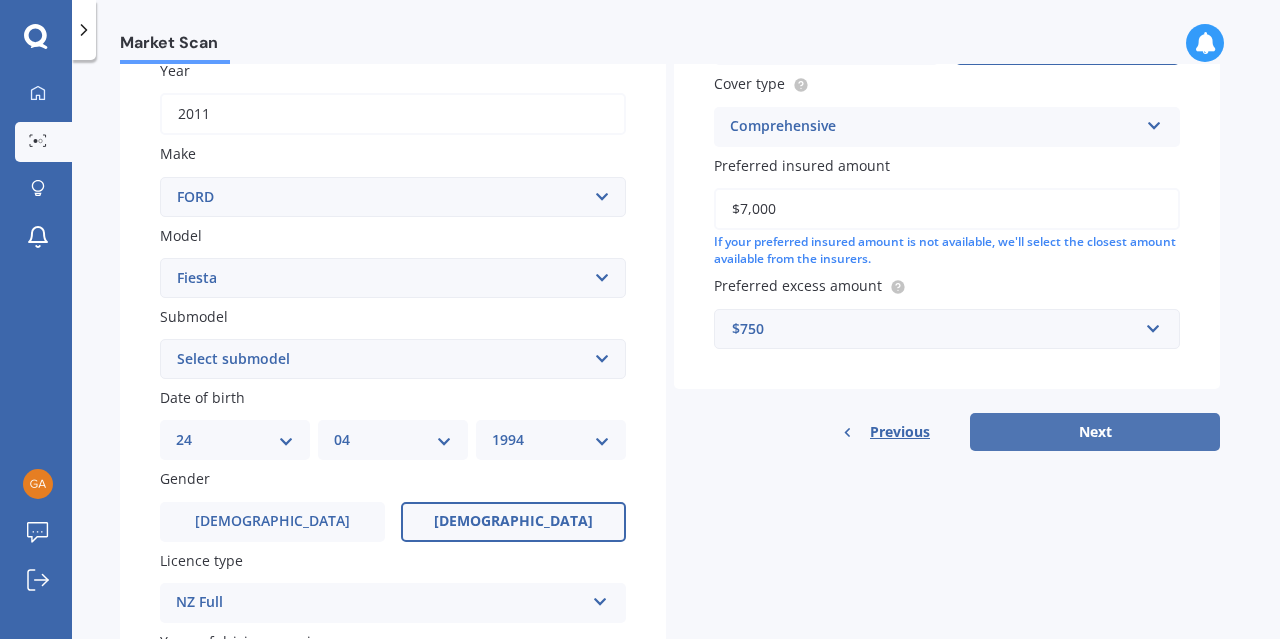 click on "Next" at bounding box center (1095, 432) 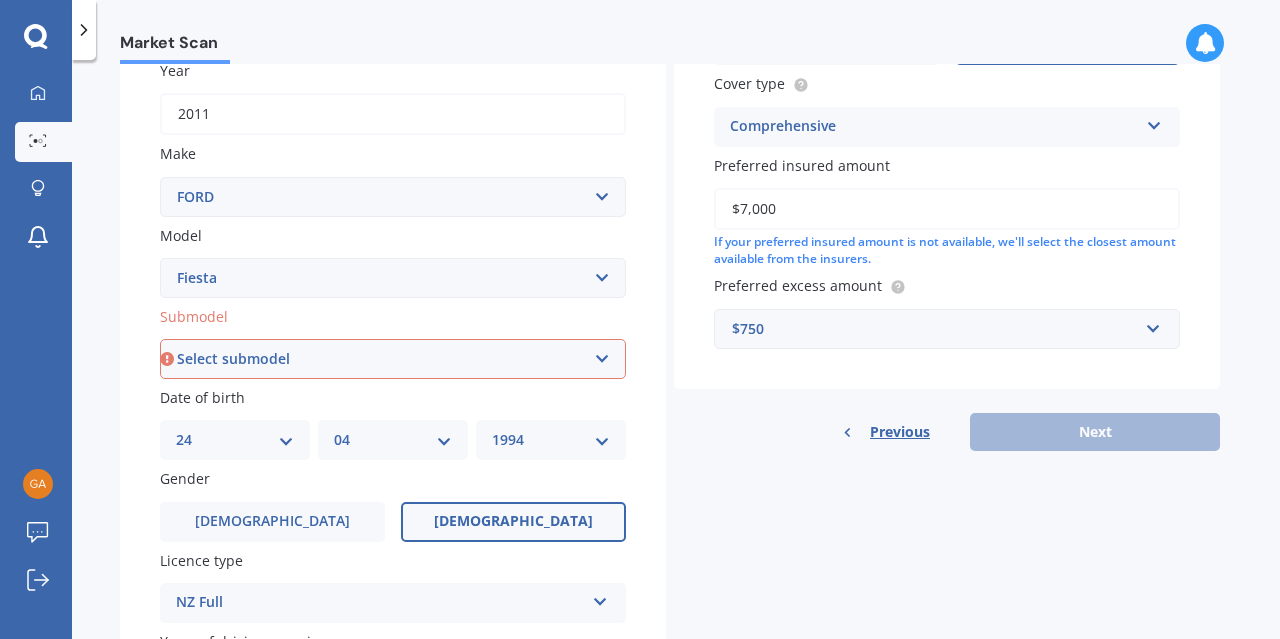 click on "Select submodel (All other) 1.0L Ecoboost 1.6 4WD Hatchback Hatchback turbo Sport Sport Petrol ST Trend XR2" at bounding box center (393, 359) 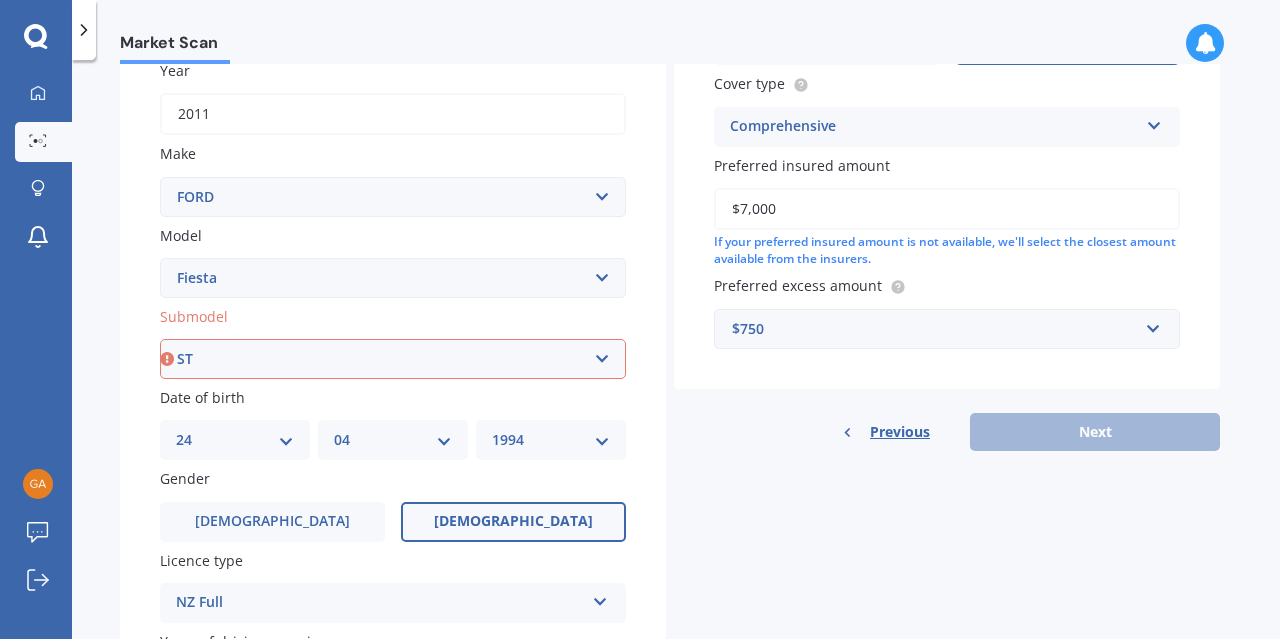 click on "Select submodel (All other) 1.0L Ecoboost 1.6 4WD Hatchback Hatchback turbo Sport Sport Petrol ST Trend XR2" at bounding box center [393, 359] 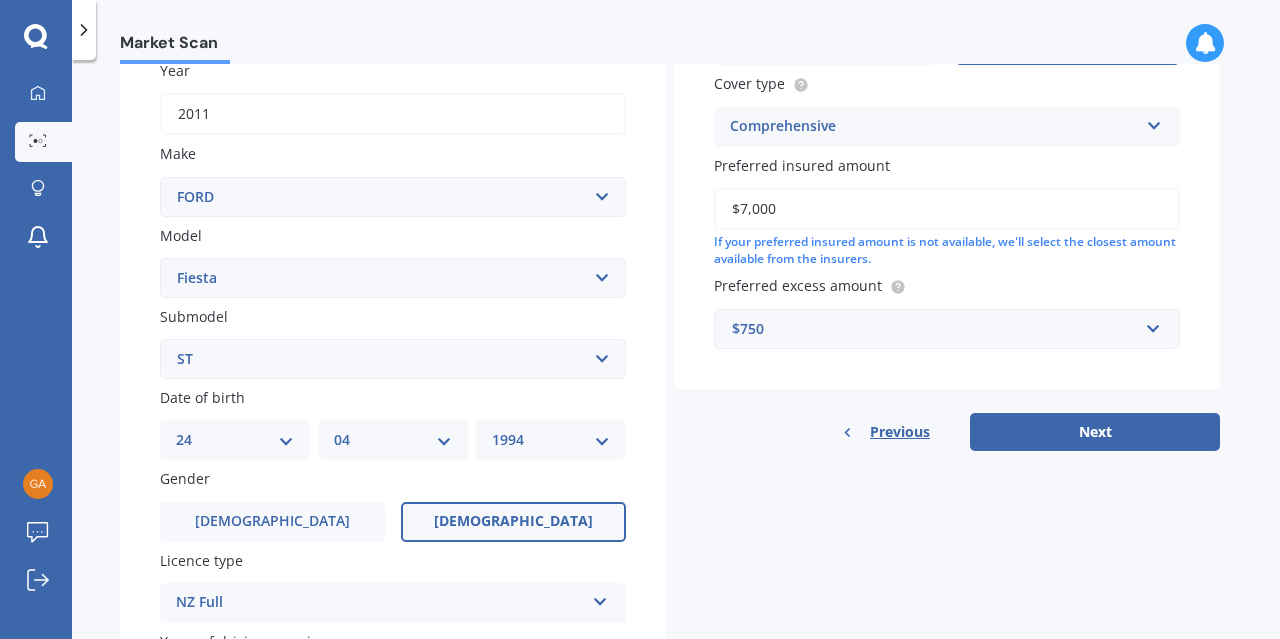 click on "Select submodel (All other) 1.0L Ecoboost 1.6 4WD Hatchback Hatchback turbo Sport Sport Petrol ST Trend XR2" at bounding box center (393, 359) 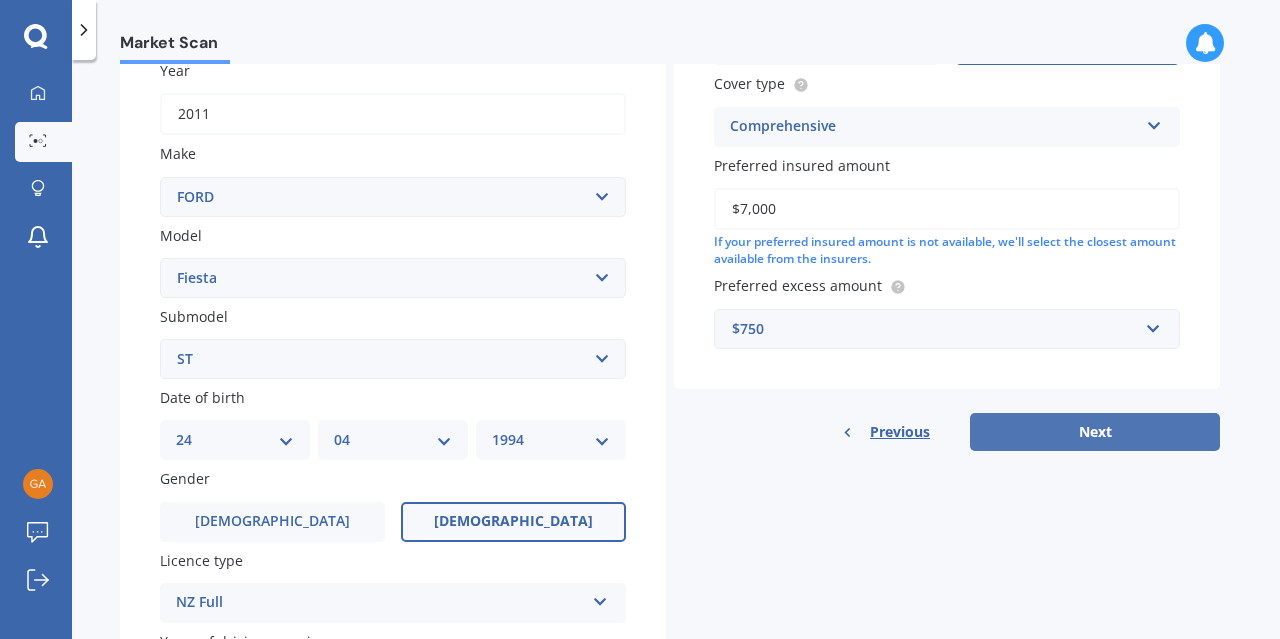 click on "Next" at bounding box center (1095, 432) 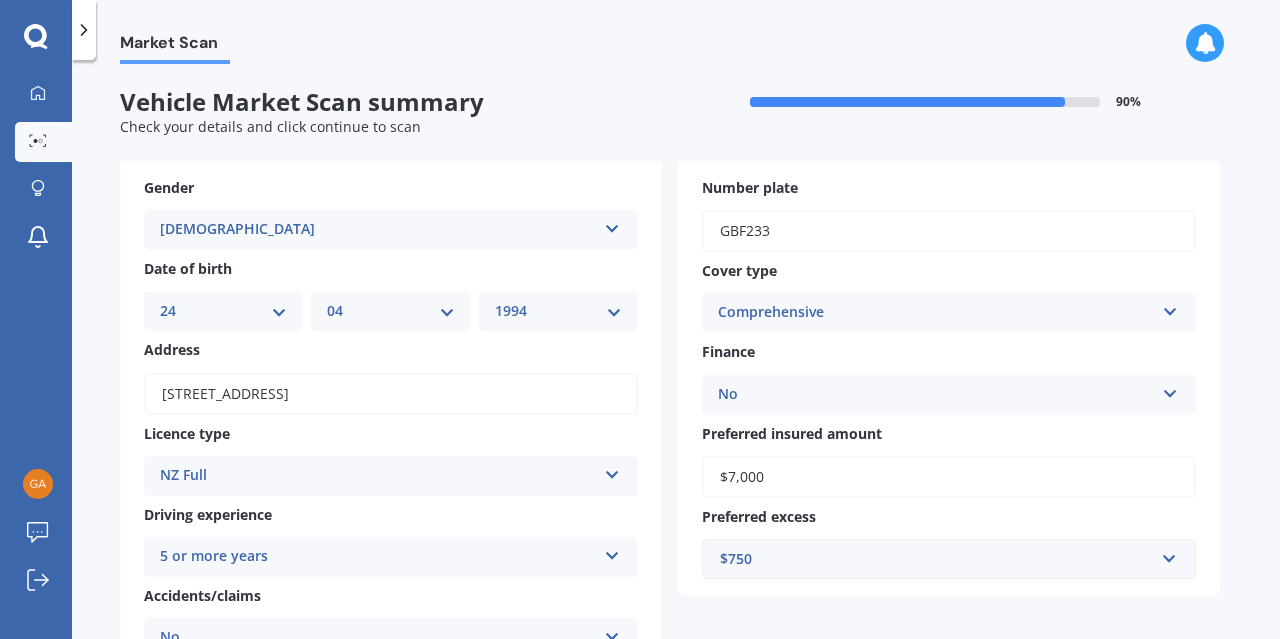 scroll, scrollTop: 392, scrollLeft: 0, axis: vertical 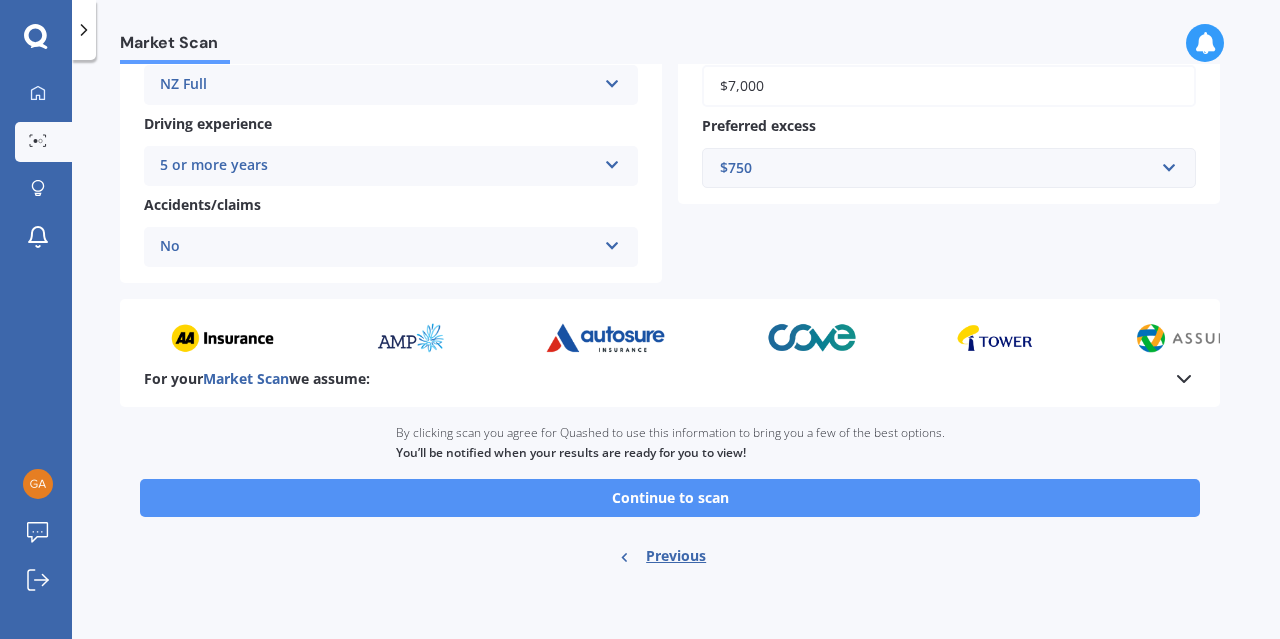 click on "Continue to scan" at bounding box center (670, 498) 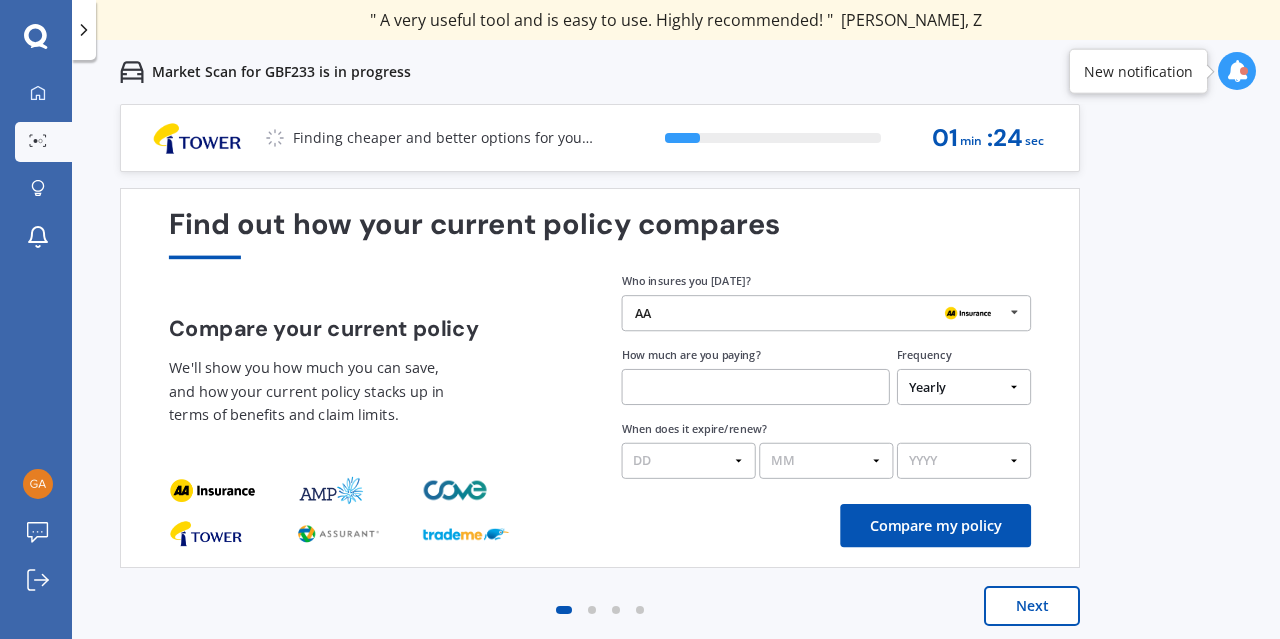 scroll, scrollTop: 6, scrollLeft: 0, axis: vertical 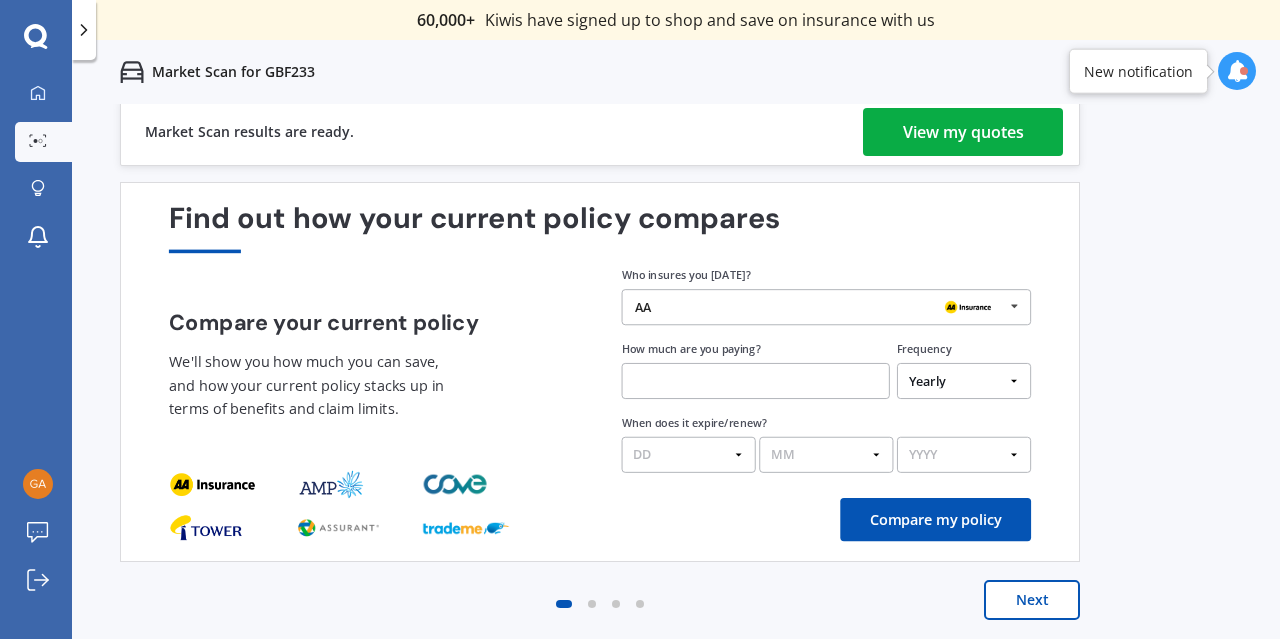 click on "View my quotes" at bounding box center (963, 132) 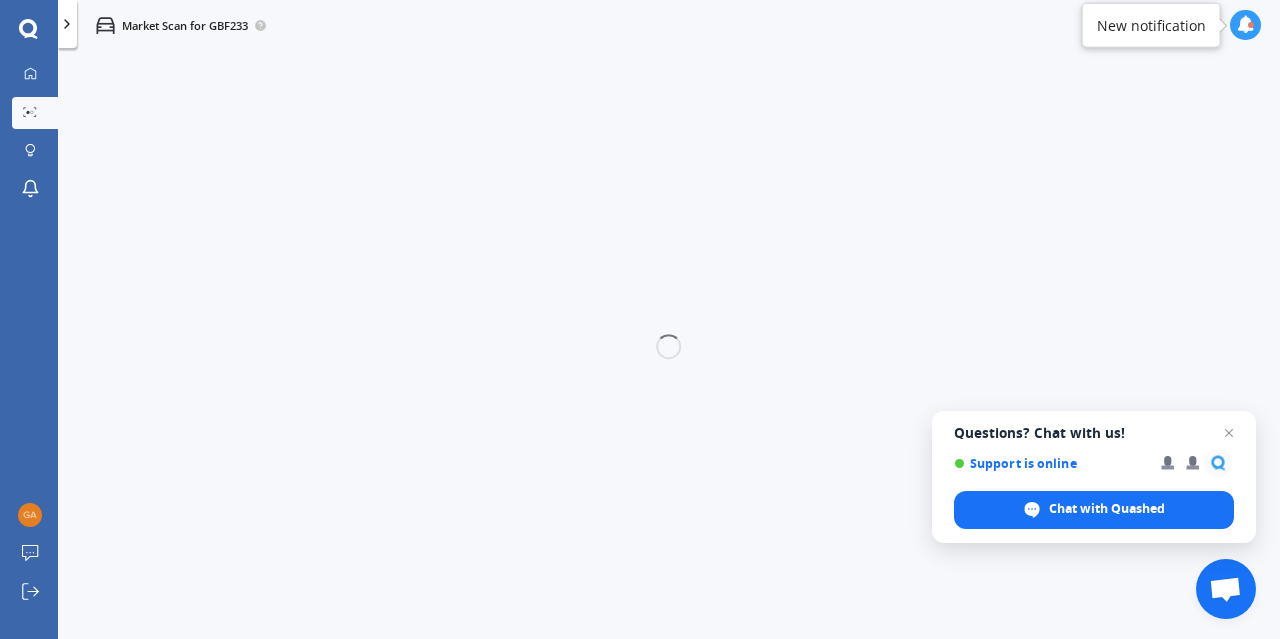 scroll, scrollTop: 0, scrollLeft: 0, axis: both 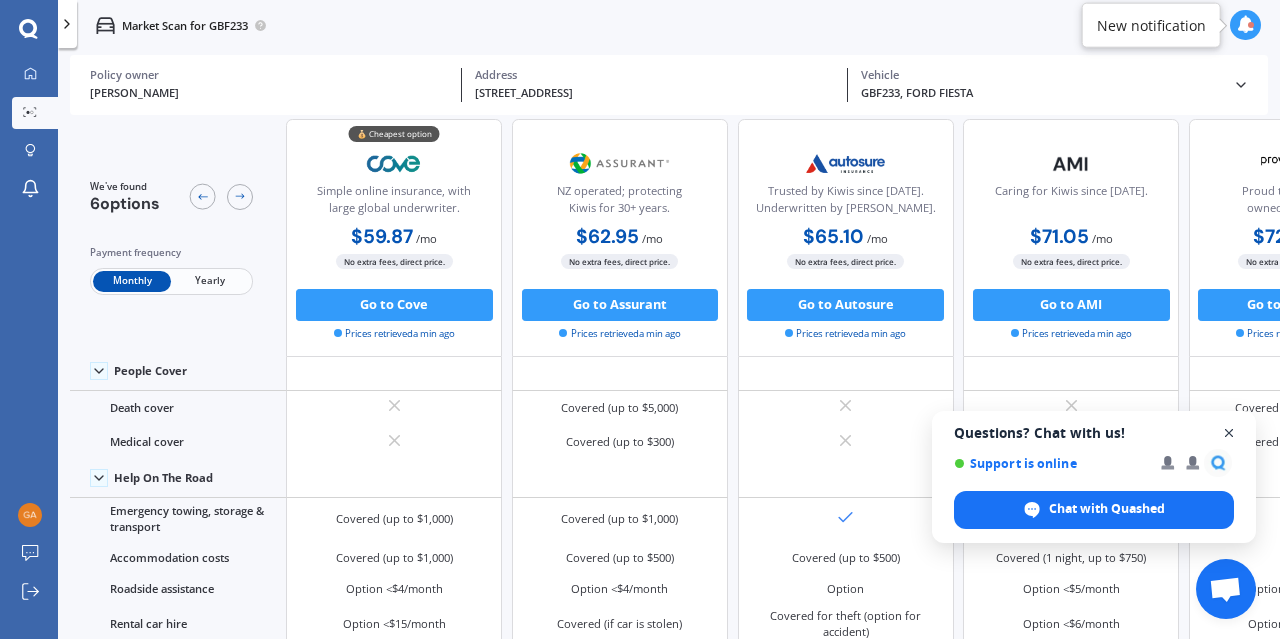 click at bounding box center [1229, 433] 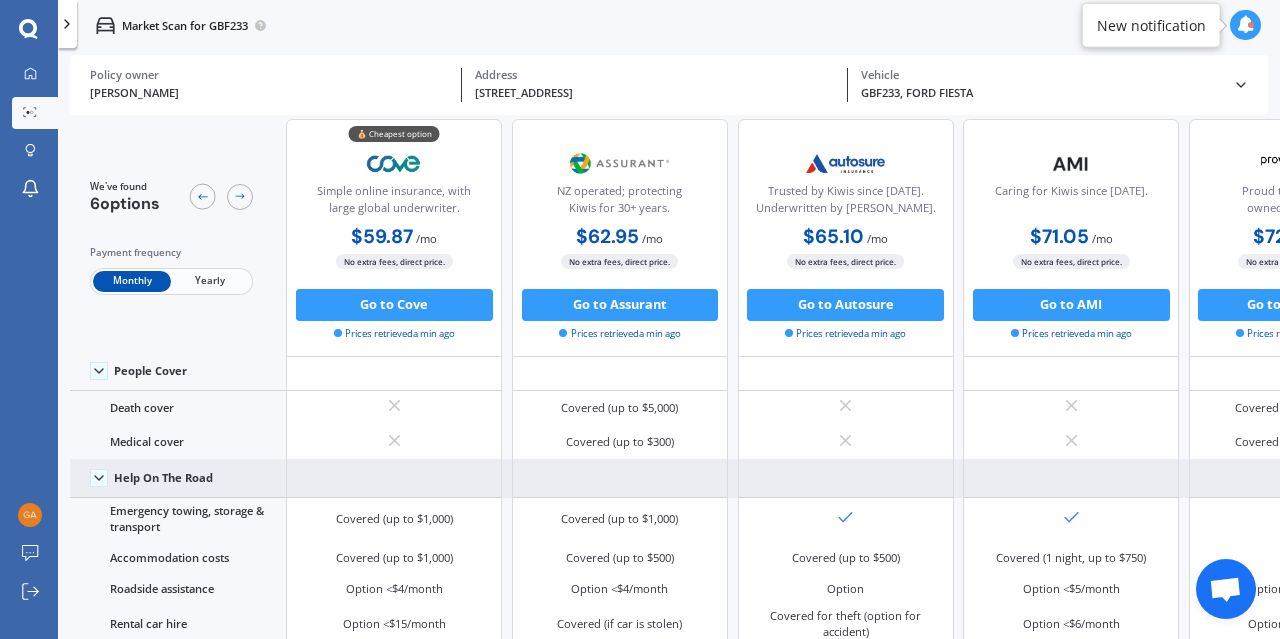 click at bounding box center [99, 478] 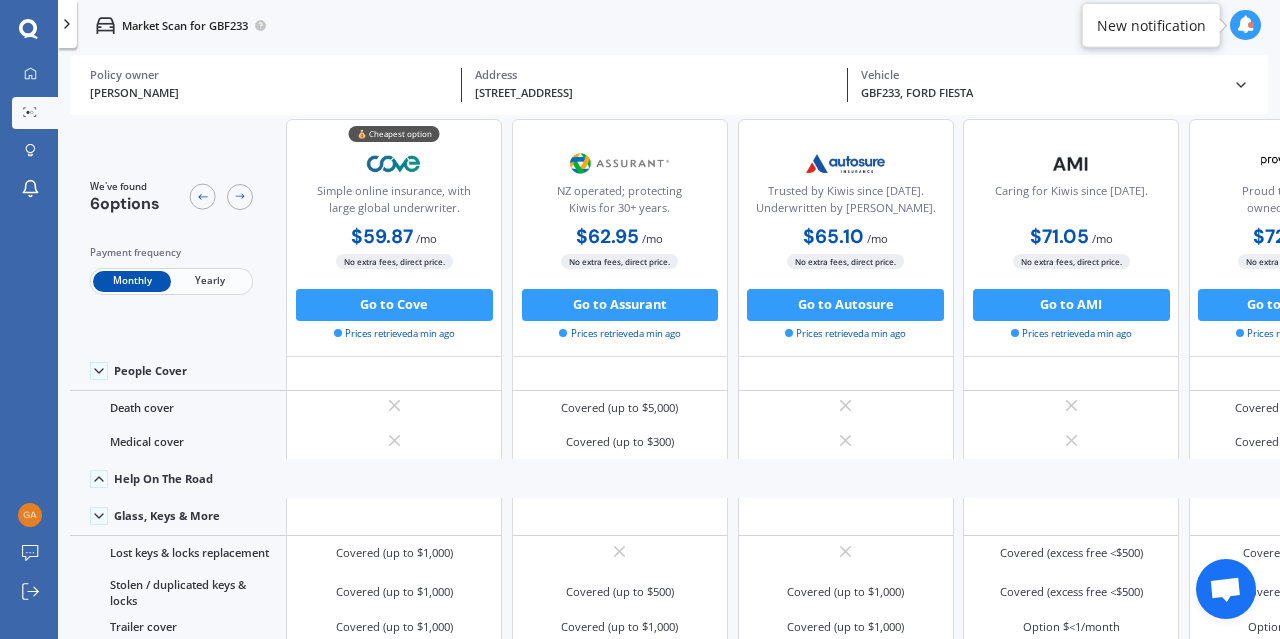 click 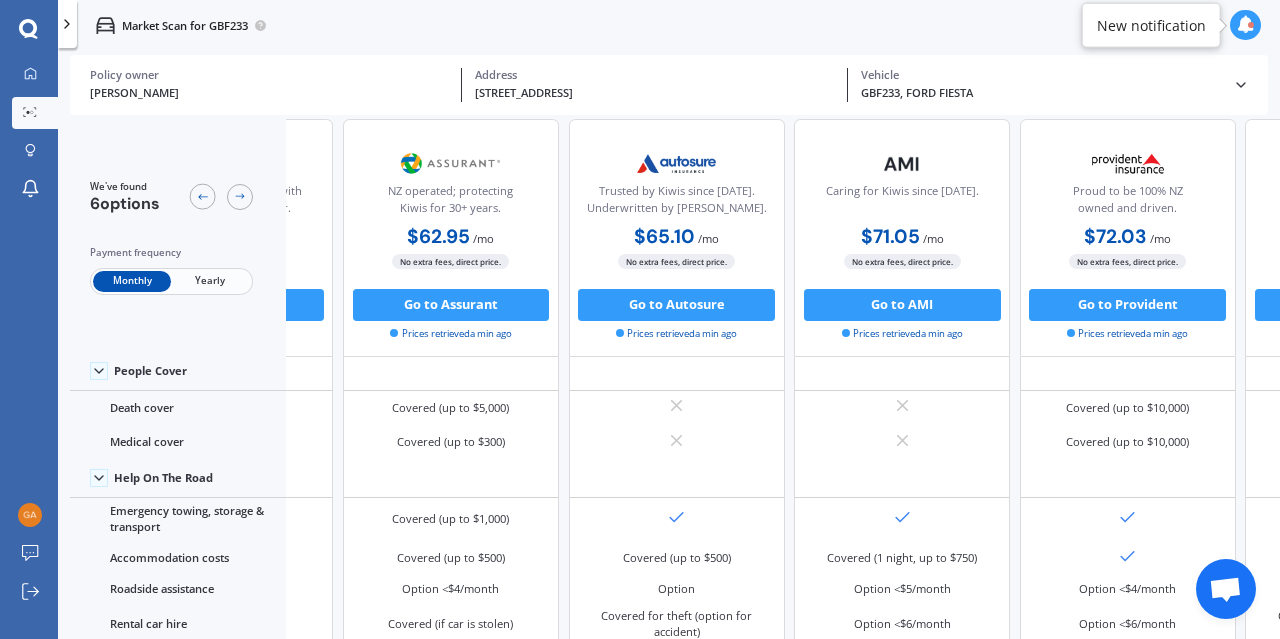 scroll, scrollTop: 375, scrollLeft: 217, axis: both 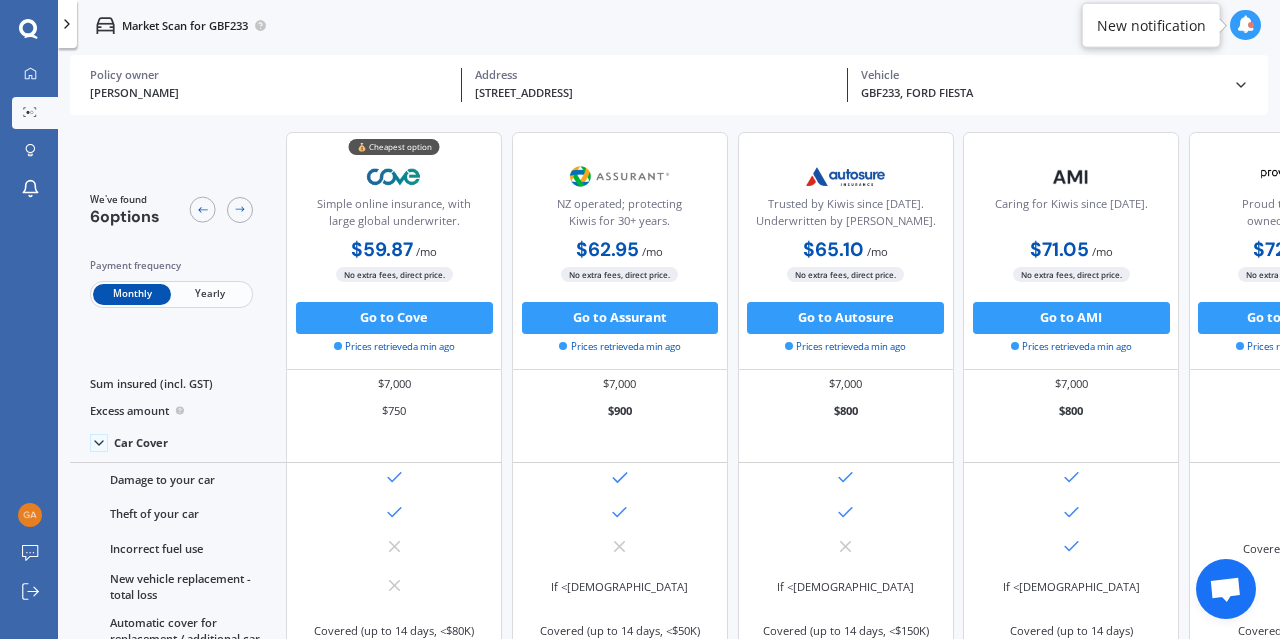 click on "Yearly" at bounding box center [210, 294] 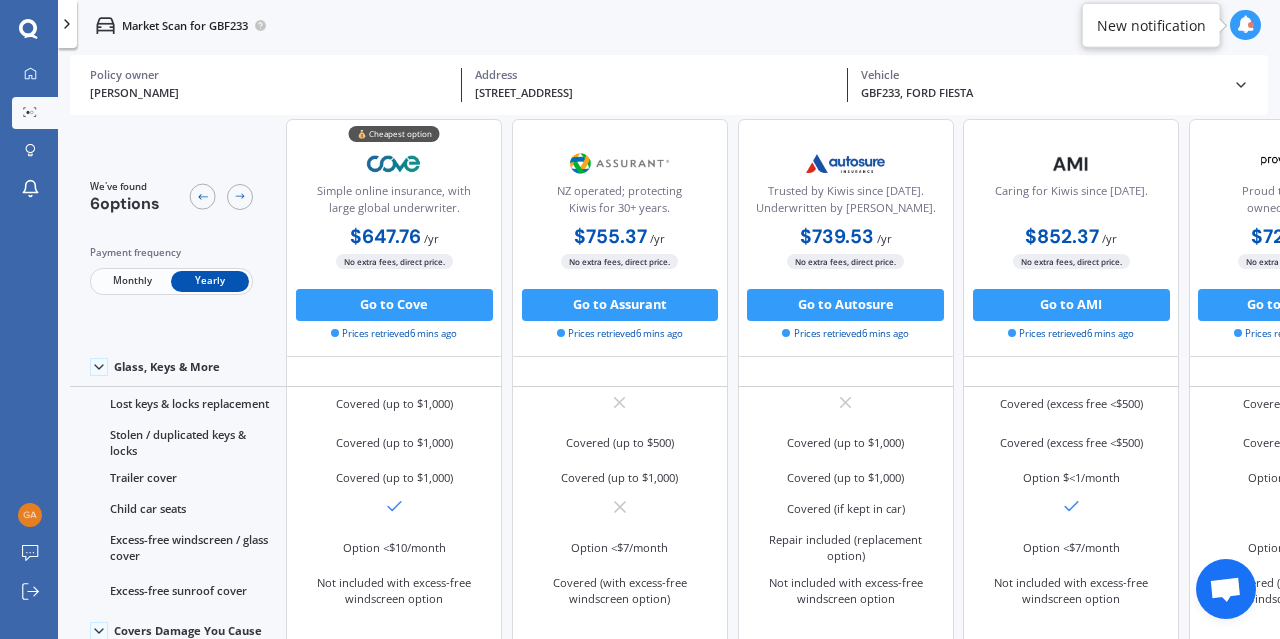 scroll, scrollTop: 750, scrollLeft: 0, axis: vertical 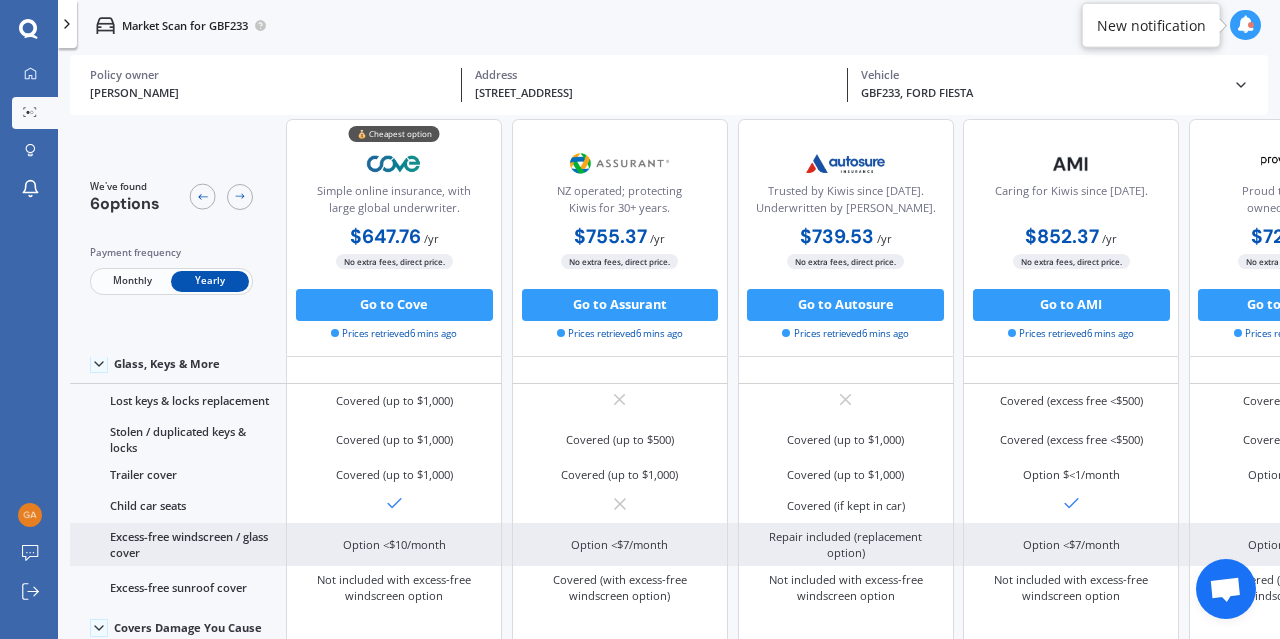 click on "Option <$10/month" at bounding box center (394, 544) 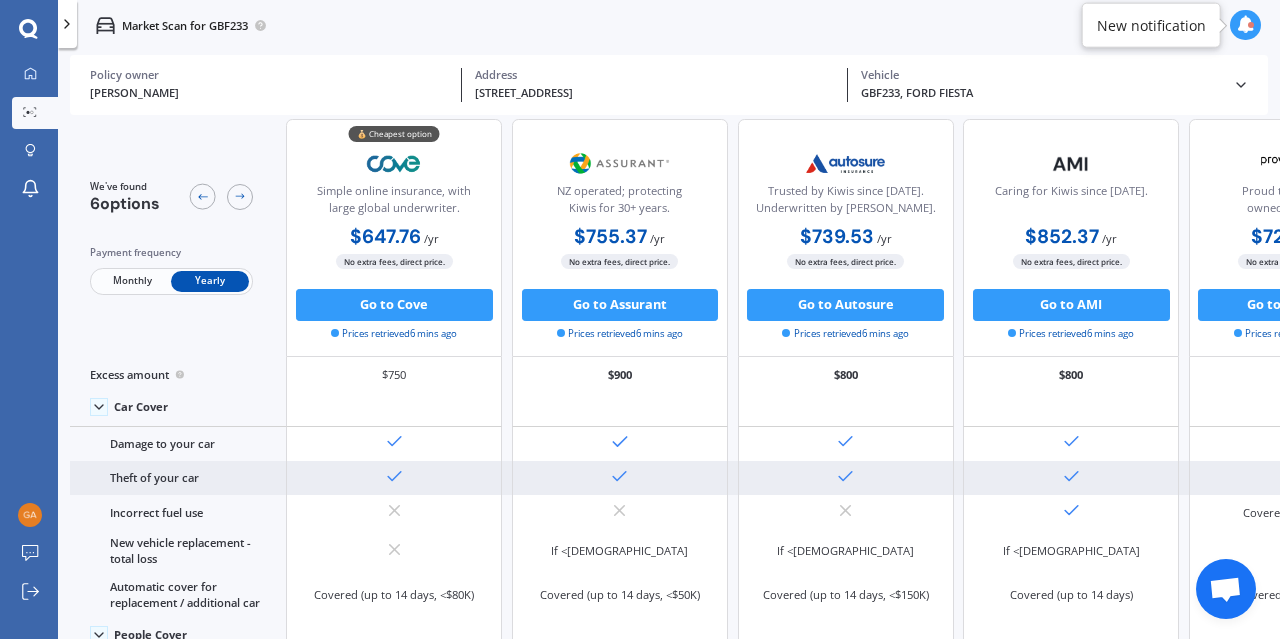 scroll, scrollTop: 0, scrollLeft: 0, axis: both 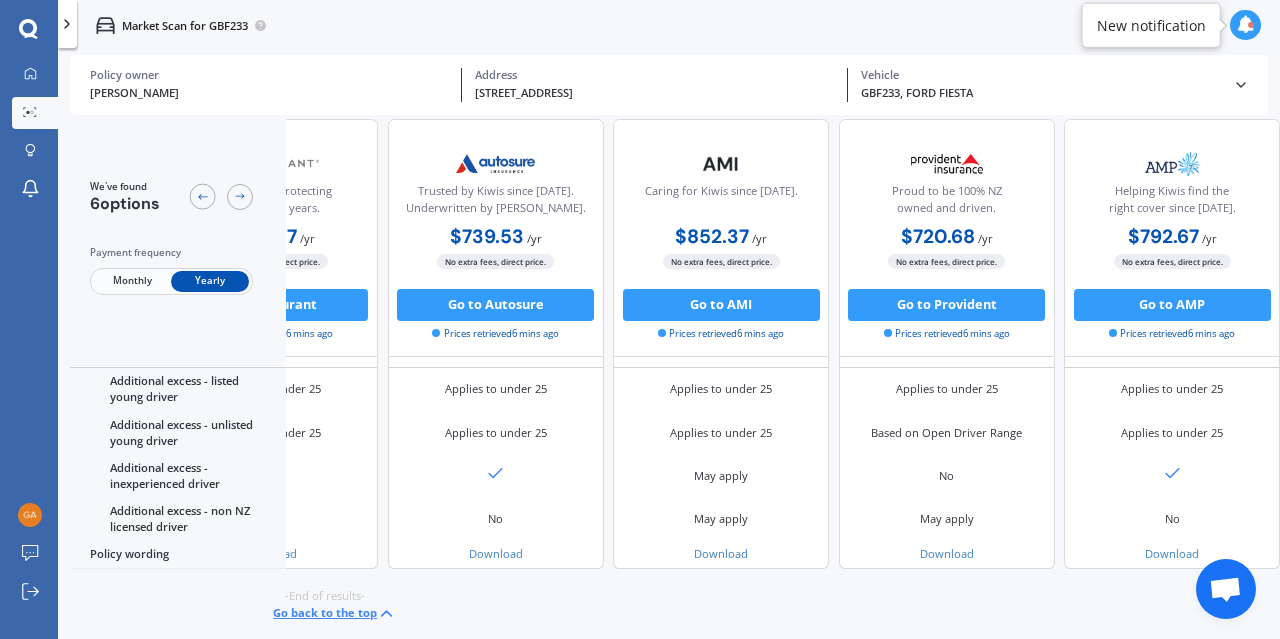 drag, startPoint x: 784, startPoint y: 629, endPoint x: 210, endPoint y: 617, distance: 574.1254 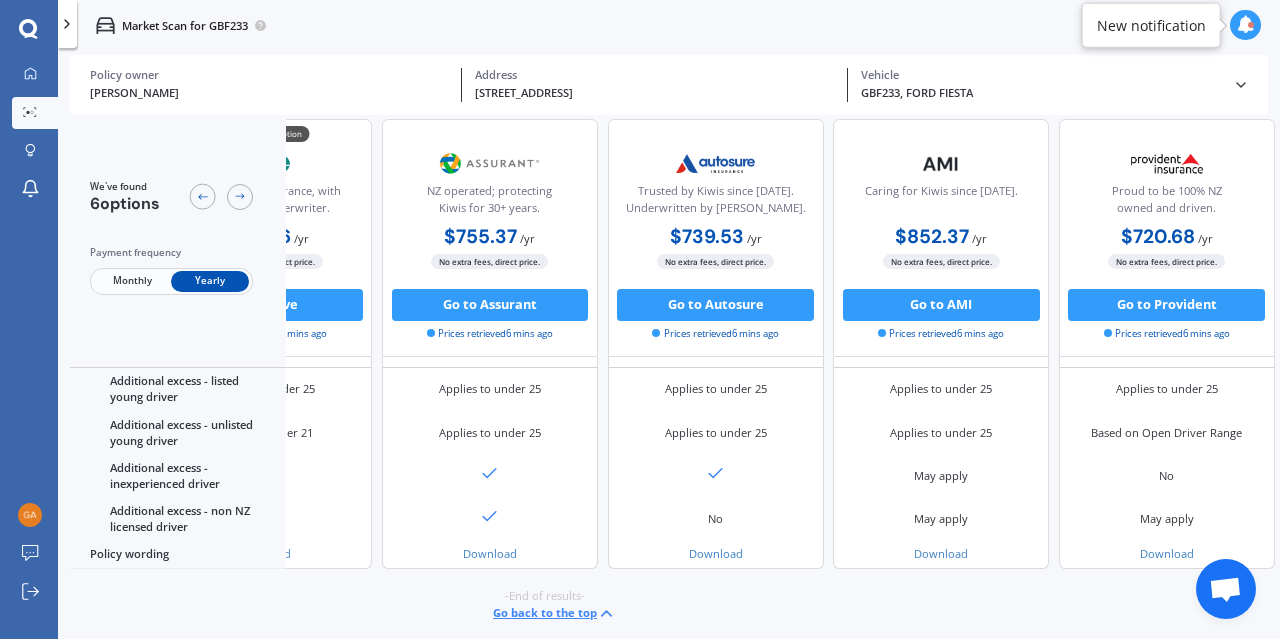 scroll, scrollTop: 1247, scrollLeft: 0, axis: vertical 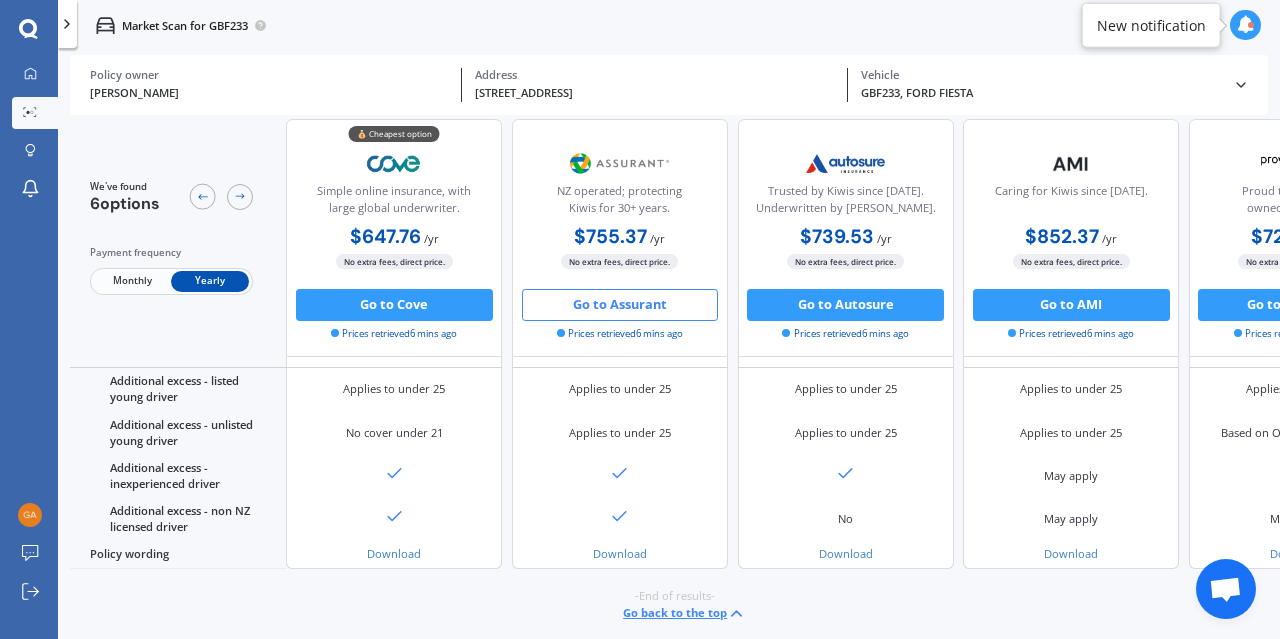 click on "Go to Assurant" at bounding box center [620, 305] 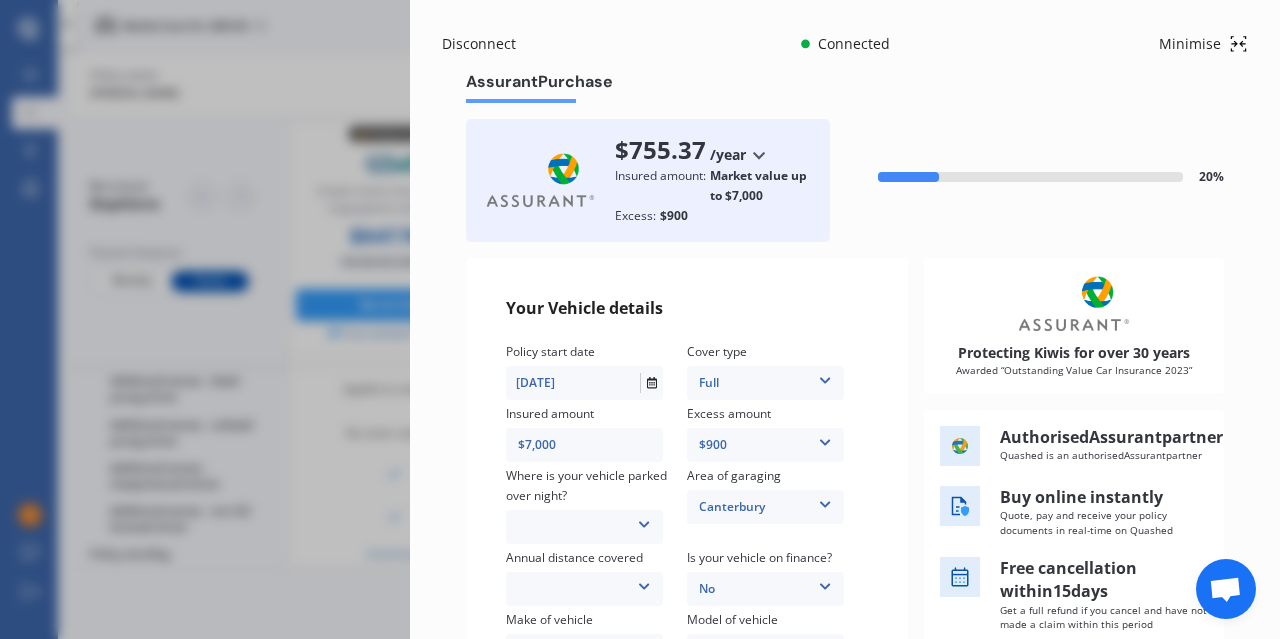 click on "$900 $400 $900 $1,400" at bounding box center (765, 445) 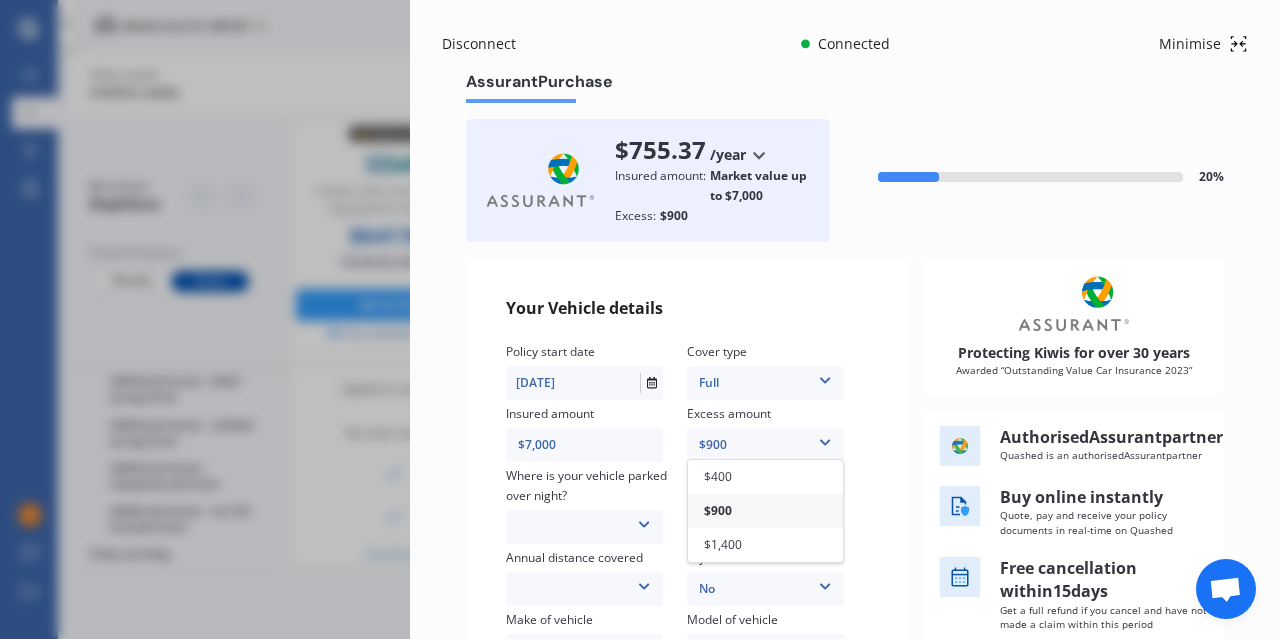 click on "$900" at bounding box center (765, 445) 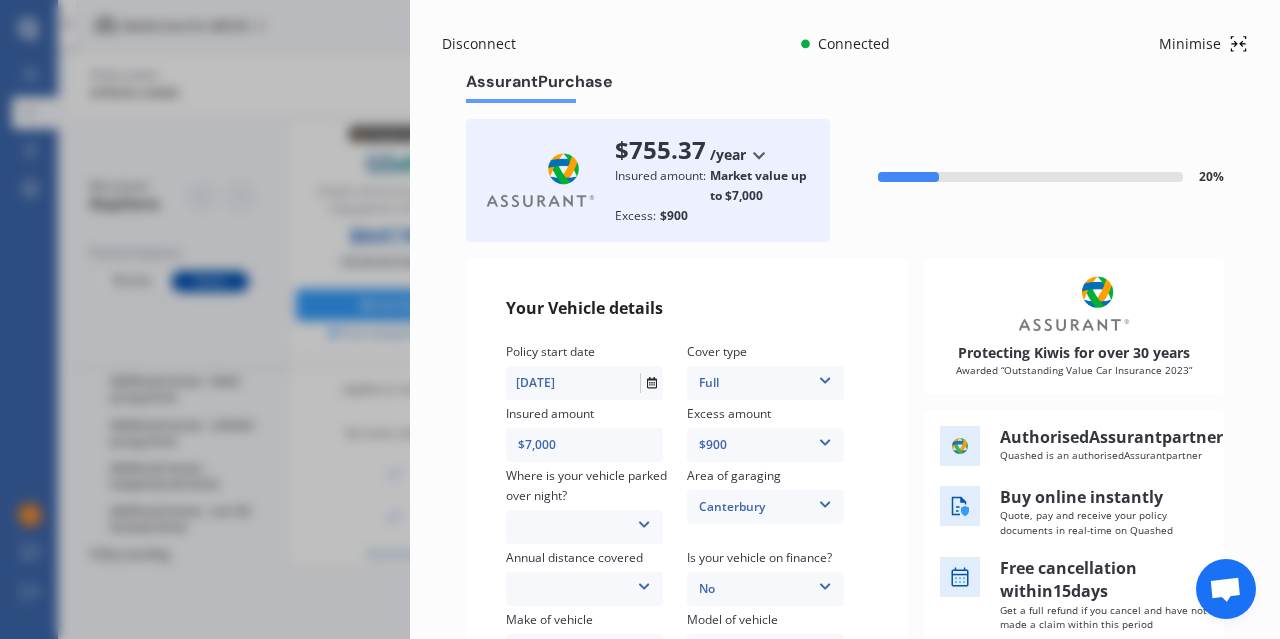 scroll, scrollTop: 100, scrollLeft: 0, axis: vertical 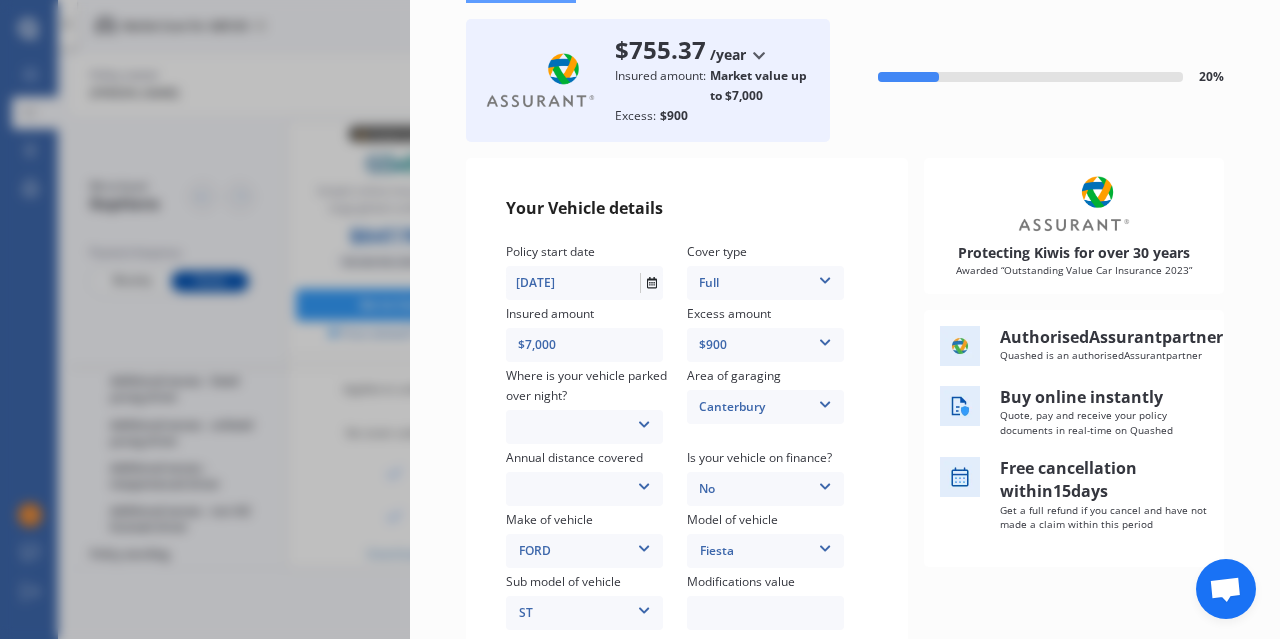 click on "In a garage On own property On street or road" at bounding box center [584, 427] 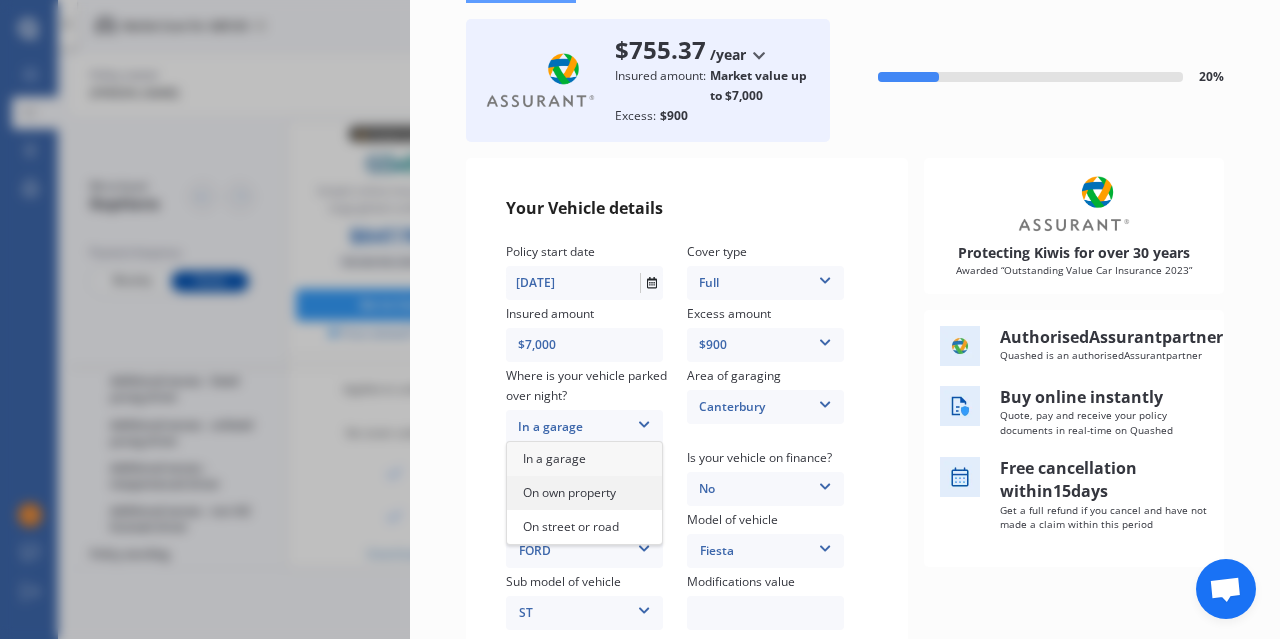 click on "On own property" at bounding box center [584, 493] 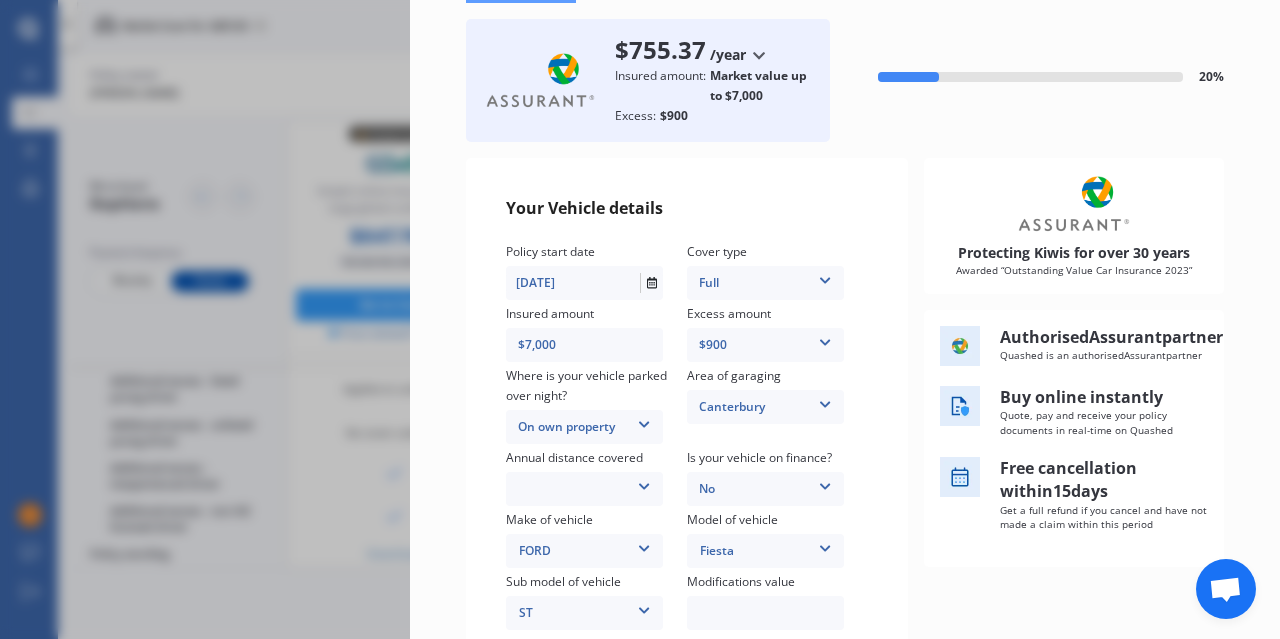click on "Low (less than 15,000km per year) Average (15,000-30,000km per year) High (30,000+km per year)" at bounding box center (584, 489) 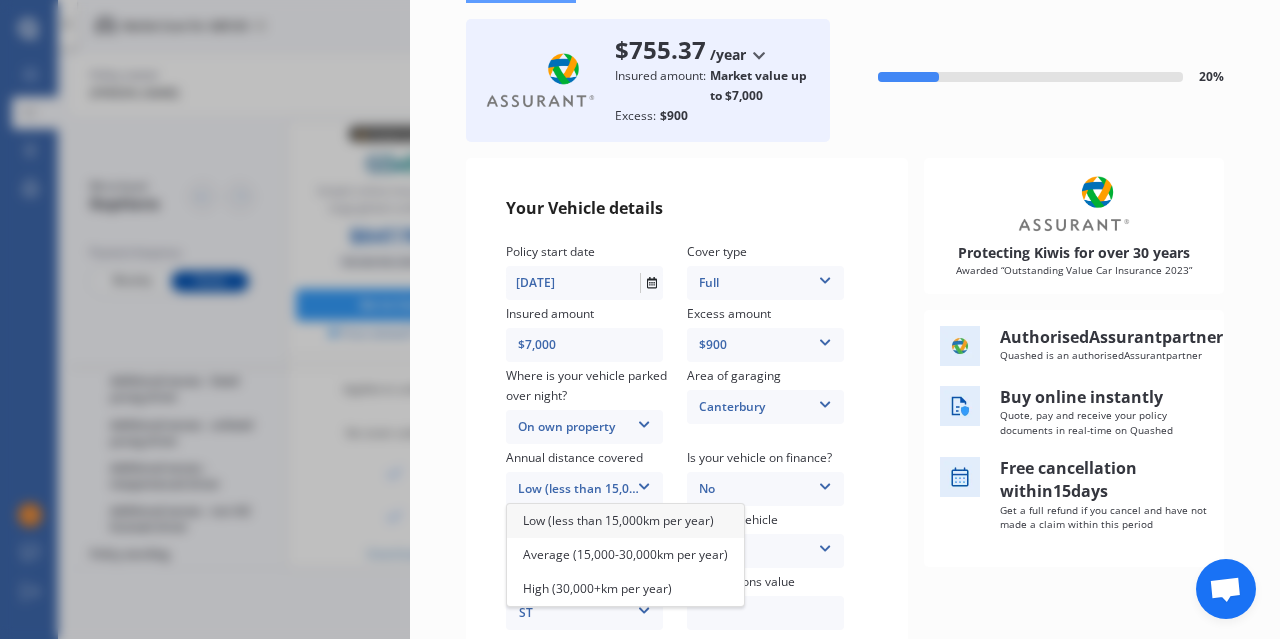 click on "Low (less than 15,000km per year)" at bounding box center (618, 520) 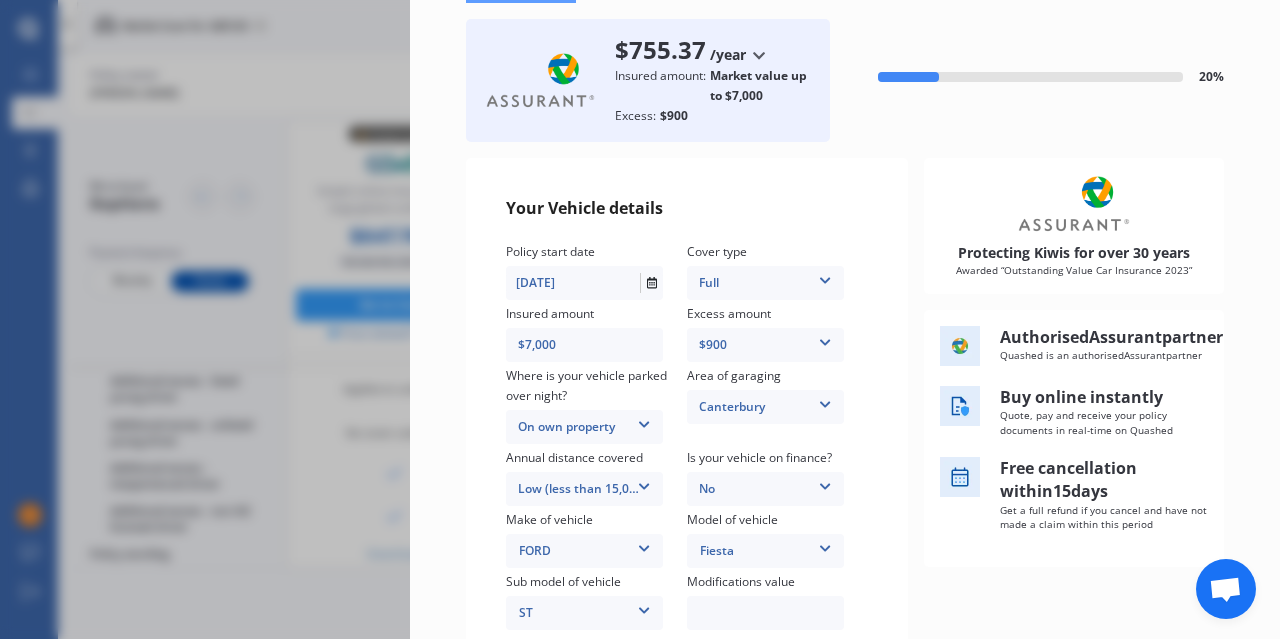 click on "No" at bounding box center (765, 489) 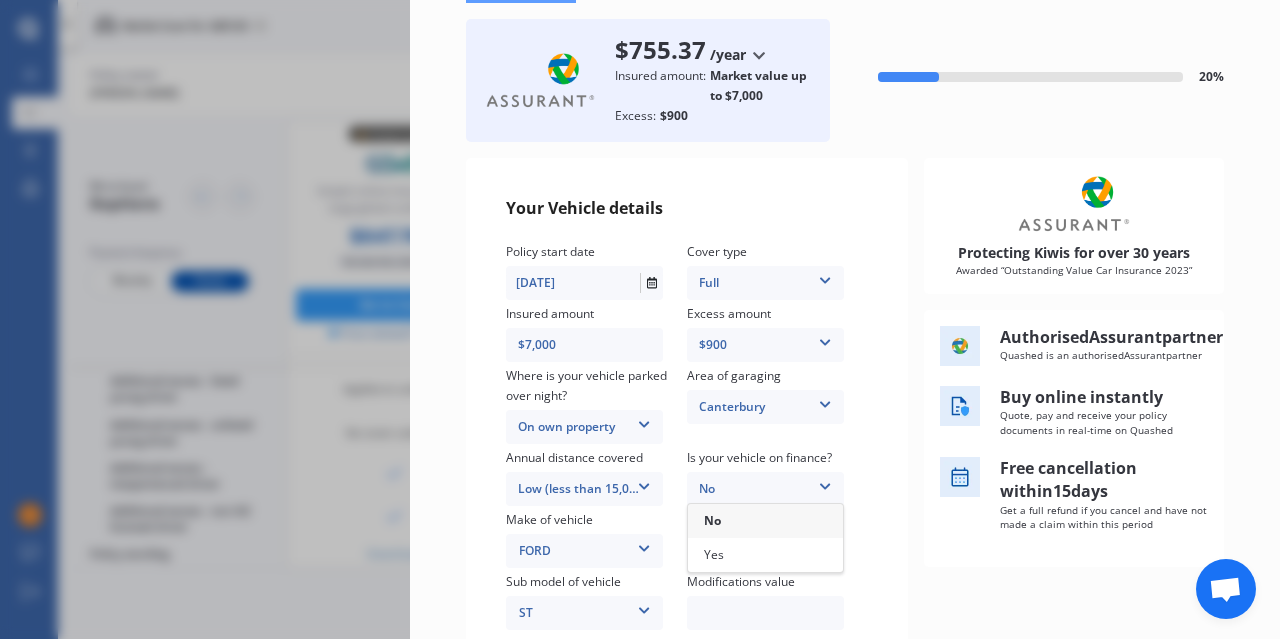 click on "No" at bounding box center (765, 489) 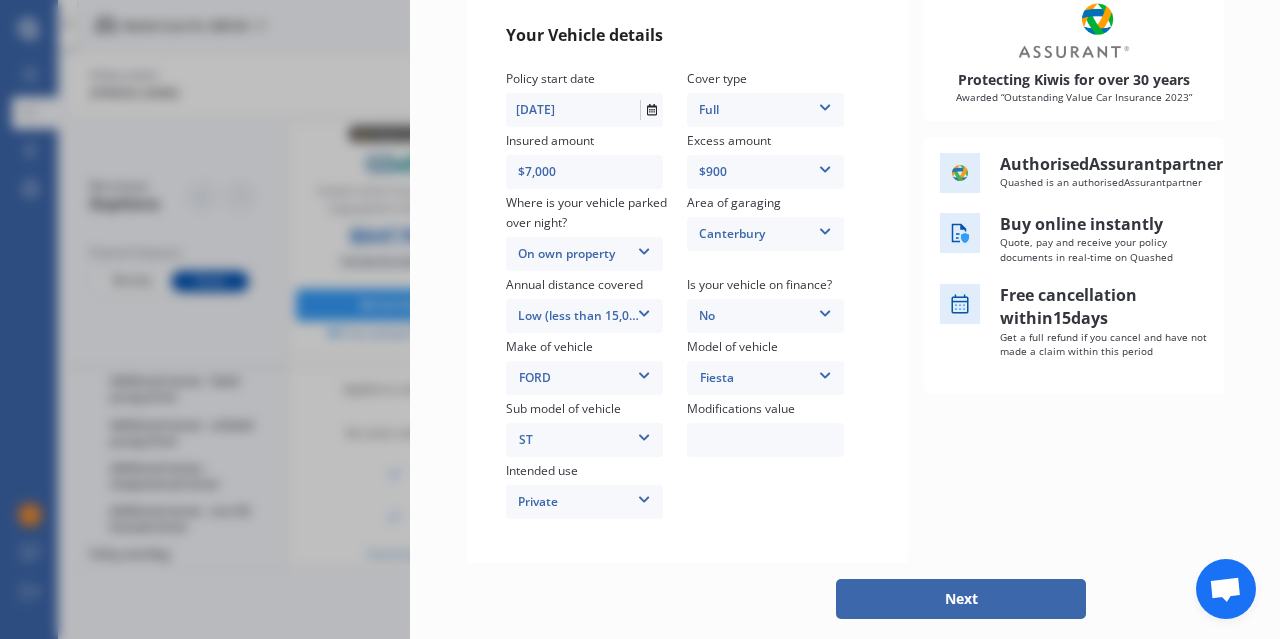 scroll, scrollTop: 395, scrollLeft: 0, axis: vertical 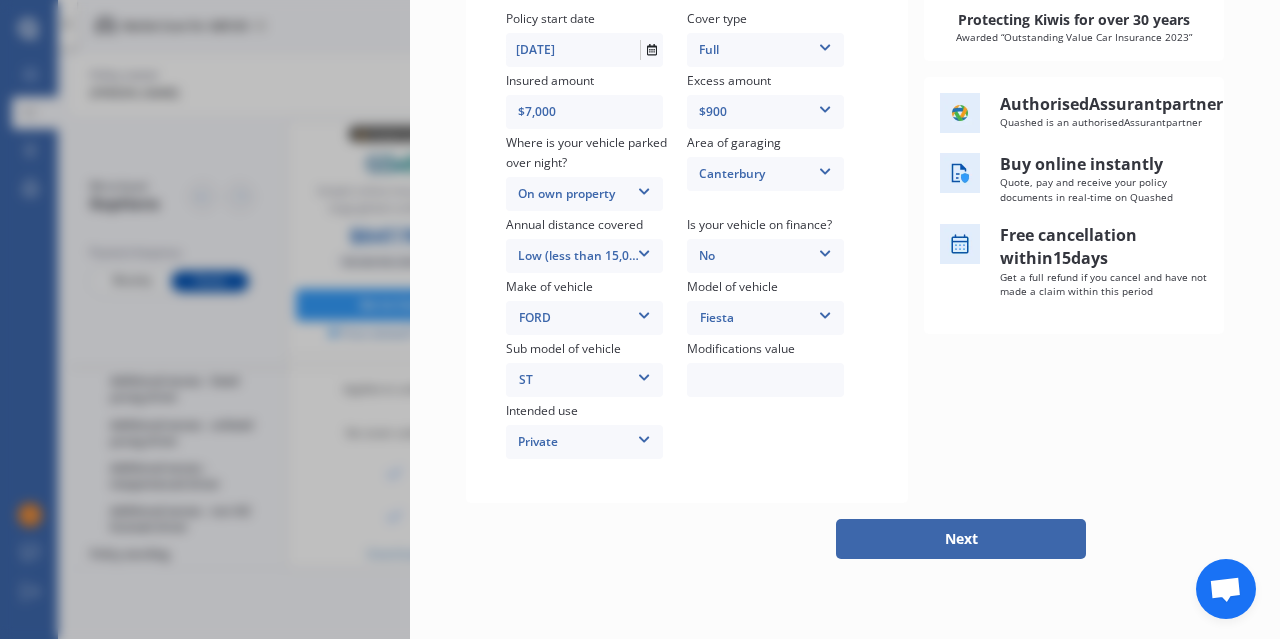 click on "Next" at bounding box center (961, 539) 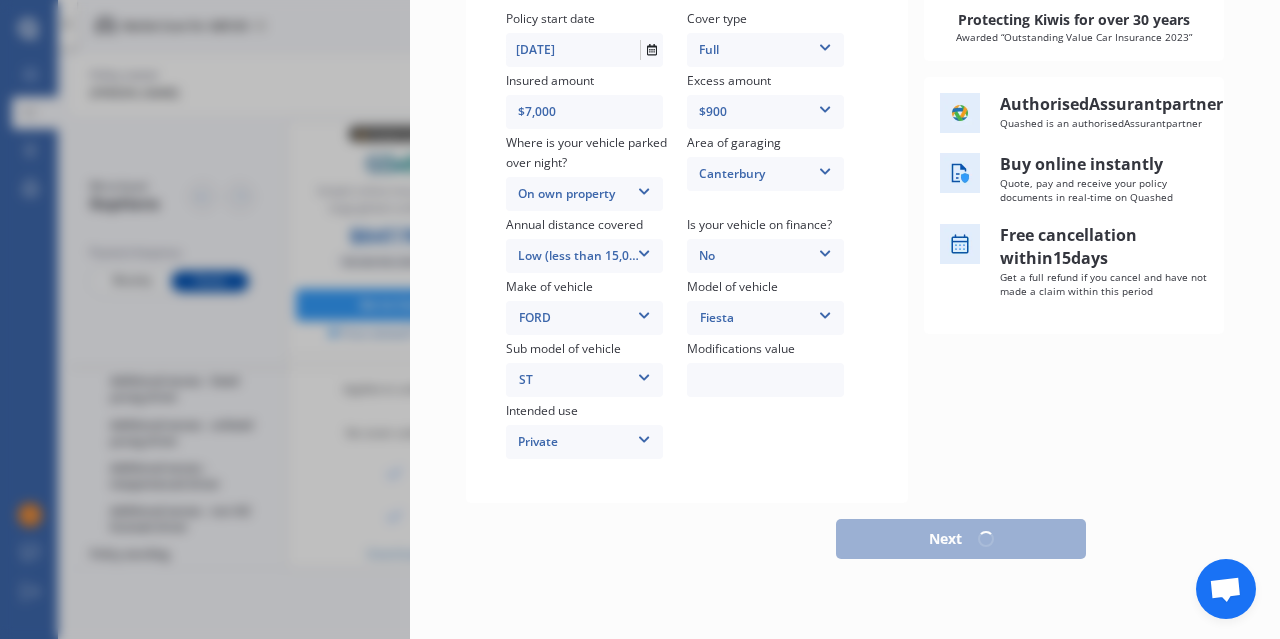 scroll, scrollTop: 380, scrollLeft: 0, axis: vertical 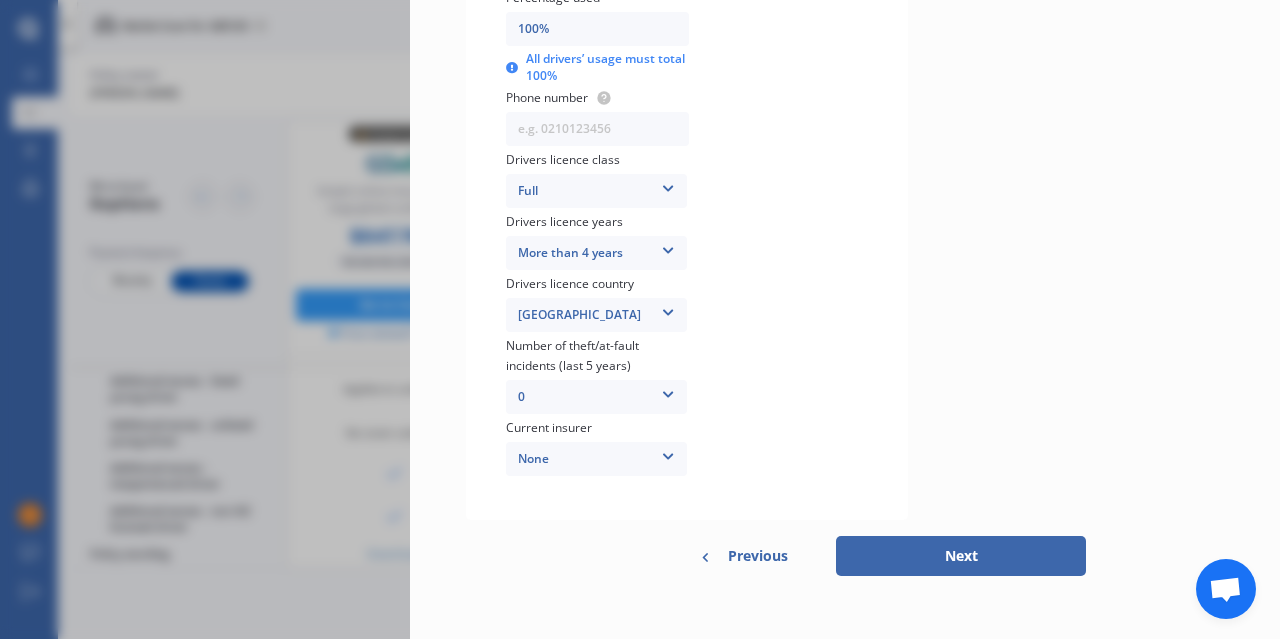 click on "Next" at bounding box center (961, 556) 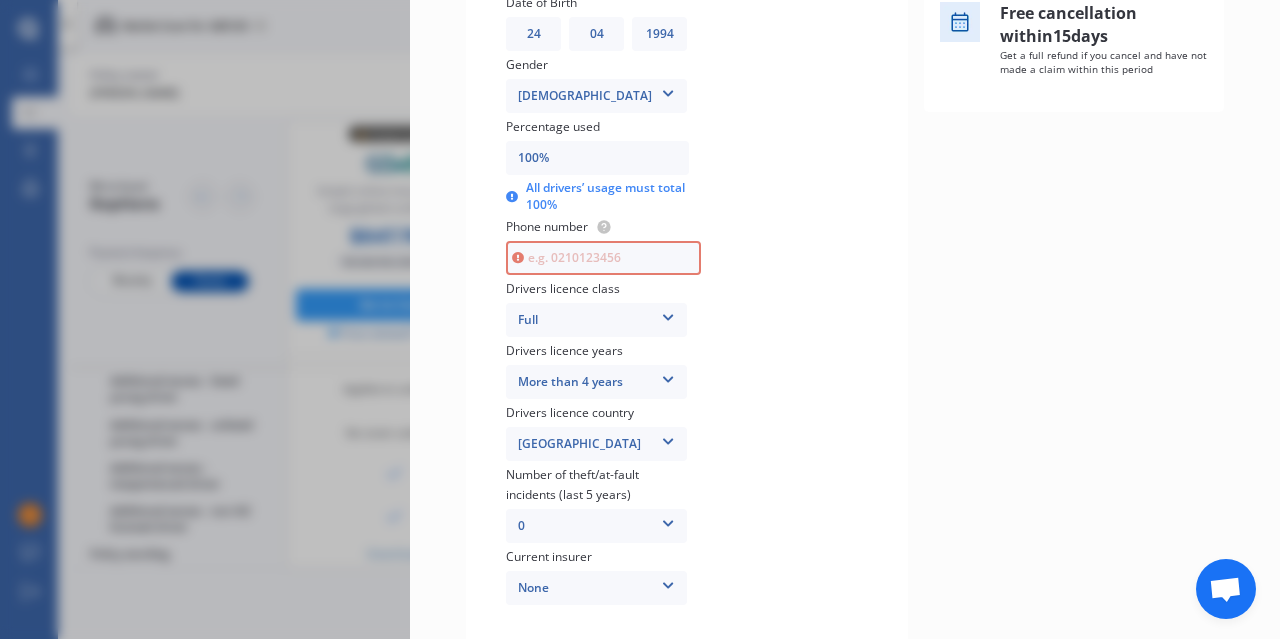 scroll, scrollTop: 466, scrollLeft: 0, axis: vertical 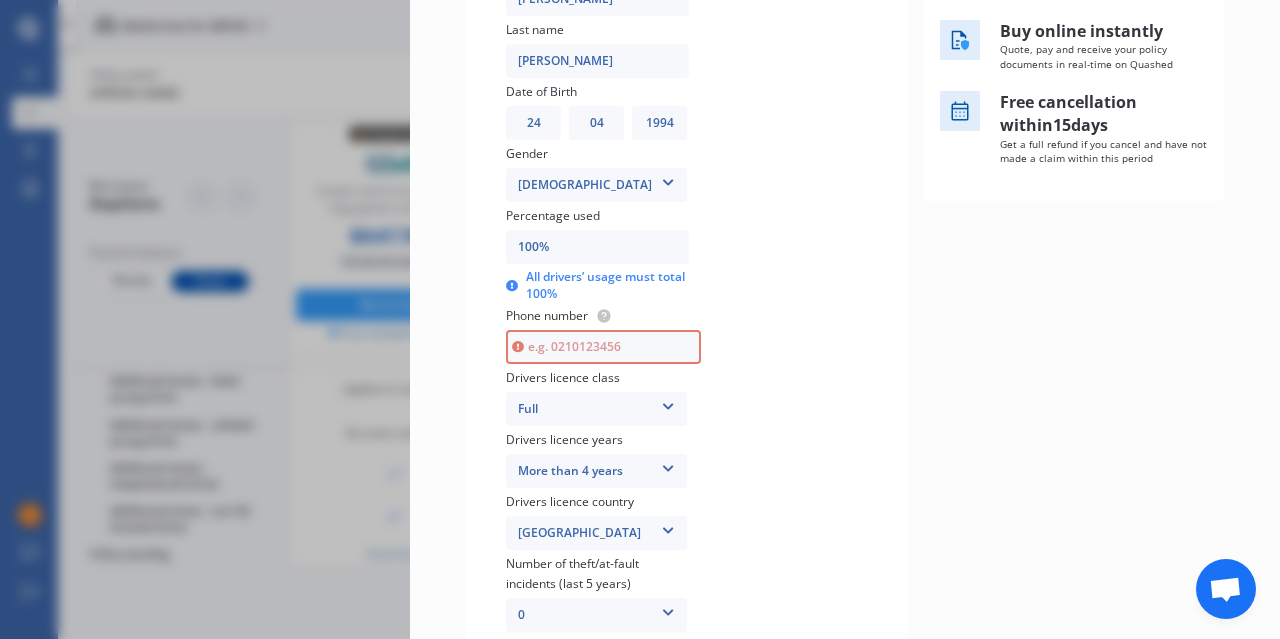 click at bounding box center [603, 347] 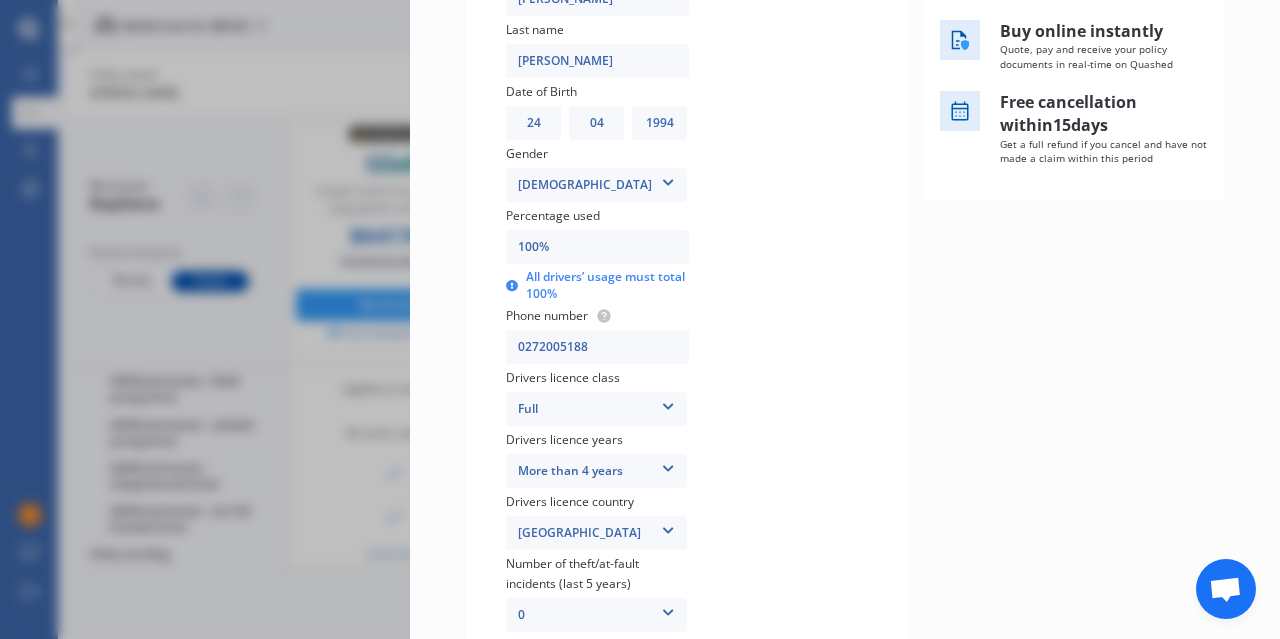 scroll, scrollTop: 684, scrollLeft: 0, axis: vertical 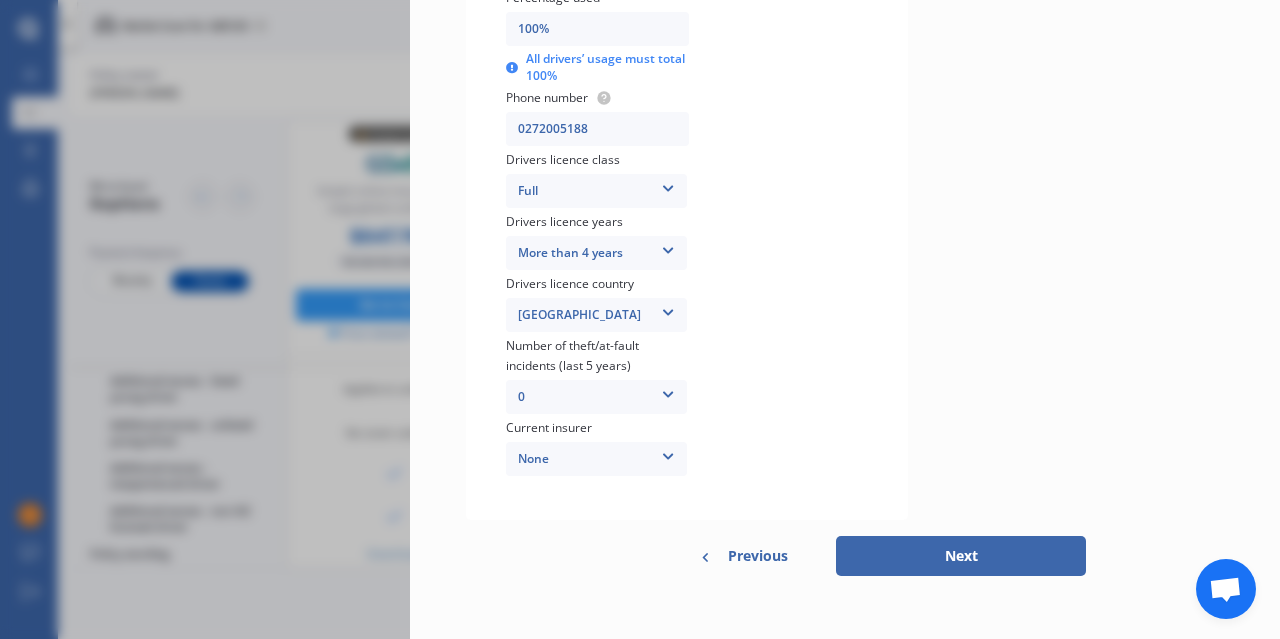 type on "0272005188" 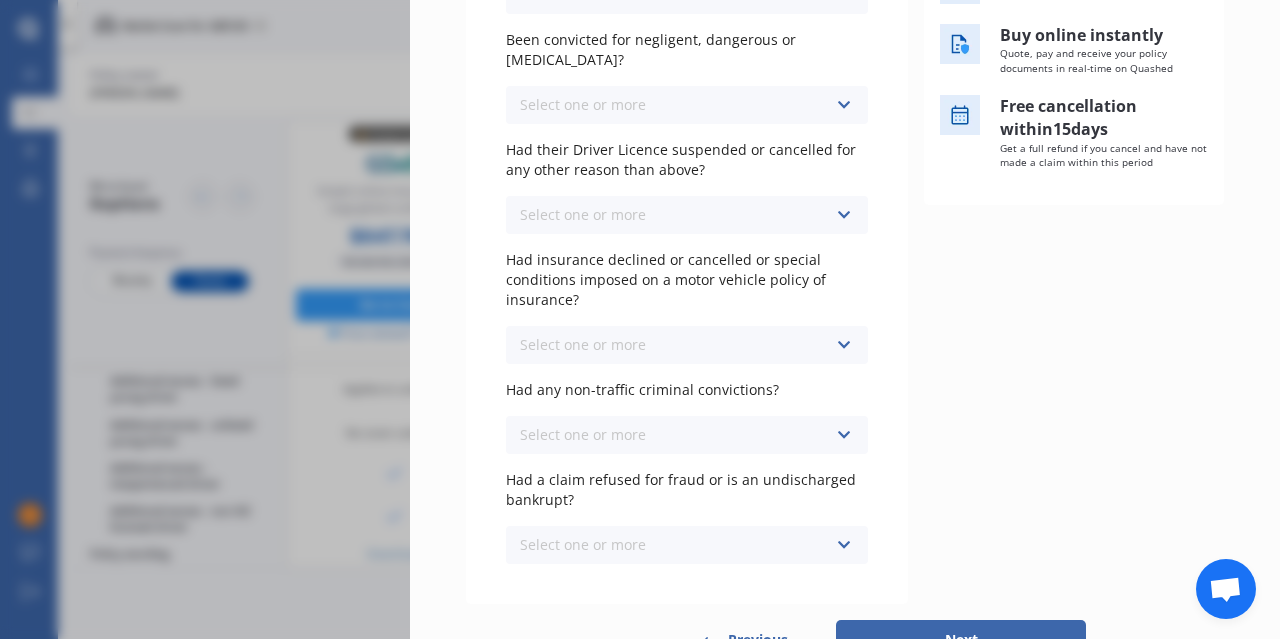 scroll, scrollTop: 0, scrollLeft: 0, axis: both 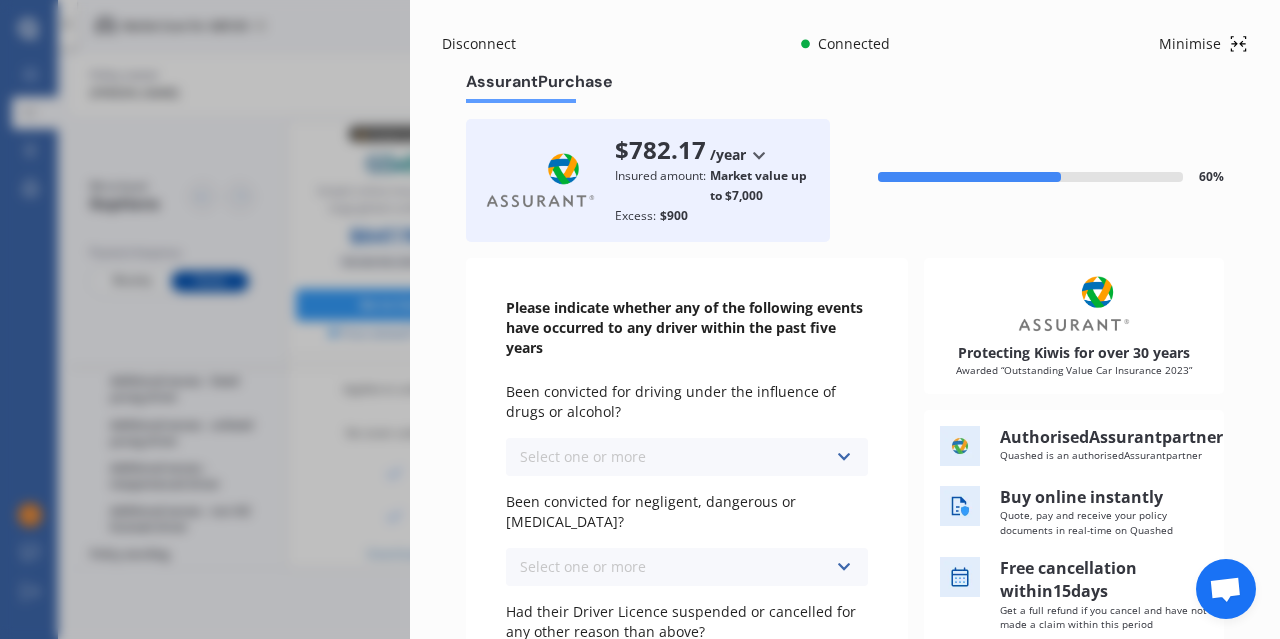 click on "Select one or more Never, or over 5 years ago Last year 1 to 2 years ago 2 to 3 years ago 3 to 5 years ago" at bounding box center [687, 457] 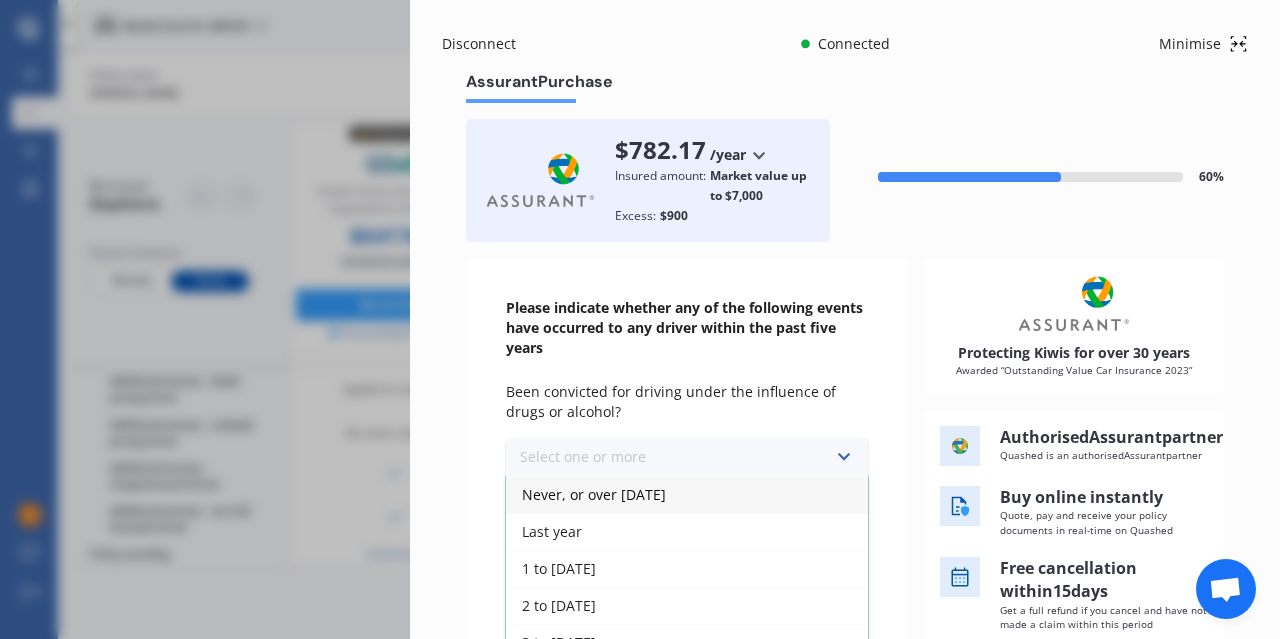 click on "Never, or over 5 years ago" at bounding box center (594, 494) 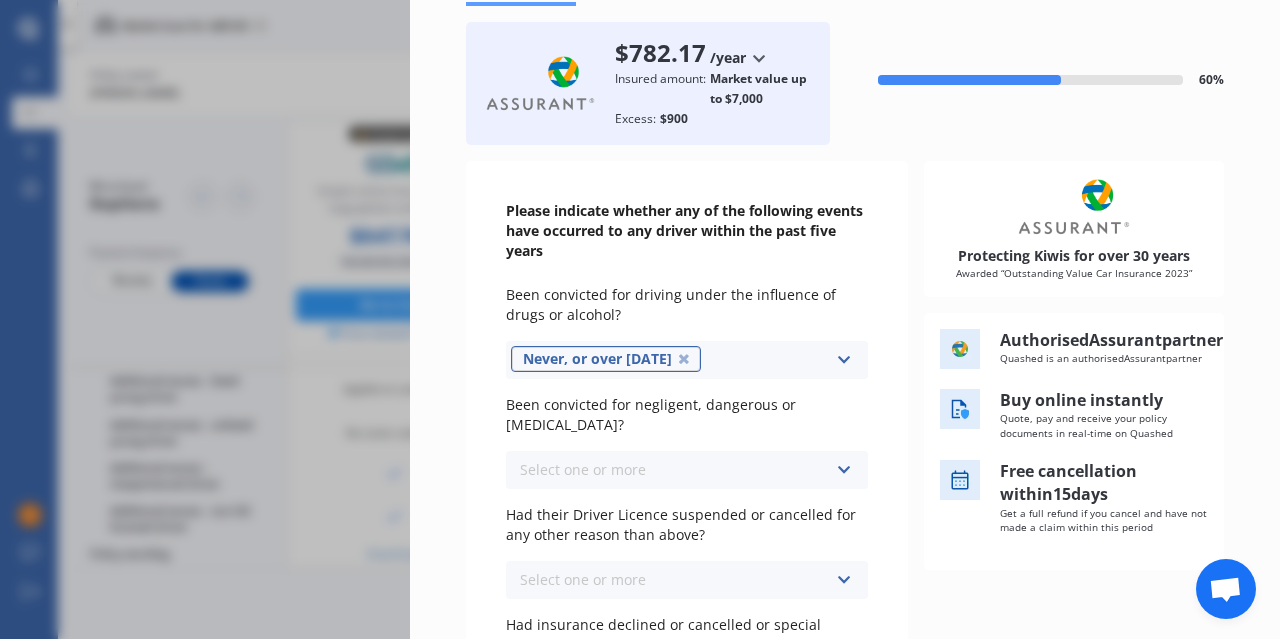 scroll, scrollTop: 100, scrollLeft: 0, axis: vertical 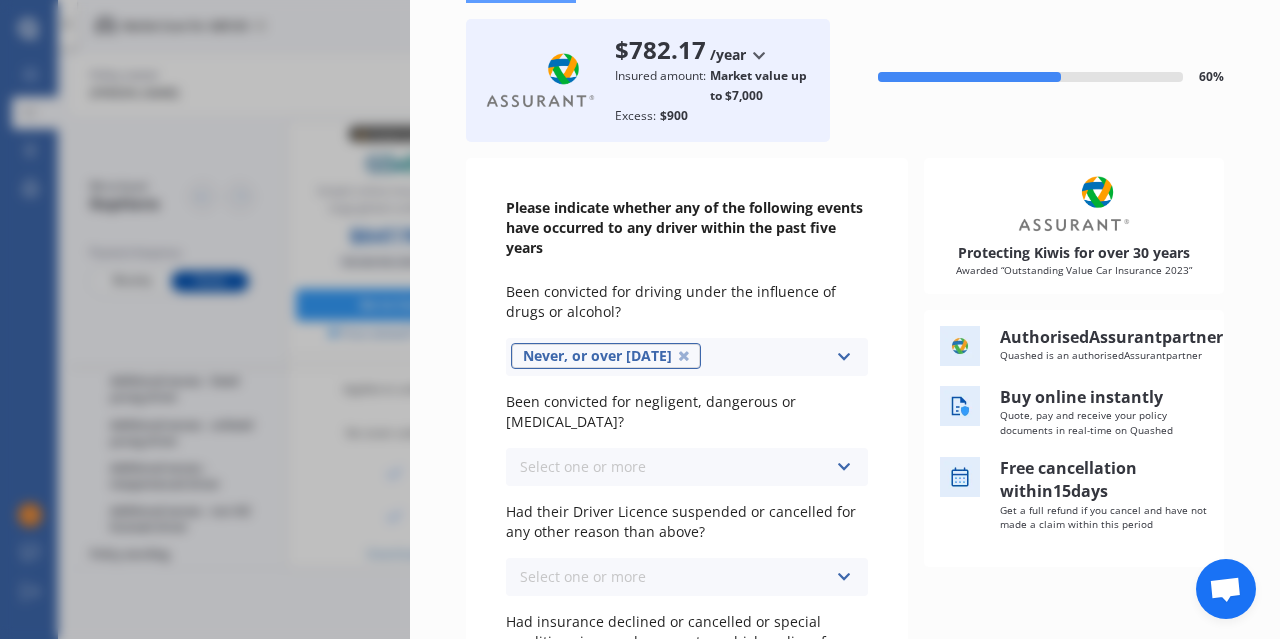 click on "Select one or more Never, or over 5 years ago Last year 1 to 2 years ago 2 to 3 years ago 3 to 5 years ago" at bounding box center [687, 467] 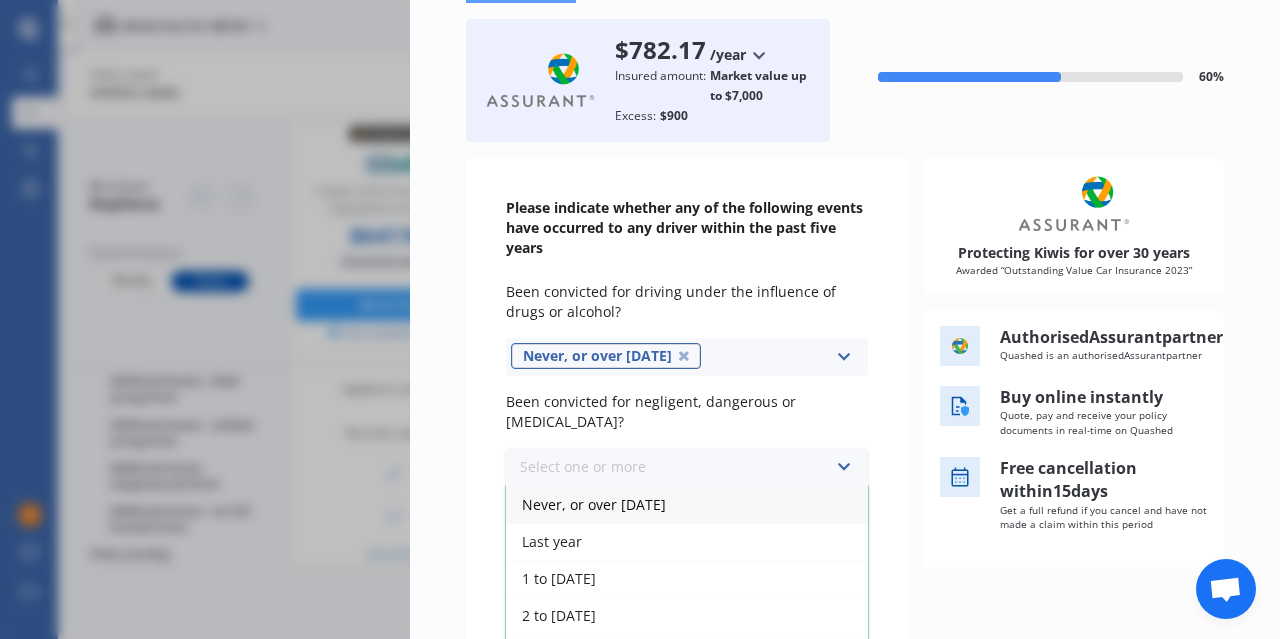 click on "Never, or over 5 years ago" at bounding box center (687, 504) 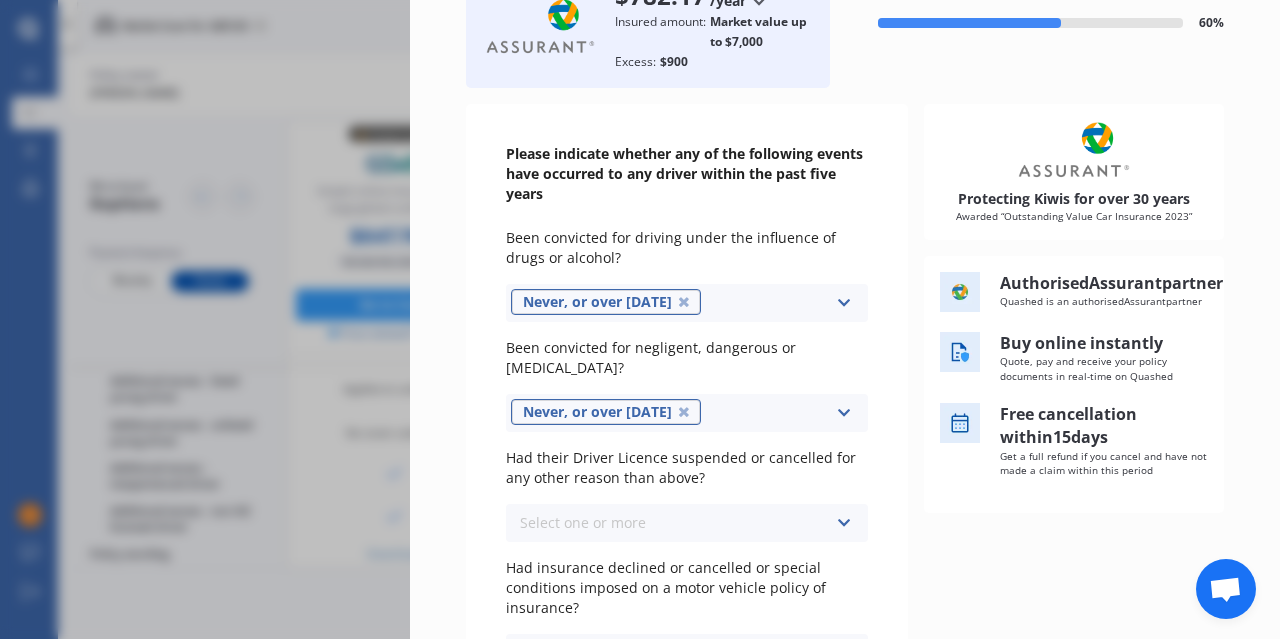 scroll, scrollTop: 200, scrollLeft: 0, axis: vertical 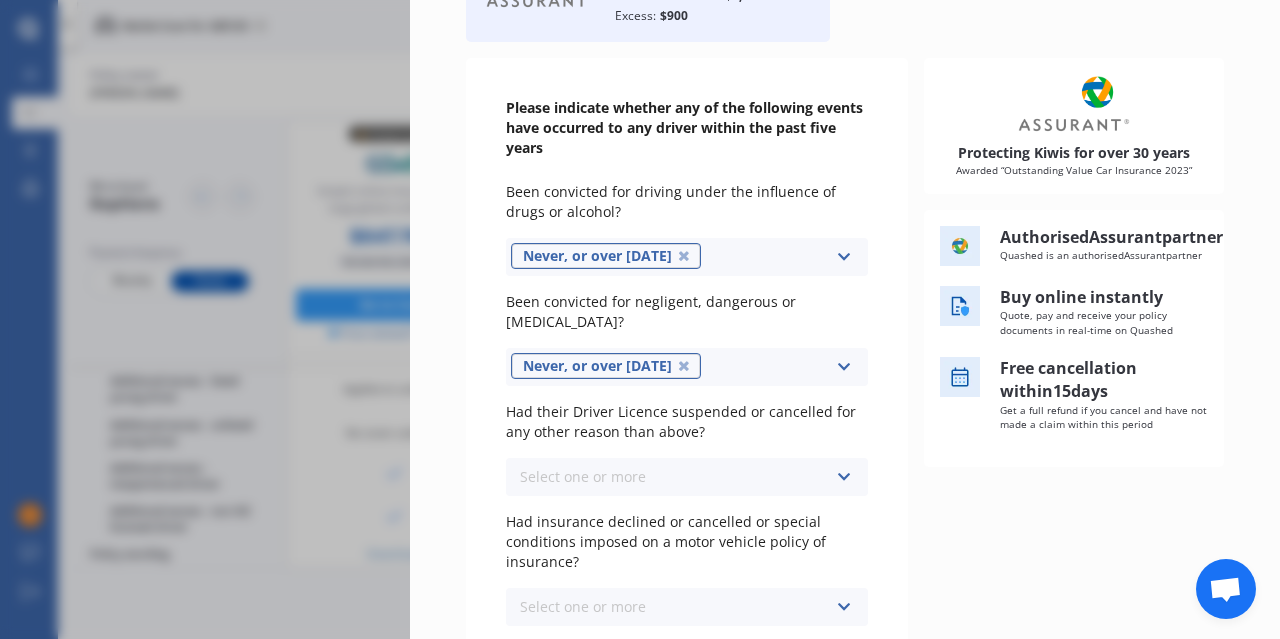 click on "Select one or more Never, or over 5 years ago Last year 1 to 2 years ago 2 to 3 years ago 3 to 5 years ago" at bounding box center [687, 477] 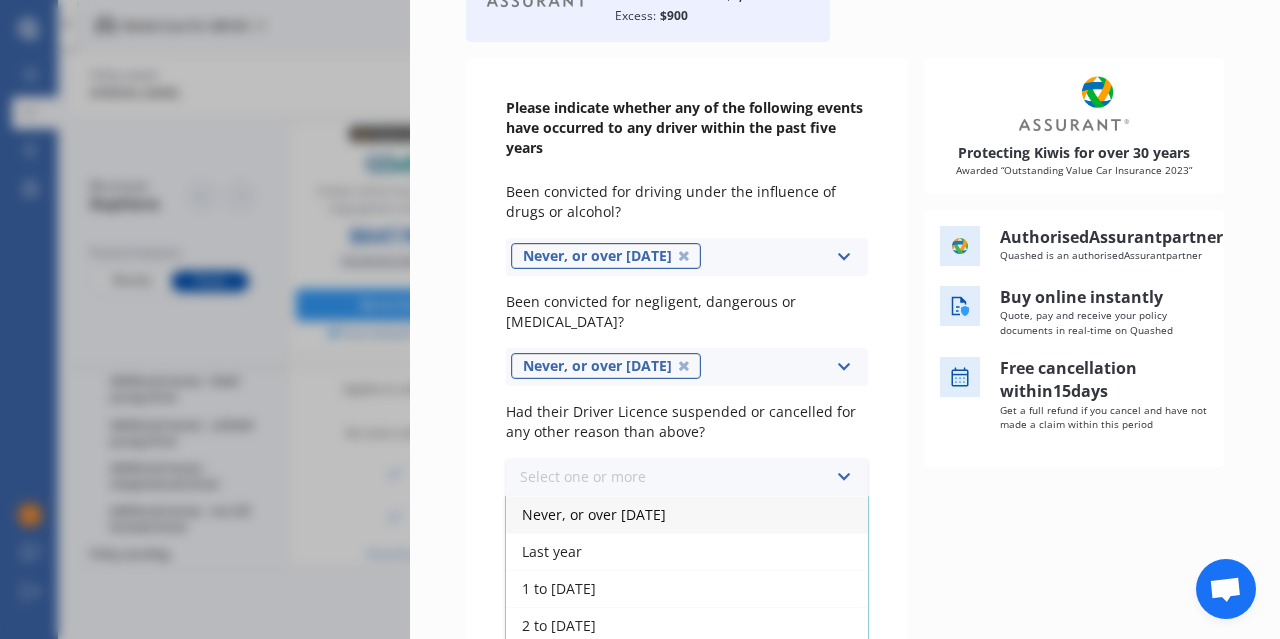 click on "Never, or over 5 years ago" at bounding box center [594, 514] 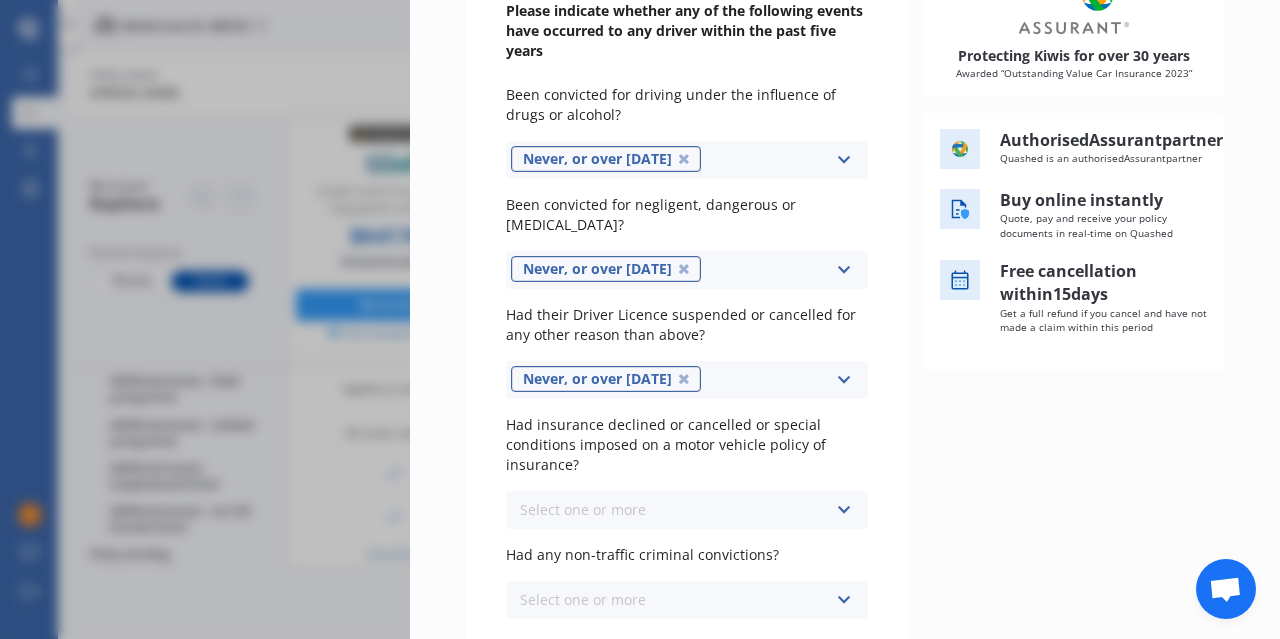 scroll, scrollTop: 300, scrollLeft: 0, axis: vertical 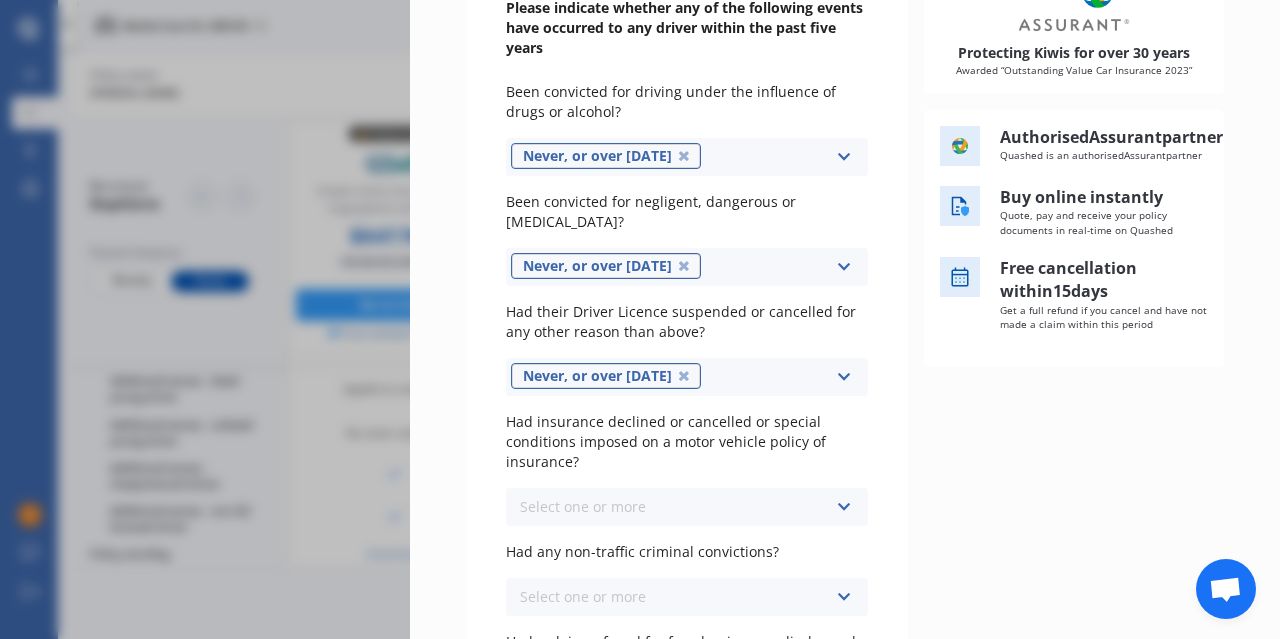 click on "Select one or more" at bounding box center [583, 506] 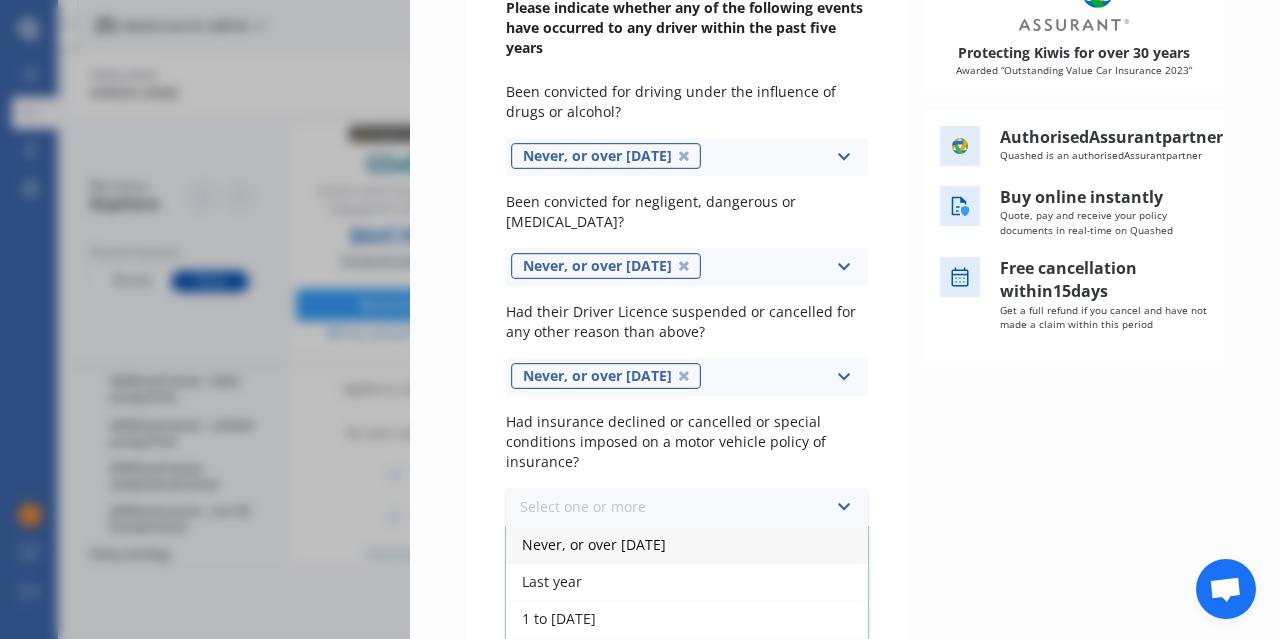 click on "Never, or over 5 years ago" at bounding box center [594, 544] 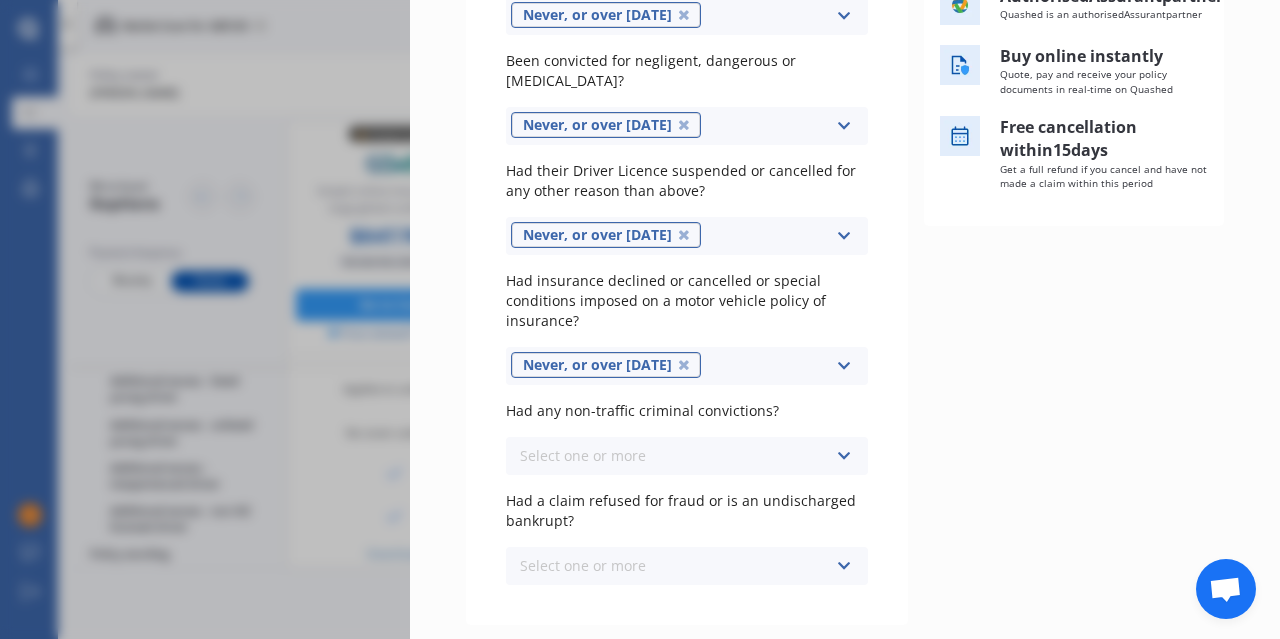 scroll, scrollTop: 463, scrollLeft: 0, axis: vertical 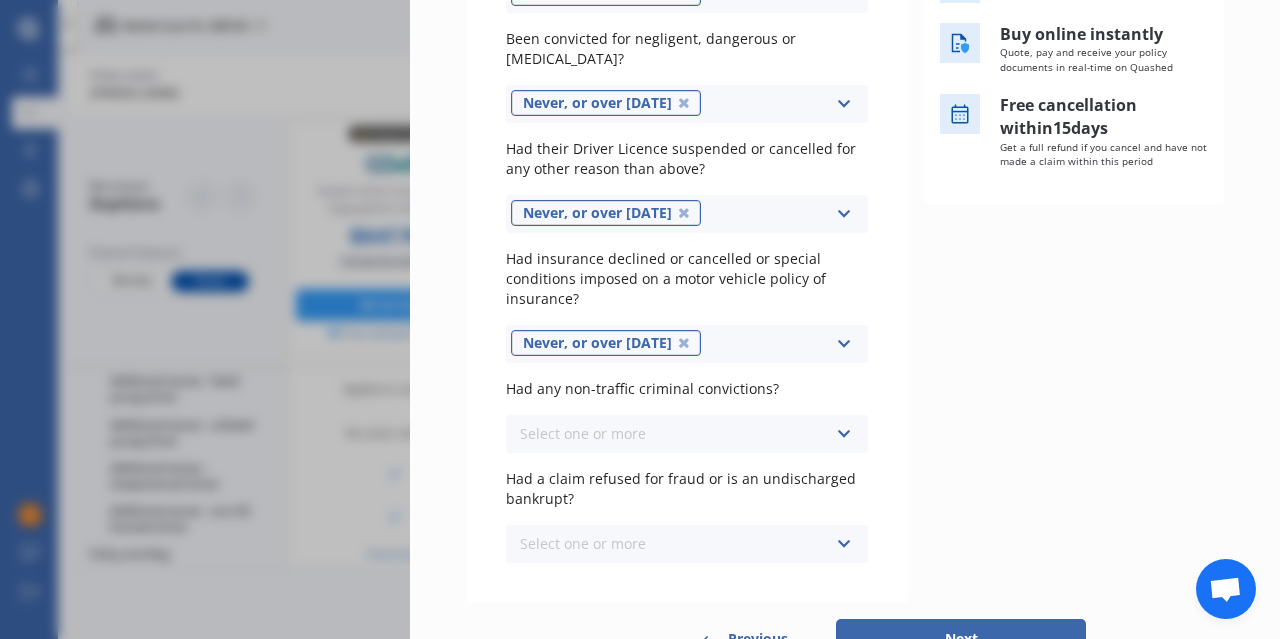 click on "Select one or more" at bounding box center (583, 433) 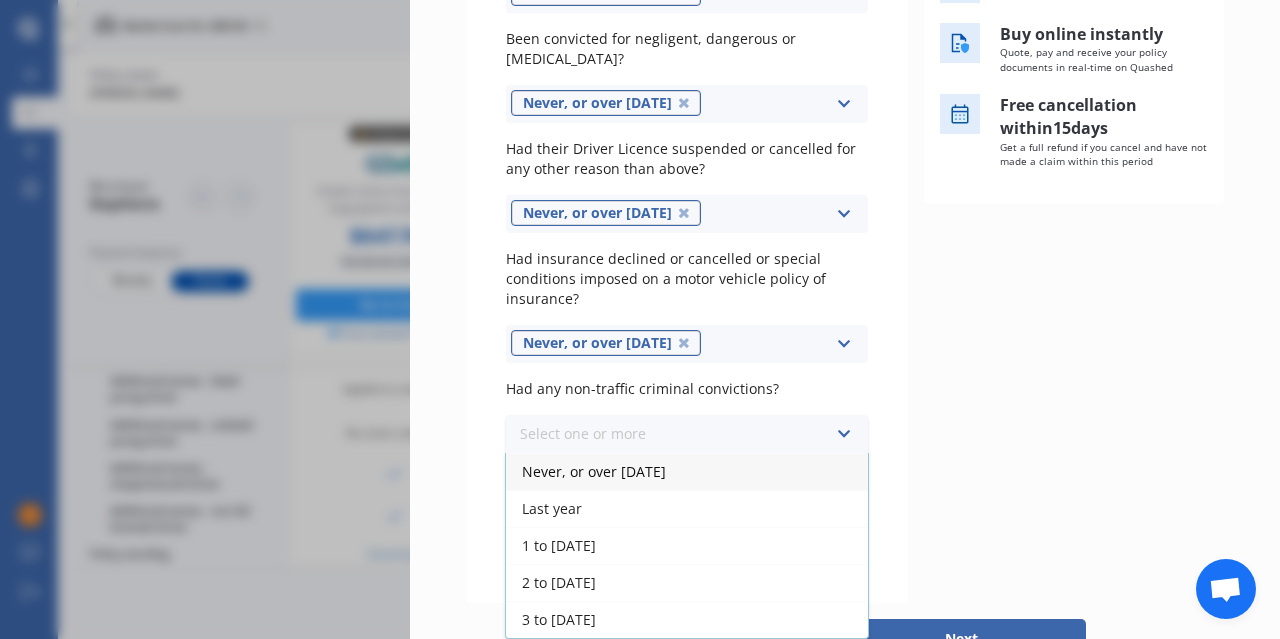 click on "Never, or over 5 years ago" at bounding box center (594, 471) 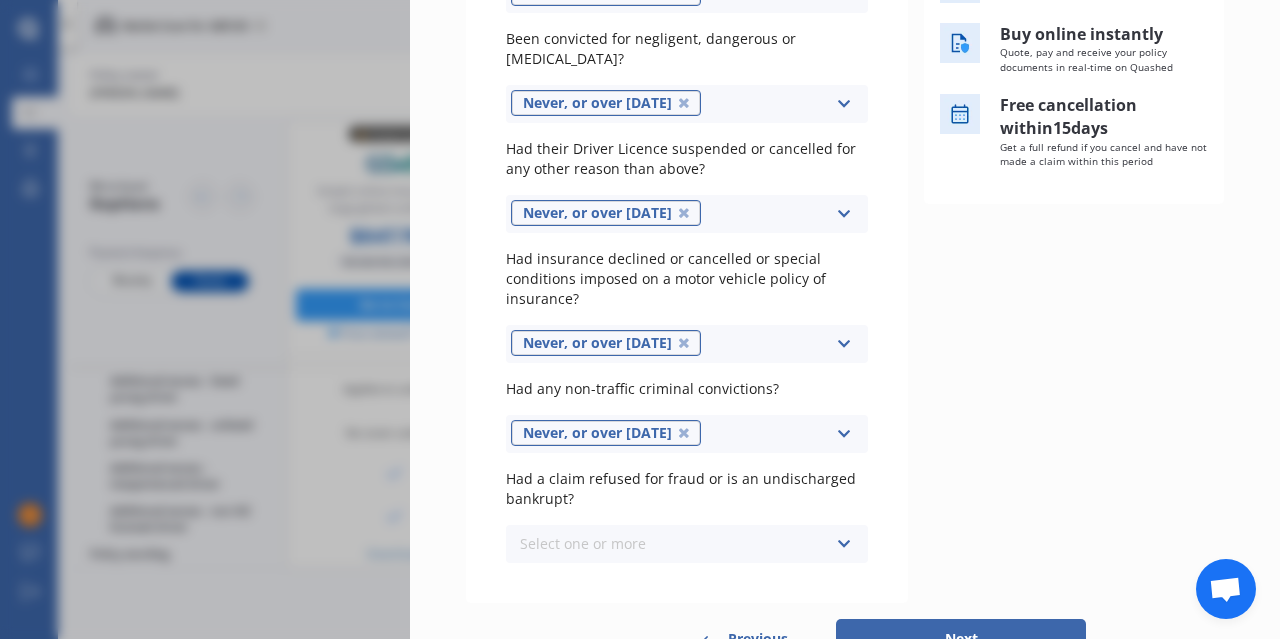 click on "Select one or more Never, or over 5 years ago Last year 1 to 2 years ago 2 to 3 years ago 3 to 5 years ago" at bounding box center (687, 544) 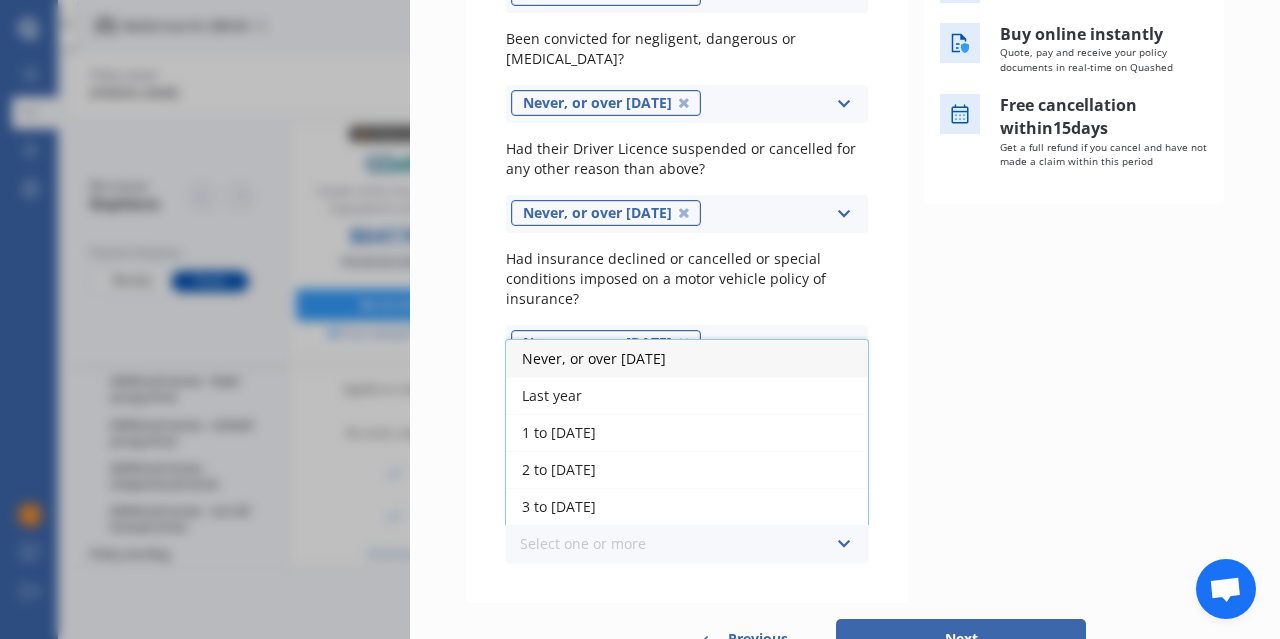 click on "Never, or over 5 years ago" at bounding box center (594, 358) 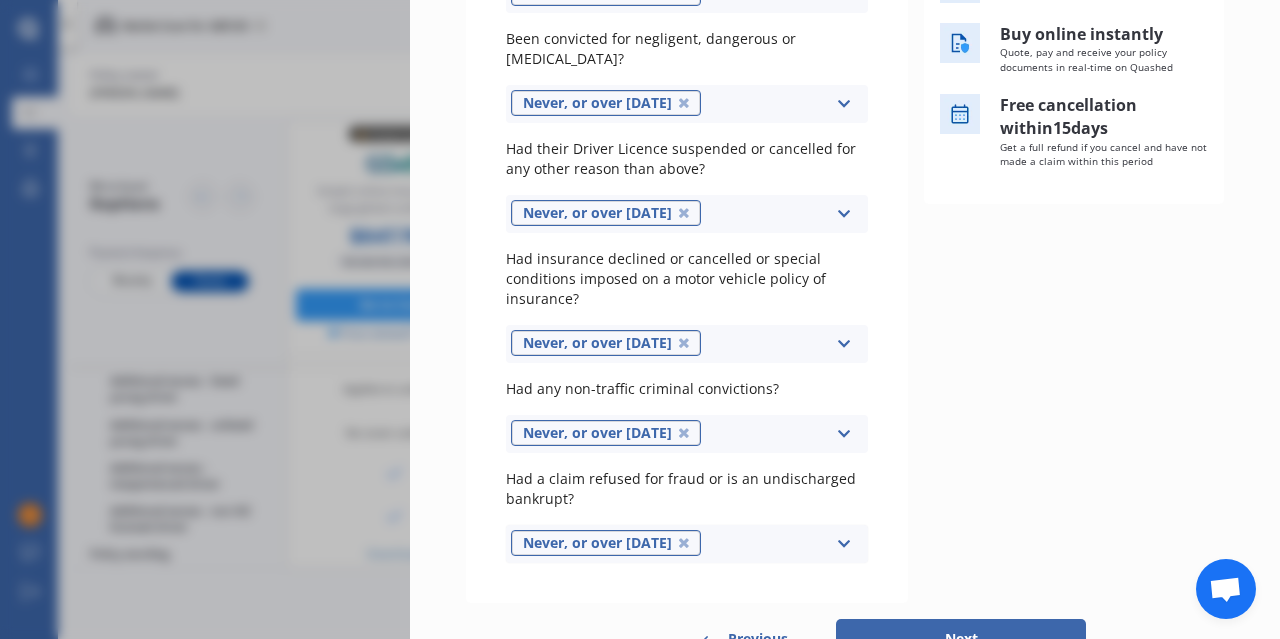 click on "Next" at bounding box center [961, 639] 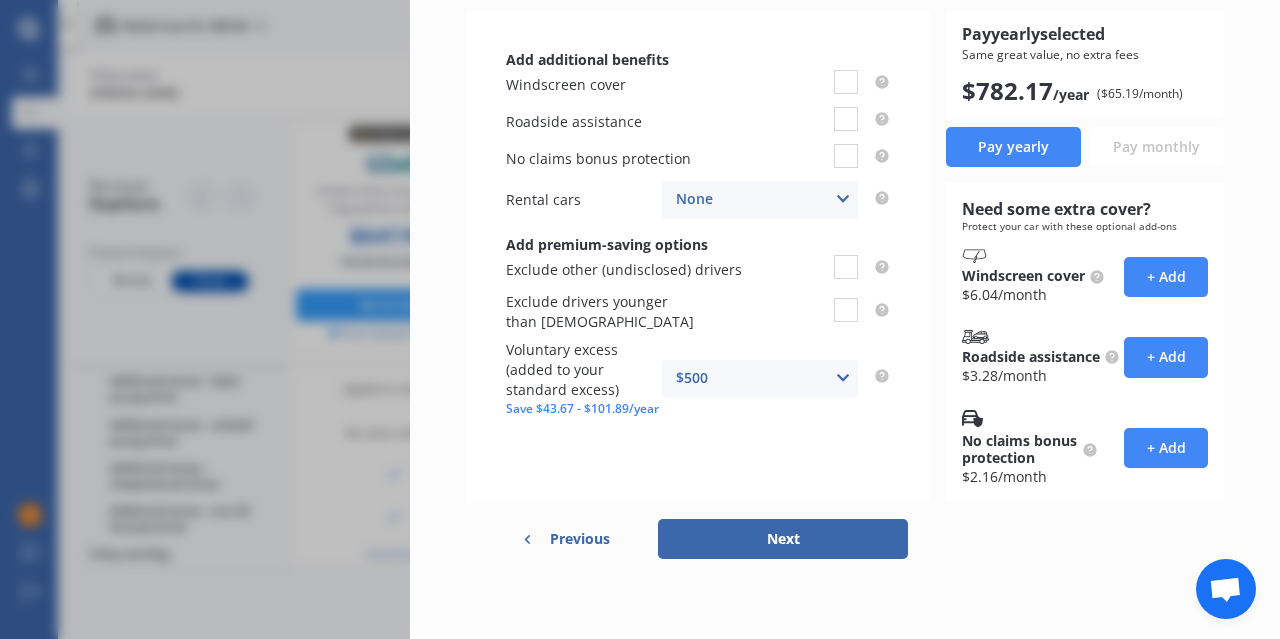 scroll, scrollTop: 0, scrollLeft: 0, axis: both 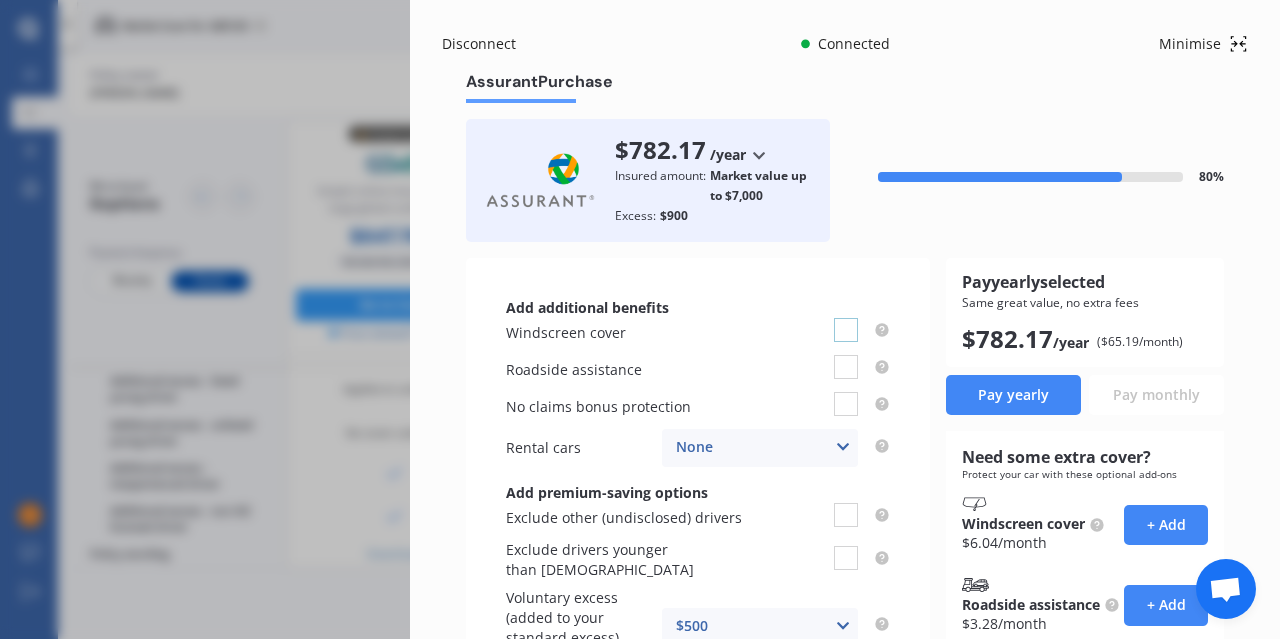 click at bounding box center [846, 318] 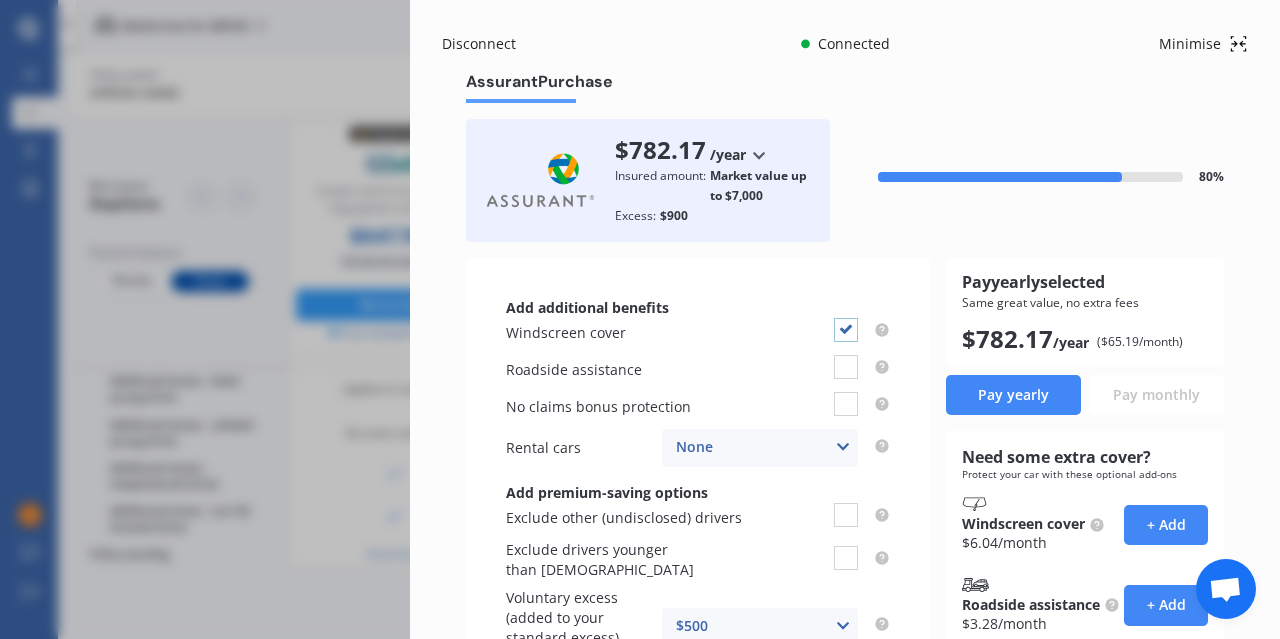 checkbox on "true" 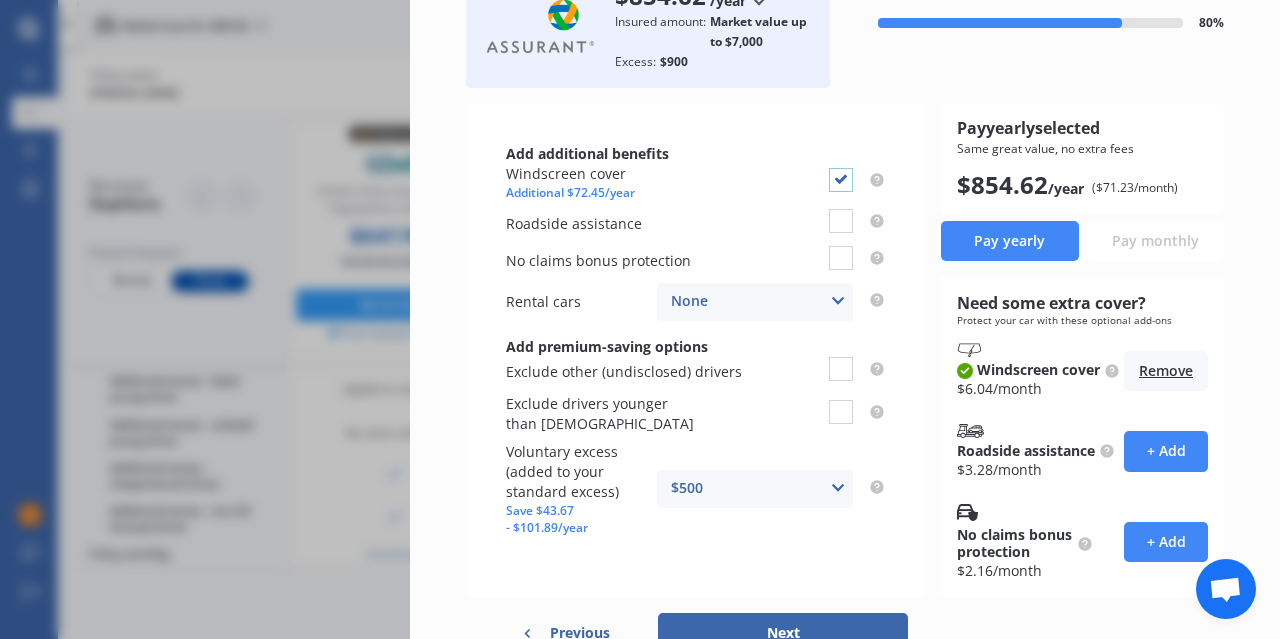 scroll, scrollTop: 246, scrollLeft: 0, axis: vertical 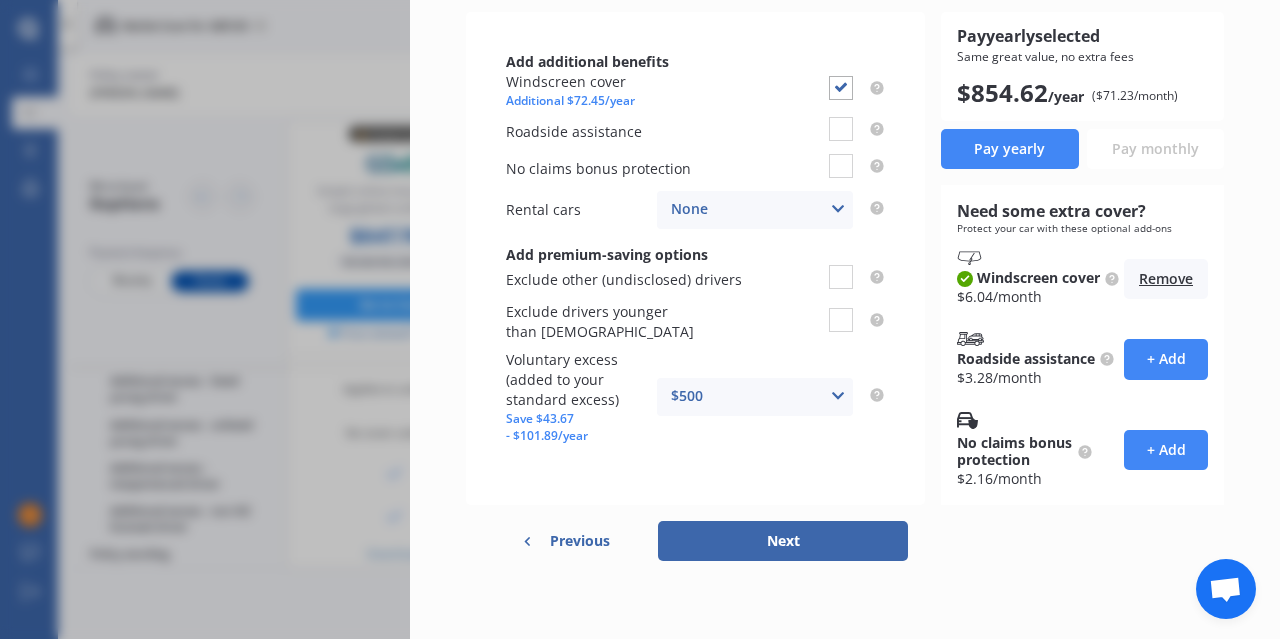 click on "$500" at bounding box center [687, 396] 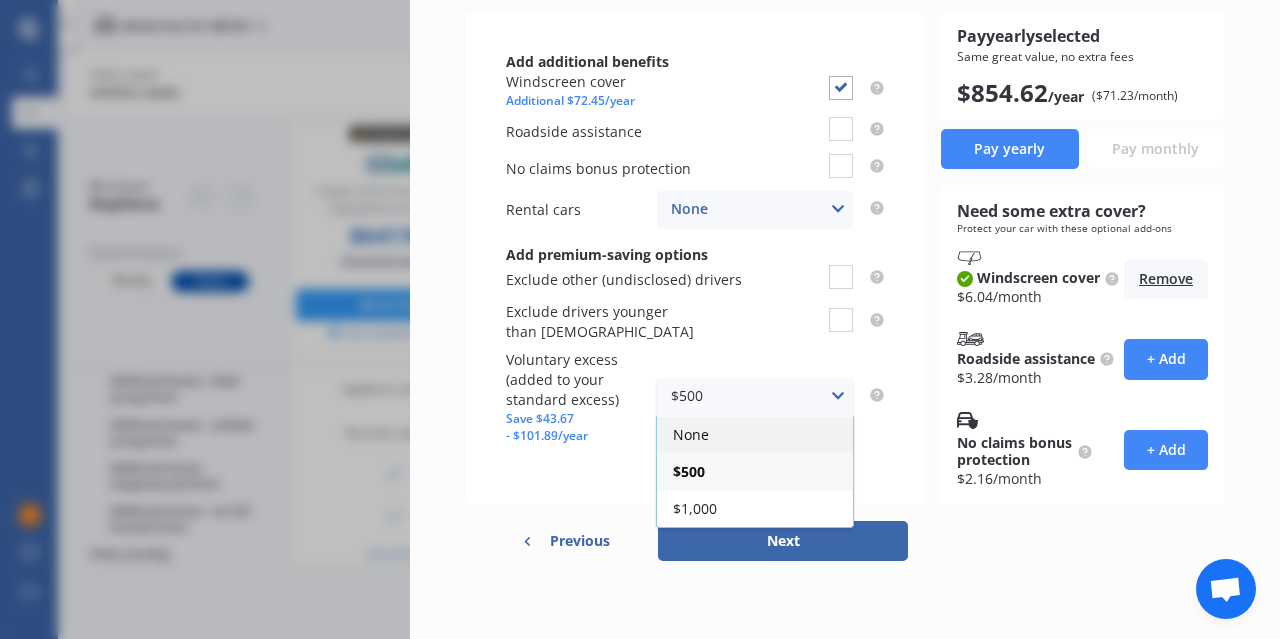 click on "None" at bounding box center (691, 434) 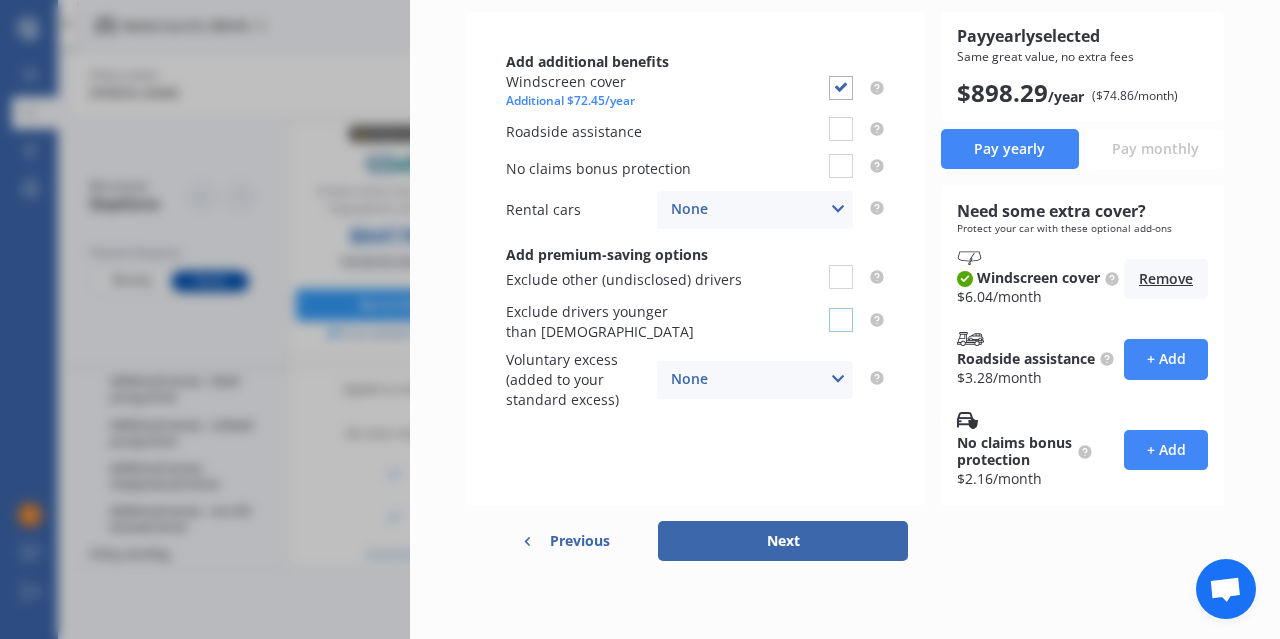 click at bounding box center [841, 308] 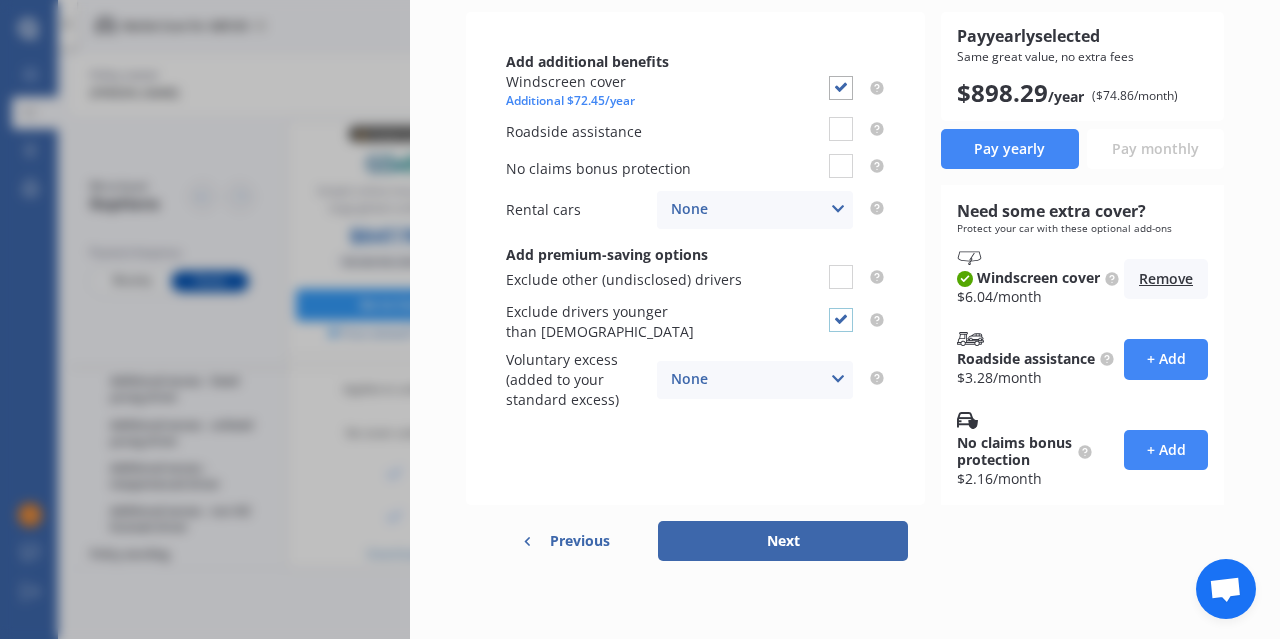 checkbox on "true" 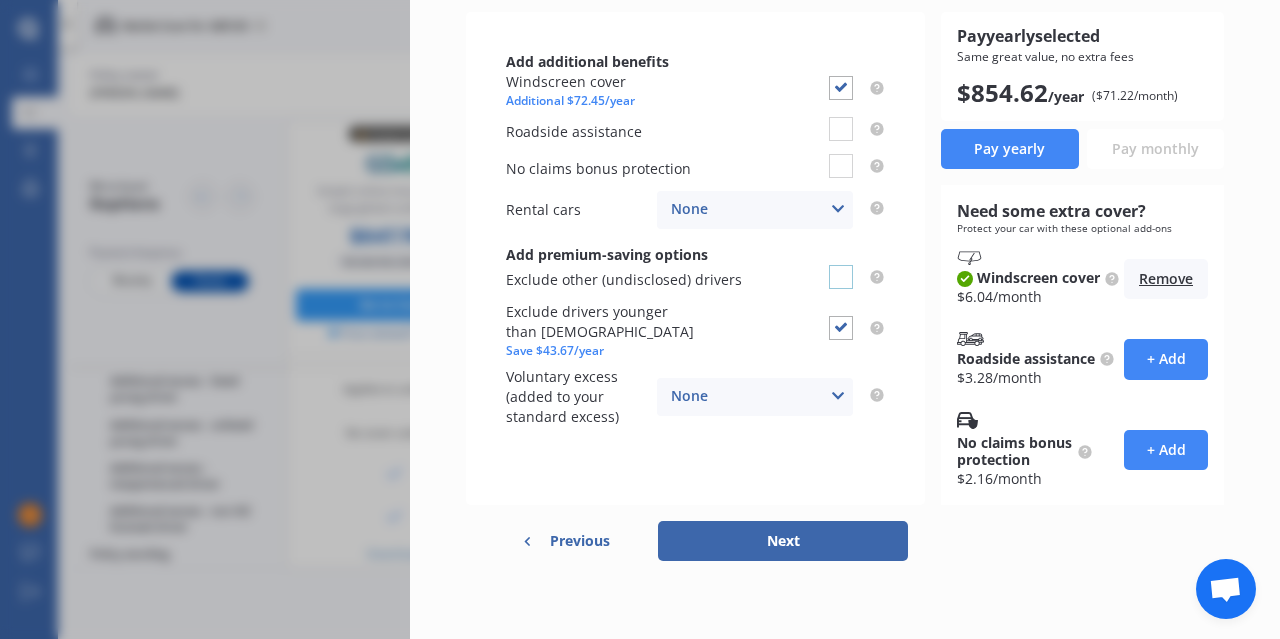 click at bounding box center [841, 265] 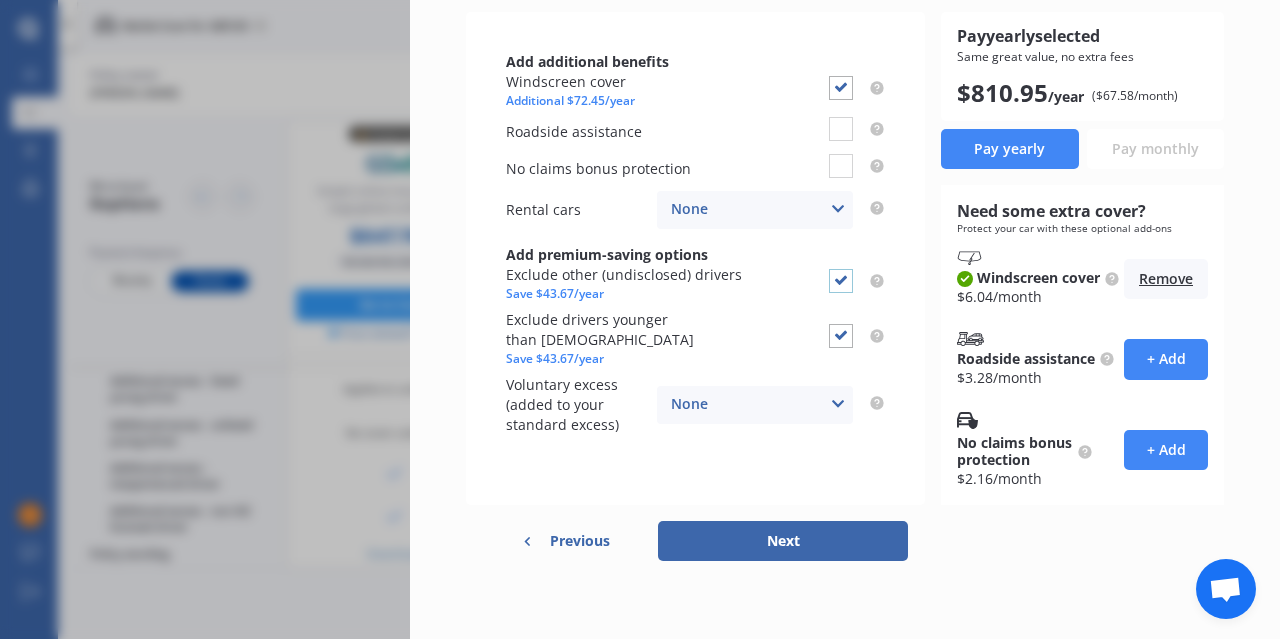 click at bounding box center [841, 269] 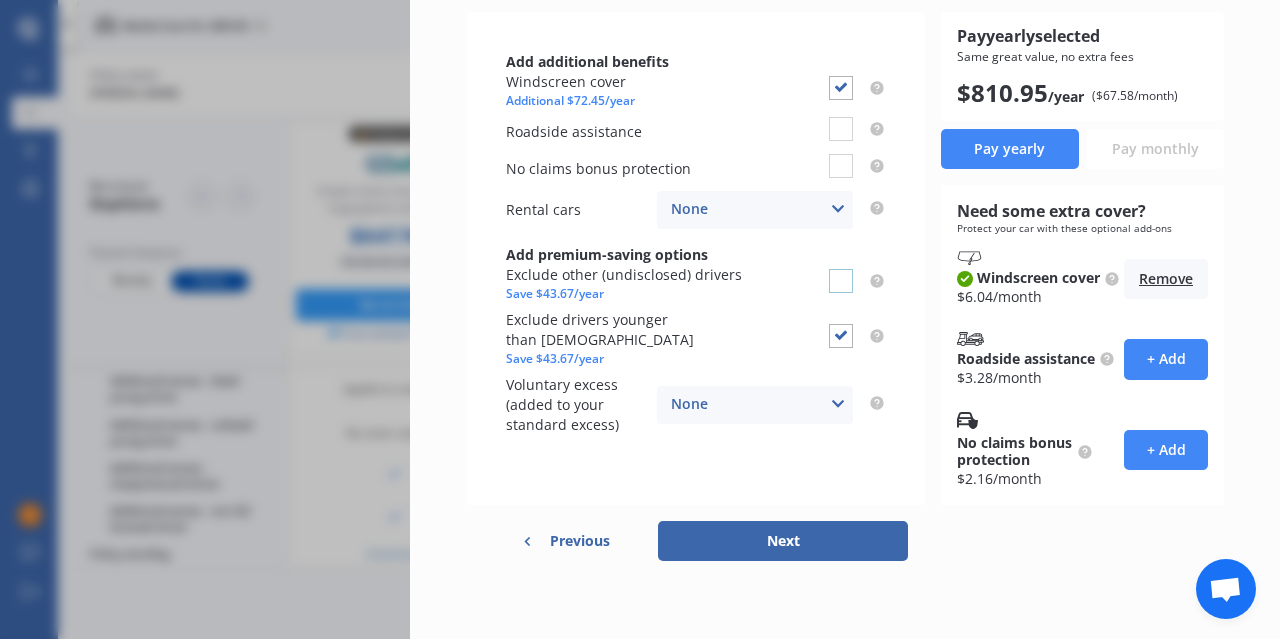 checkbox on "false" 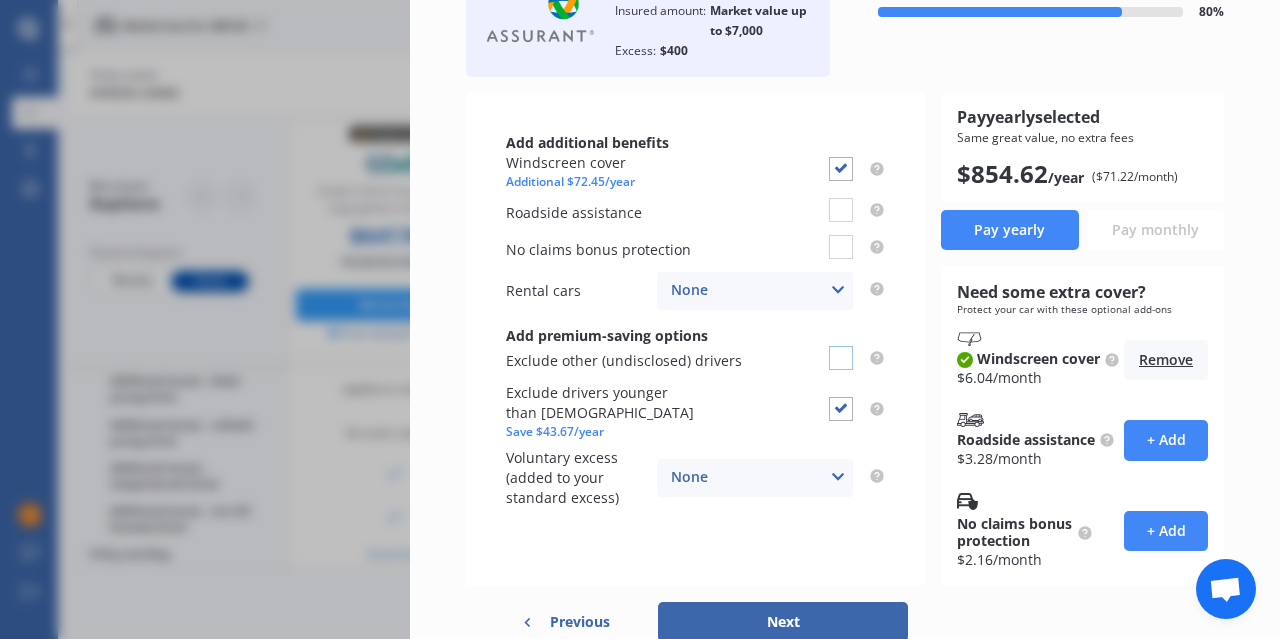 scroll, scrollTop: 146, scrollLeft: 0, axis: vertical 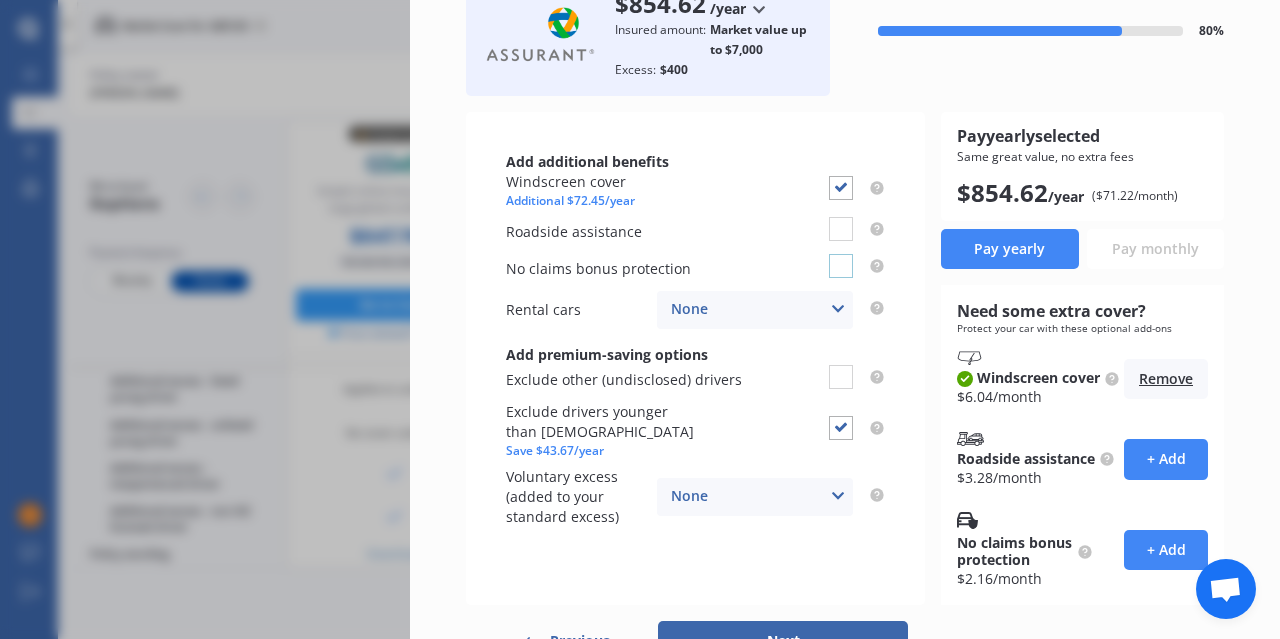 click at bounding box center (841, 254) 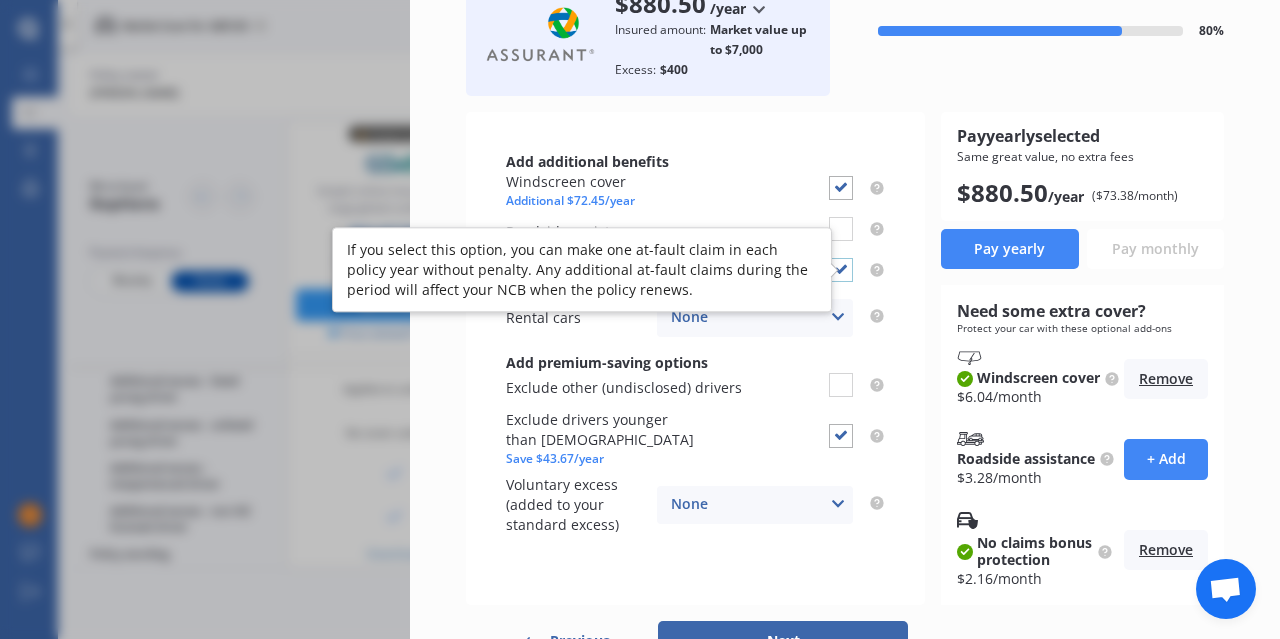 click at bounding box center [841, 258] 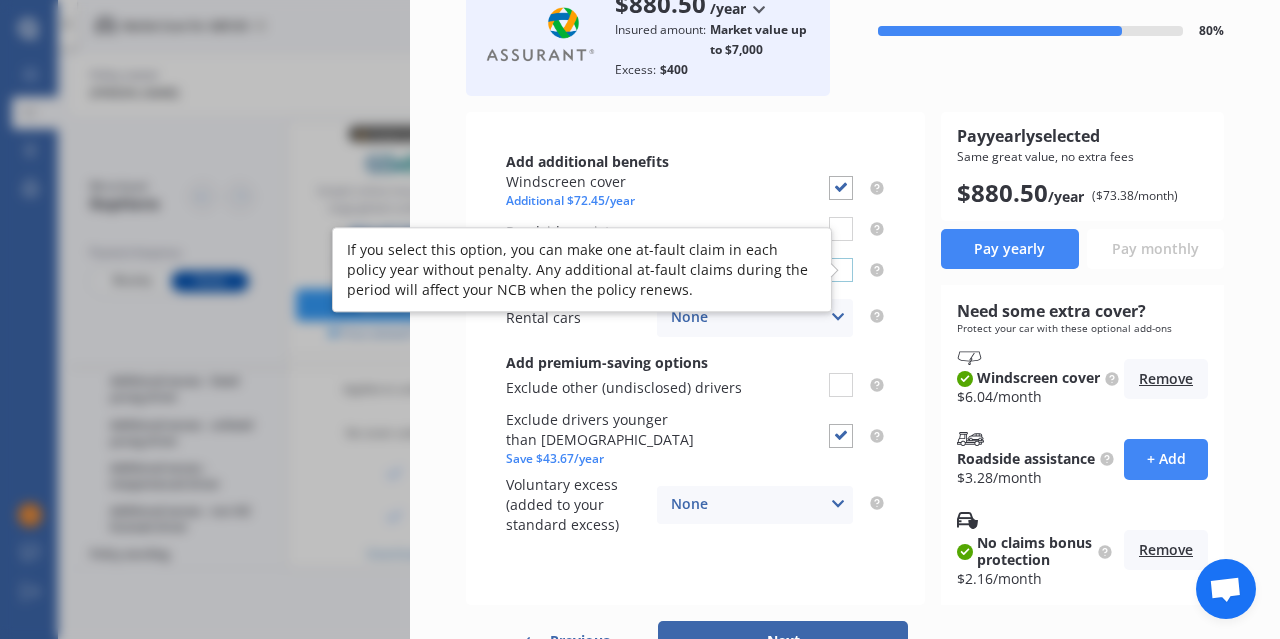 checkbox on "false" 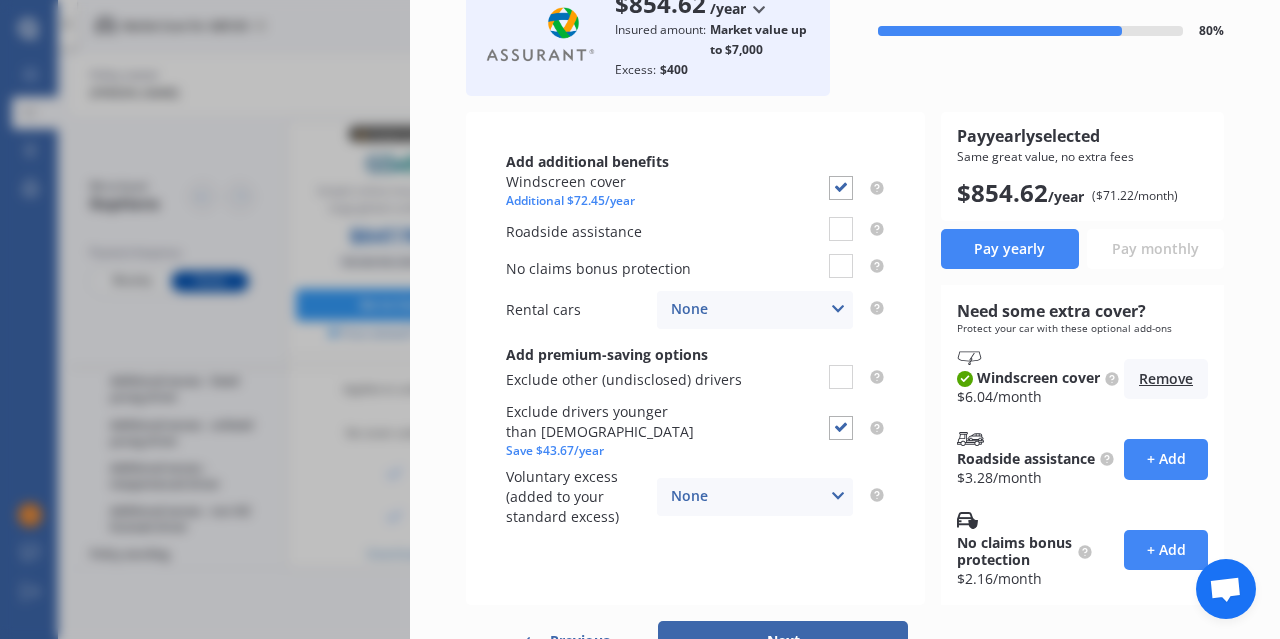 click on "None None $2,500 $5,000" at bounding box center (755, 310) 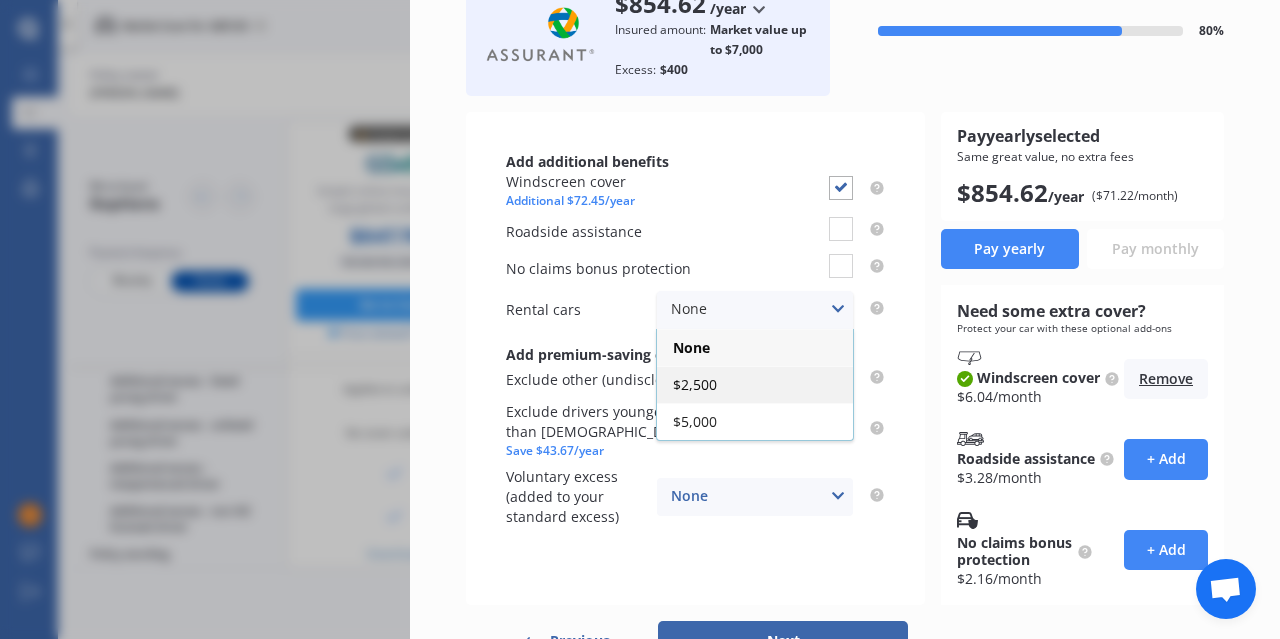 click on "$2,500" at bounding box center (755, 384) 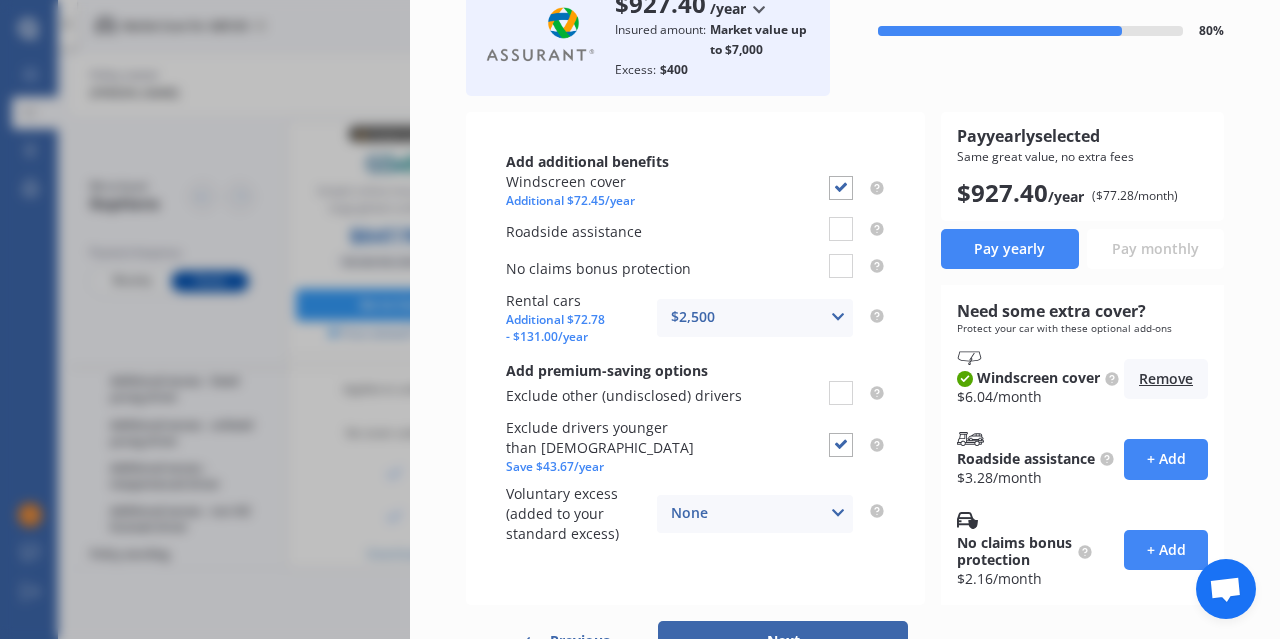 click on "$2,500 None $2,500 $5,000" at bounding box center (755, 318) 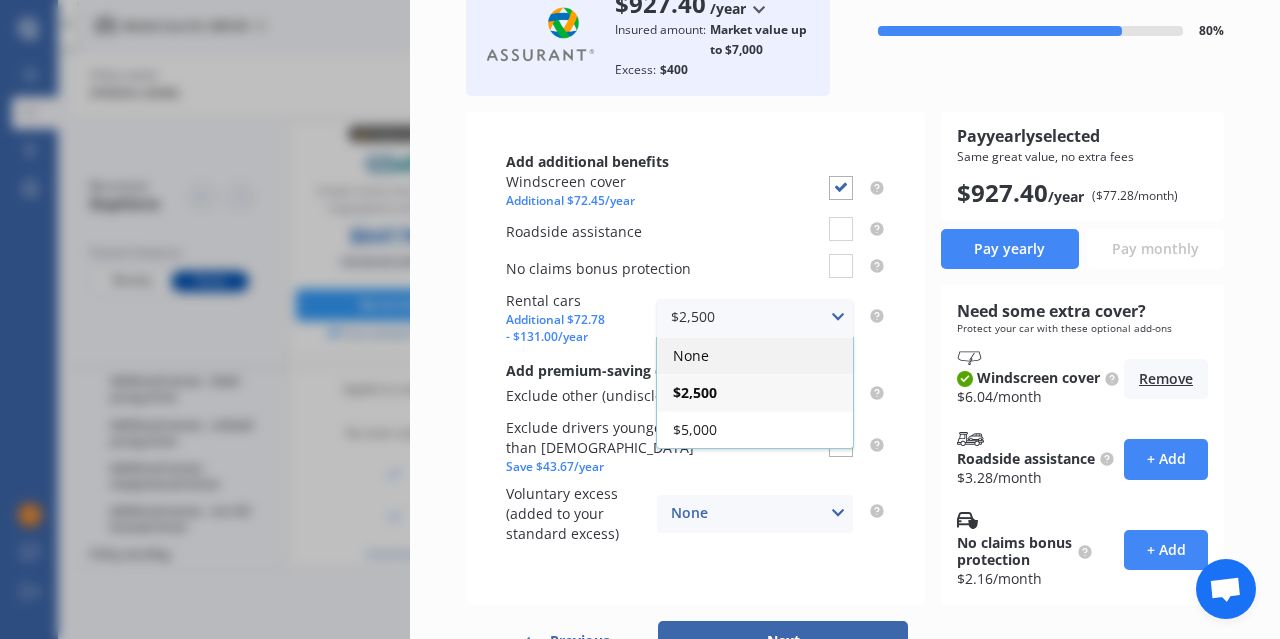 click on "None" at bounding box center [755, 355] 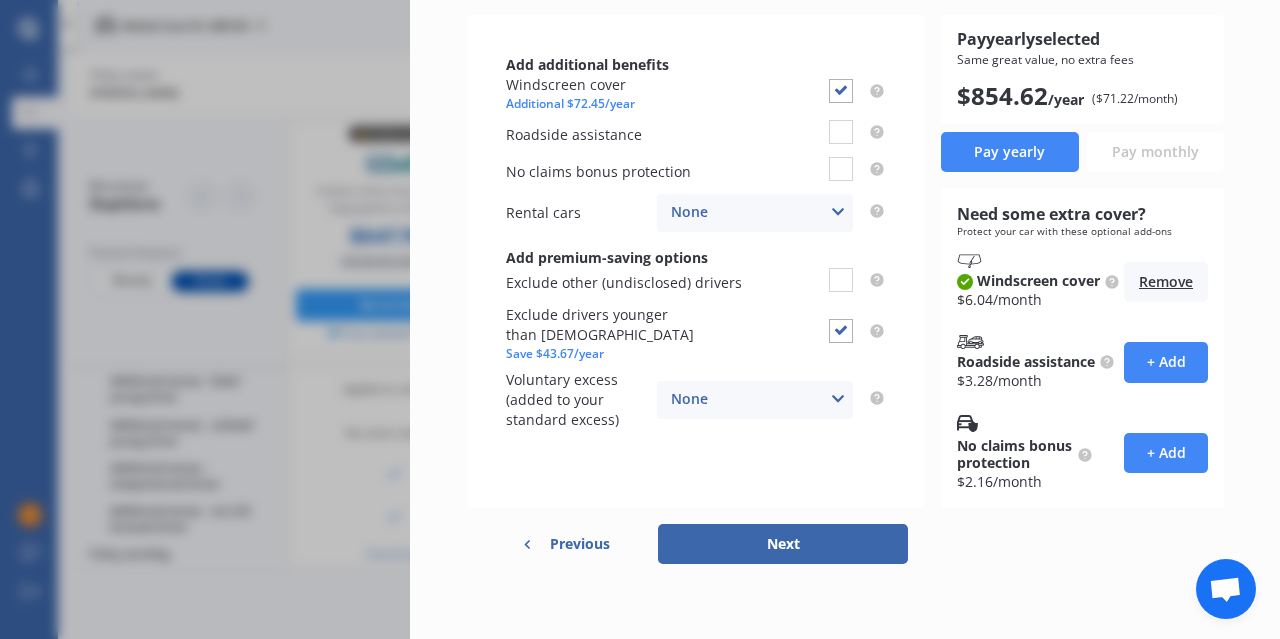 scroll, scrollTop: 246, scrollLeft: 0, axis: vertical 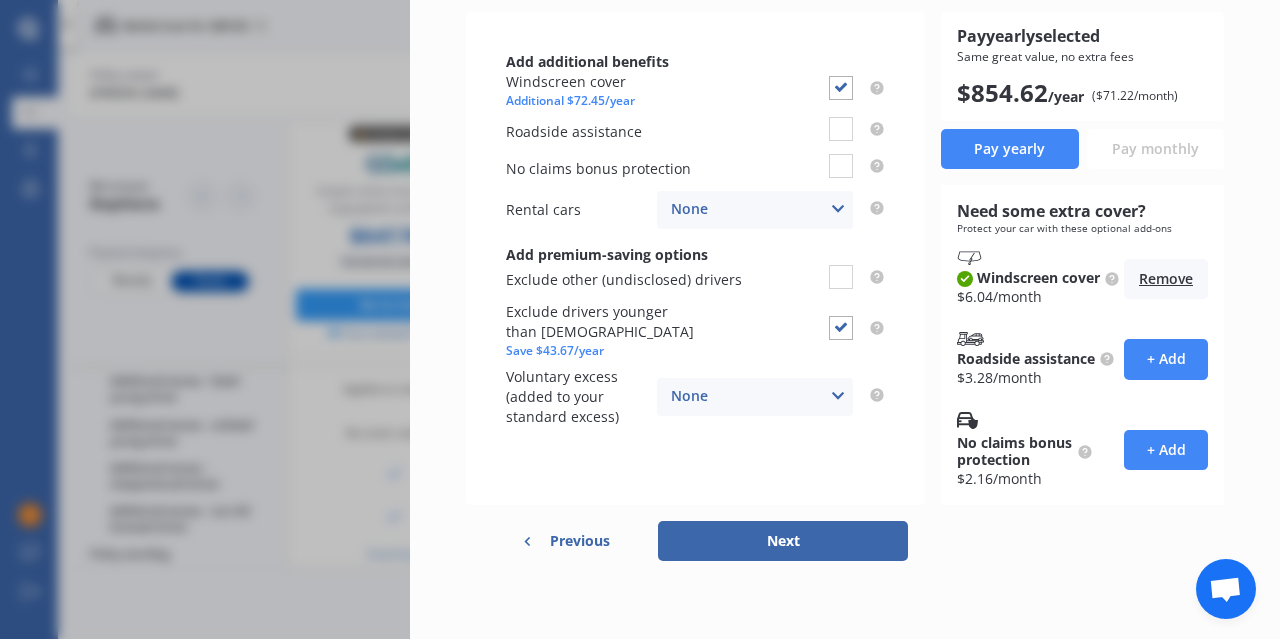click on "Next" at bounding box center (783, 541) 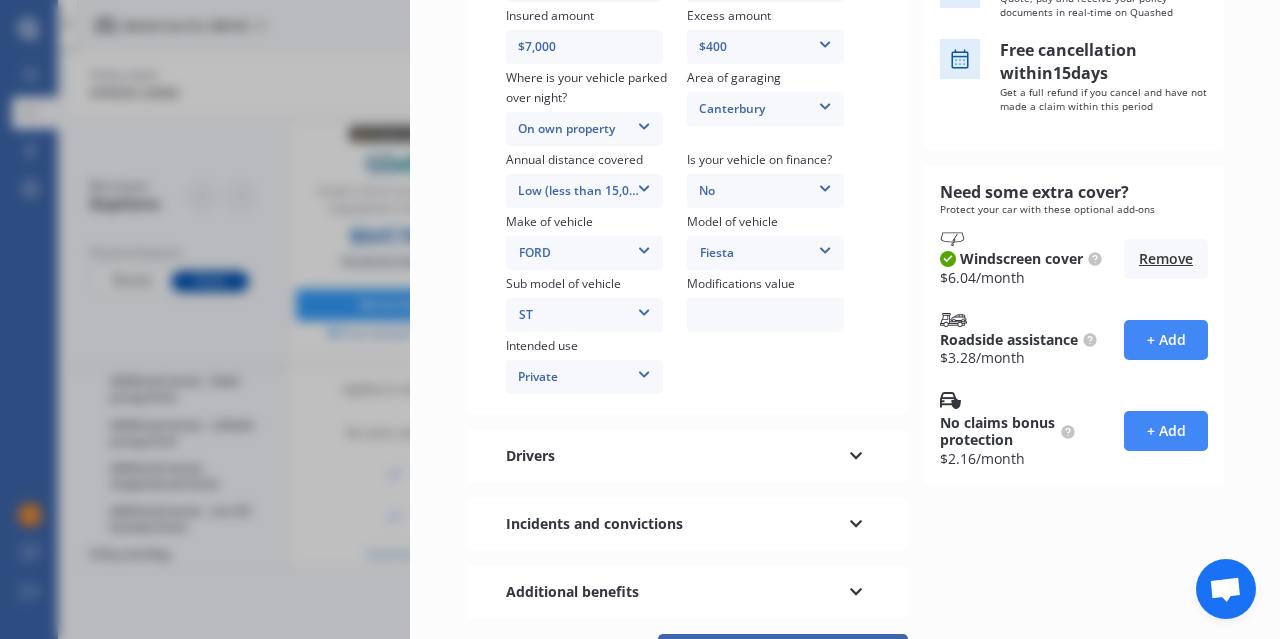 scroll, scrollTop: 400, scrollLeft: 0, axis: vertical 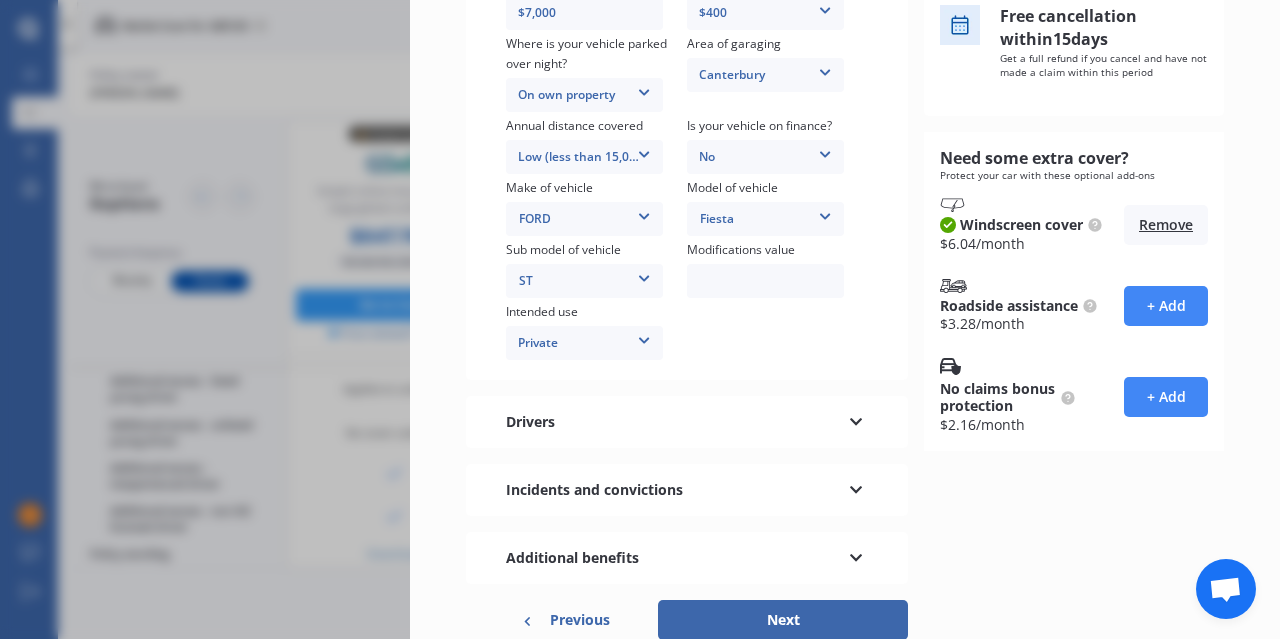 click on "ST (All other) 1.0L Ecoboost 1.6 4WD Hatchback Hatchback turbo Sport Sport Petrol ST Trend XR2" at bounding box center (584, 281) 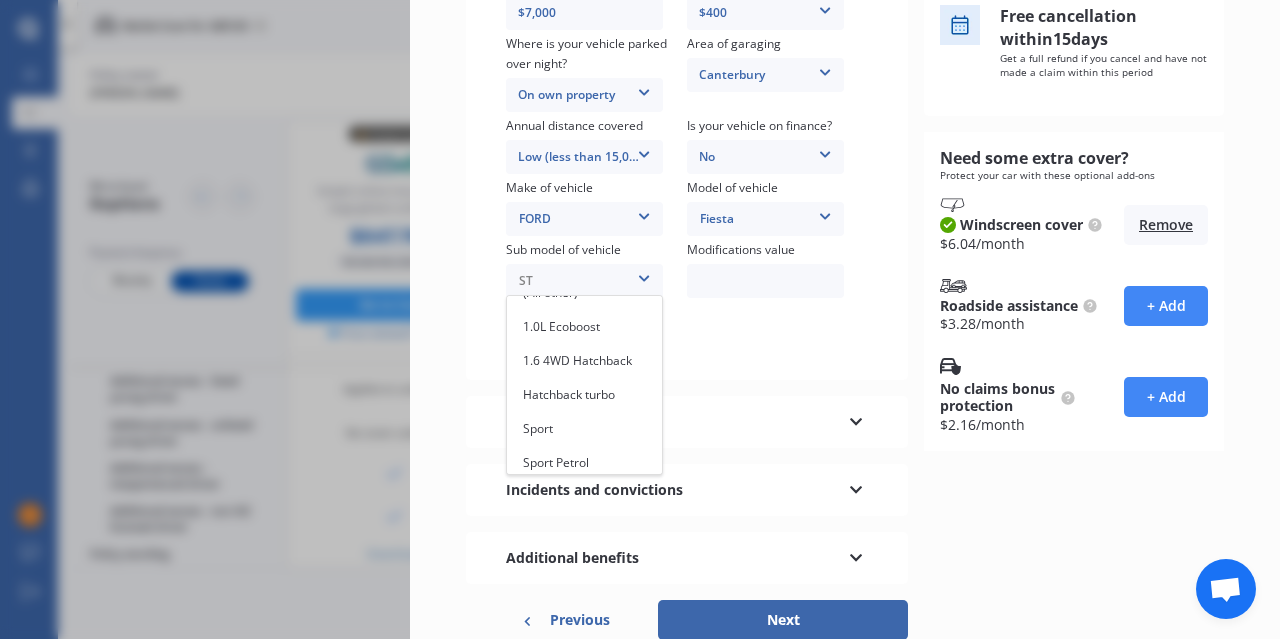 scroll, scrollTop: 0, scrollLeft: 0, axis: both 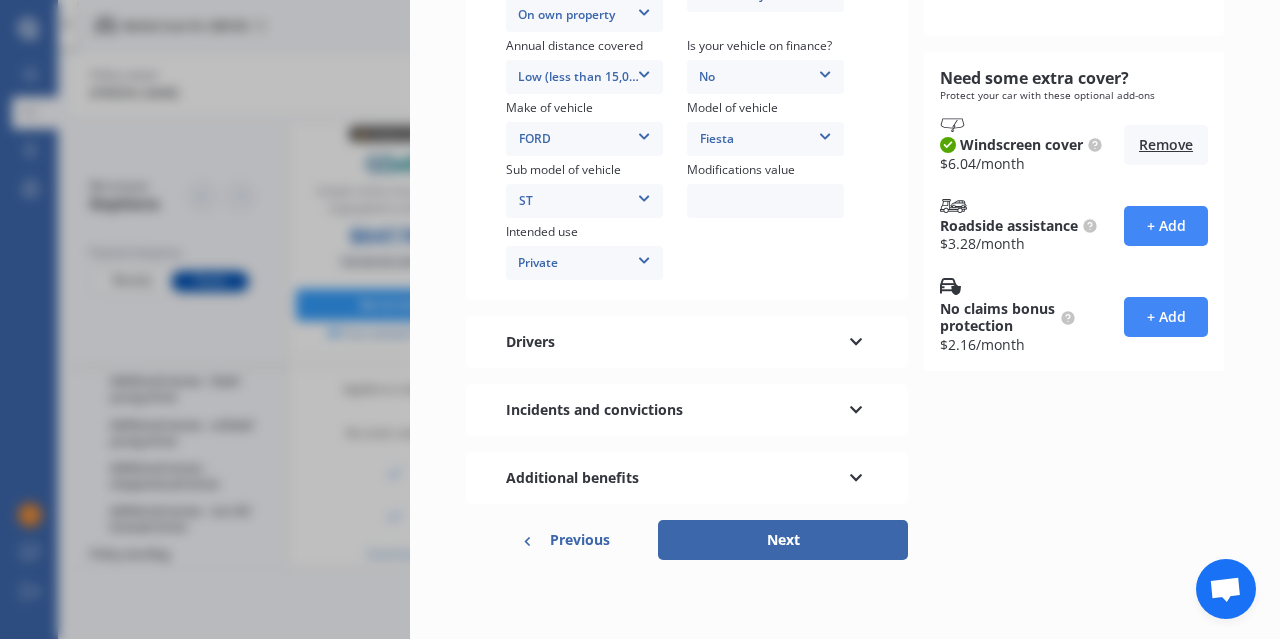 click on "Policy start date 24/07/2025 Cover type Full 3rd Party 3rd Party Fire & Theft Full Insured amount $7,000 Excess amount $400 $400 $900 $1,400 Where is your vehicle parked over night? On own property In a garage On own property On street or road Area of garaging Canterbury Auckland City Auckland West Country / Rodney / Gulf Islands Bay Of Plenty Canterbury Hawkes Bay Howick / Pakuranga / Beachlands Manawatu / Wanganui Manukau City Marlborough Nelson North Shore Northland Otago Poverty Bay Pukekohe / Franklin Southland Taranaki Waikato Wairarapa Waitakere Wellington West Coast Annual distance covered Low (less than 15,000km per year) Low (less than 15,000km per year) Average (15,000-30,000km per year) High (30,000+km per year) Is your vehicle on finance? No No Yes Make of vehicle FORD AC ALFA ROMEO ASTON MARTIN AUDI AUSTIN BEDFORD Bentley BMW BYD CADILLAC CAN-AM CHERY CHEVROLET CHRYSLER Citroen CRUISEAIR CUPRA DAEWOO DAIHATSU DAIMLER DAMON DIAHATSU DODGE EXOCET FACTORY FIVE FERRARI FIAT Fiord FLEETWOOD FORD GMC" at bounding box center (687, 57) 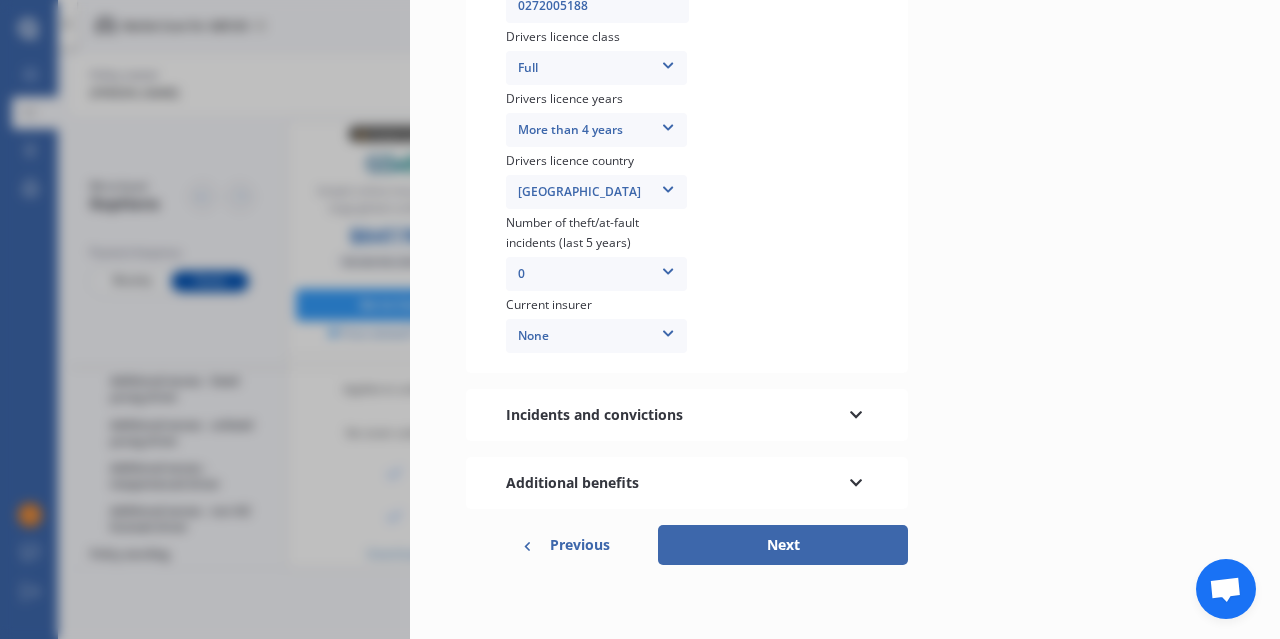 scroll, scrollTop: 857, scrollLeft: 0, axis: vertical 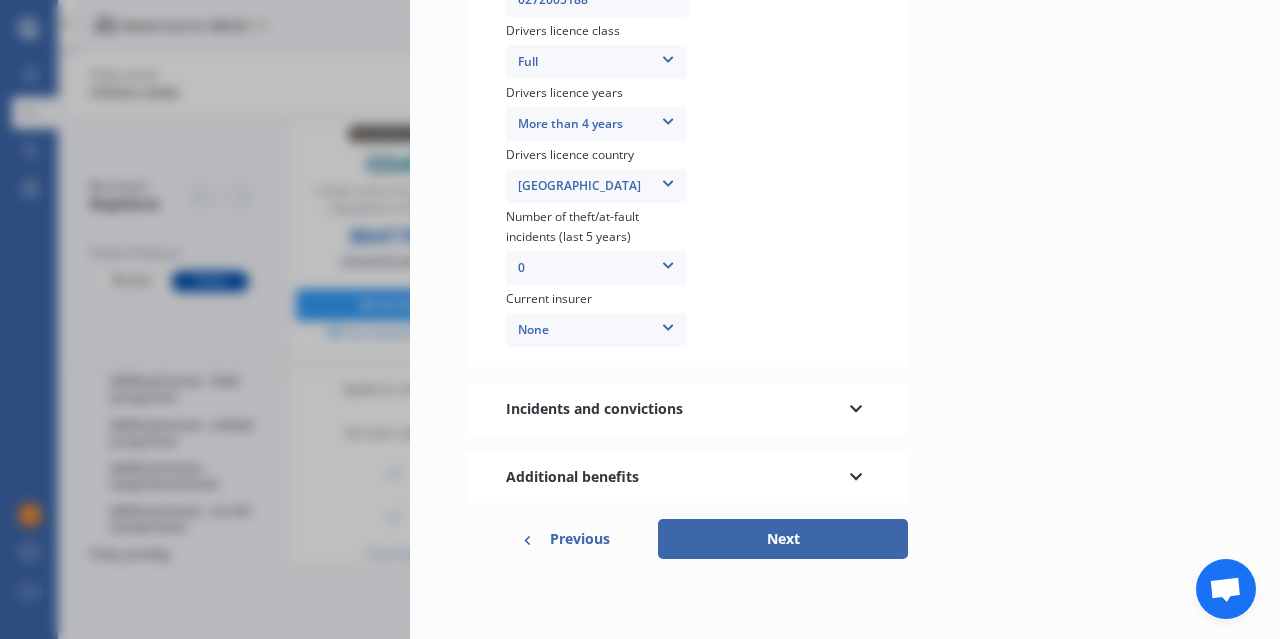 click on "Additional benefits" at bounding box center [687, 477] 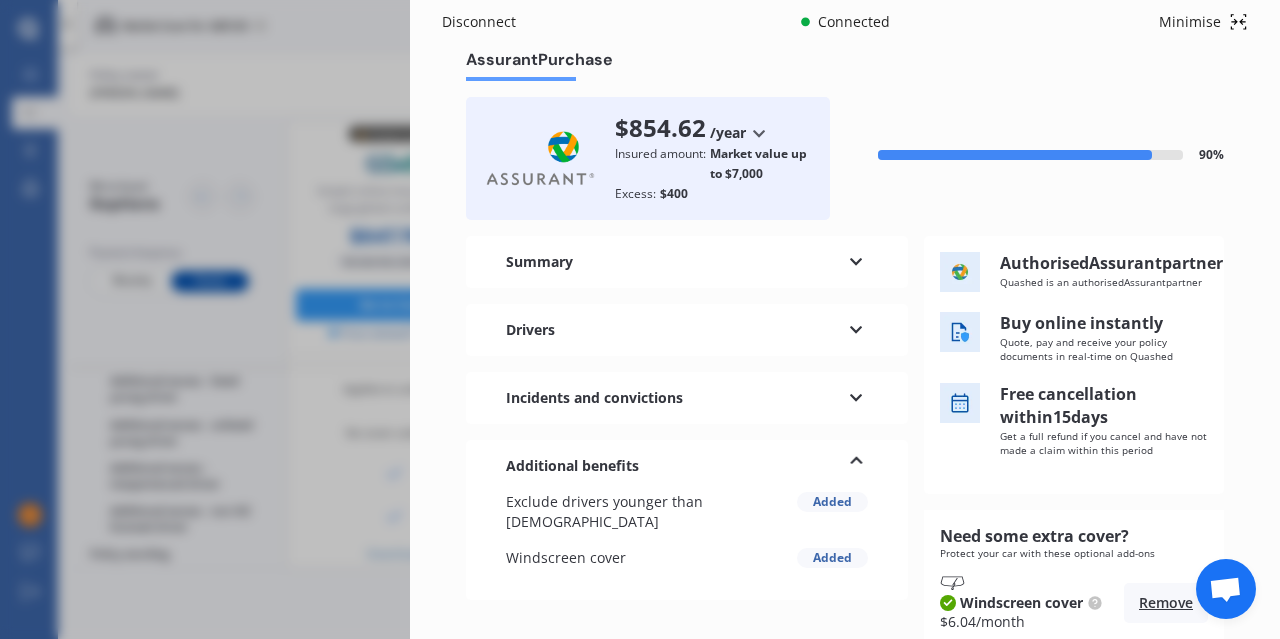 scroll, scrollTop: 0, scrollLeft: 0, axis: both 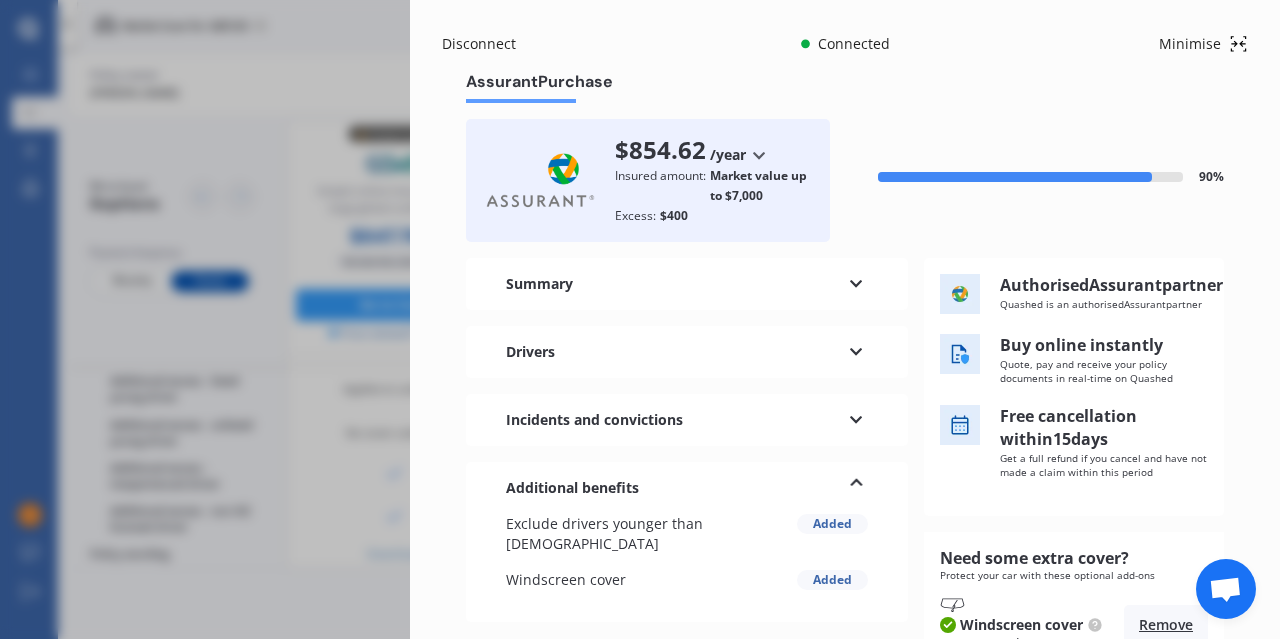click 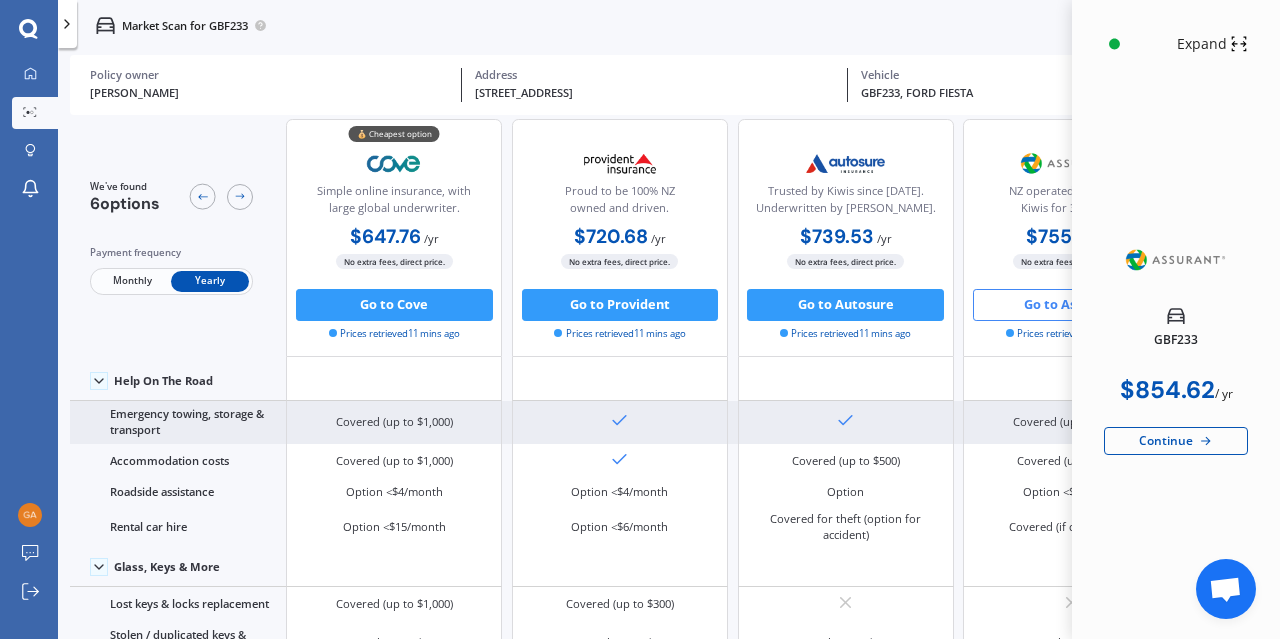 scroll, scrollTop: 0, scrollLeft: 0, axis: both 